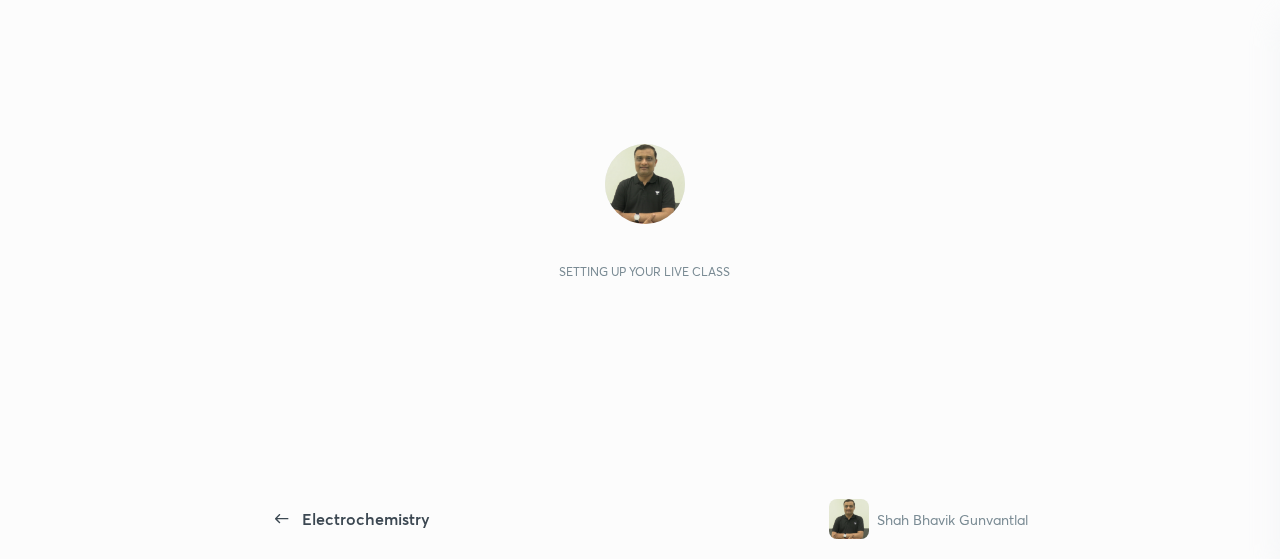 scroll, scrollTop: 0, scrollLeft: 0, axis: both 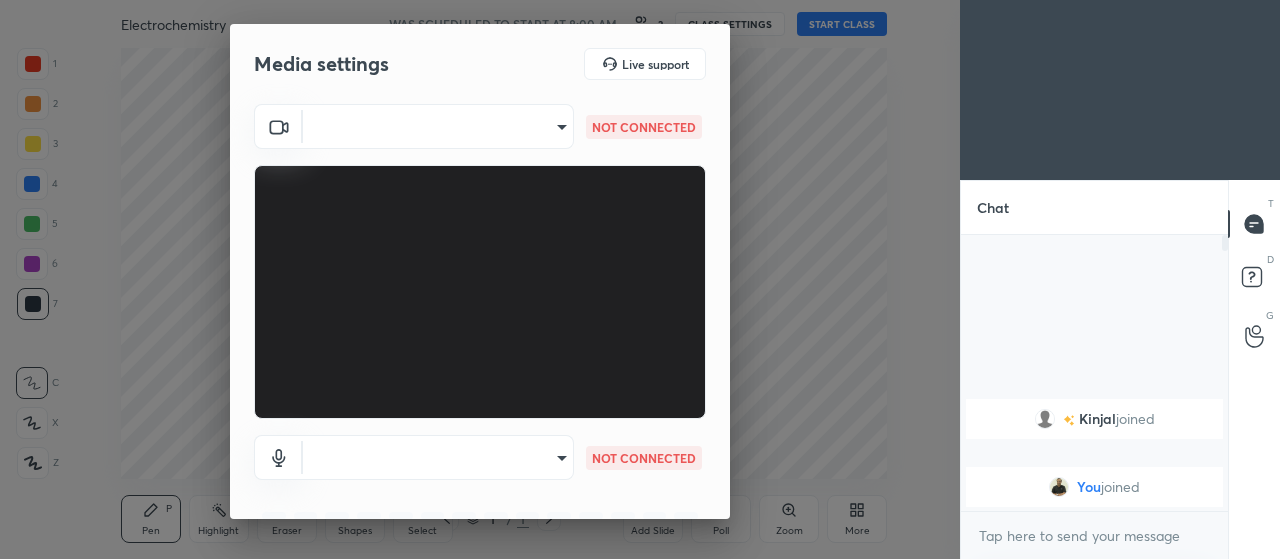 click on "1 2 3 4 5 6 7 C X Z C X Z E E Erase all   H H Electrochemistry WAS SCHEDULED TO START AT  8:00 AM 2 CLASS SETTINGS START CLASS Setting up your live class Back Electrochemistry Shah Bhavik Gunvantlal Pen P Highlight H Eraser Shapes L Select S 1 / 1 Add Slide Poll Zoom More Chat Kinjal  joined You  joined 1 NEW MESSAGE Enable hand raising Enable raise hand to speak to learners. Once enabled, chat will be turned off temporarily. Enable x   introducing Raise a hand with a doubt Now learners can raise their hand along with a doubt  How it works? Doubts asked by learners will show up here Raise hand disabled You have disabled Raise hand currently. Enable it to invite learners to speak Enable Can't raise hand Looks like educator just invited you to speak. Please wait before you can raise your hand again. Got it T Messages (T) D Doubts (D) G Raise Hand (G) Report an issue Reason for reporting Buffering Chat not working Audio - Video sync issue Educator video quality low ​ Attach an image Report Media settings ​ 1" at bounding box center (640, 279) 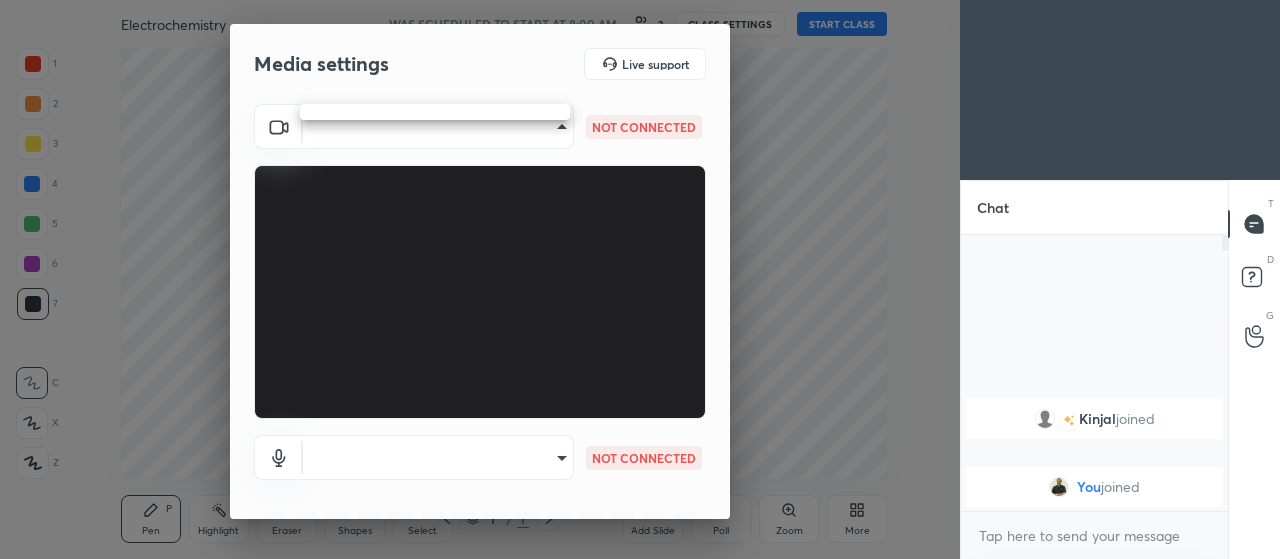 click at bounding box center (640, 279) 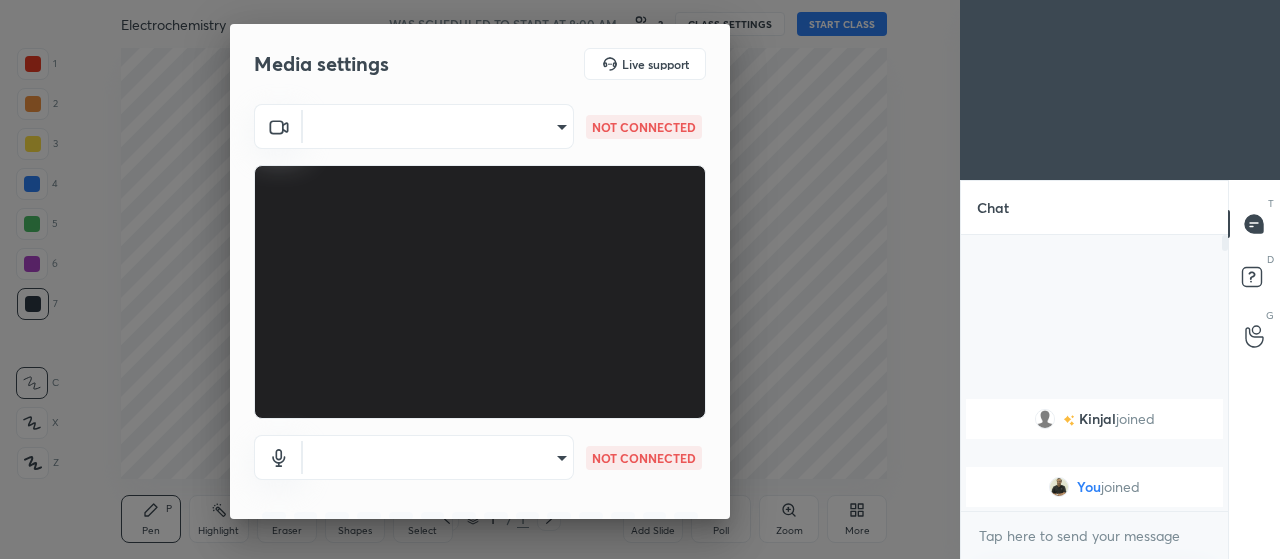 click on "1 2 3 4 5 6 7 C X Z C X Z E E Erase all   H H Electrochemistry WAS SCHEDULED TO START AT  8:00 AM 2 CLASS SETTINGS START CLASS Setting up your live class Back Electrochemistry Shah Bhavik Gunvantlal Pen P Highlight H Eraser Shapes L Select S 1 / 1 Add Slide Poll Zoom More Chat Kinjal  joined You  joined 1 NEW MESSAGE Enable hand raising Enable raise hand to speak to learners. Once enabled, chat will be turned off temporarily. Enable x   introducing Raise a hand with a doubt Now learners can raise their hand along with a doubt  How it works? Doubts asked by learners will show up here Raise hand disabled You have disabled Raise hand currently. Enable it to invite learners to speak Enable Can't raise hand Looks like educator just invited you to speak. Please wait before you can raise your hand again. Got it T Messages (T) D Doubts (D) G Raise Hand (G) Report an issue Reason for reporting Buffering Chat not working Audio - Video sync issue Educator video quality low ​ Attach an image Report Media settings ​ 1" at bounding box center [640, 279] 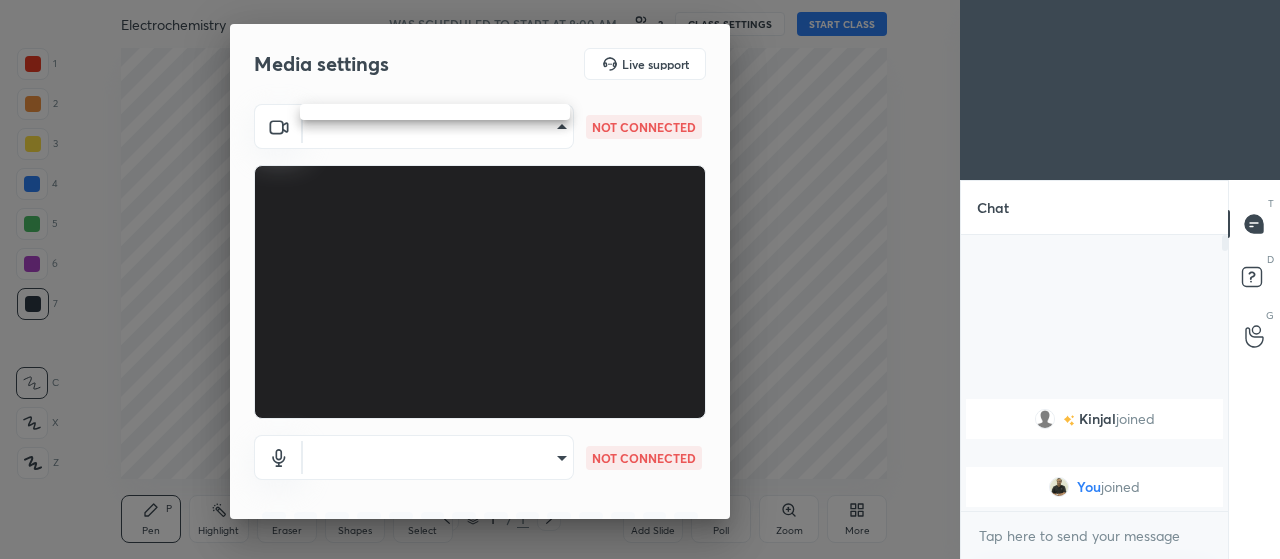 click at bounding box center (640, 279) 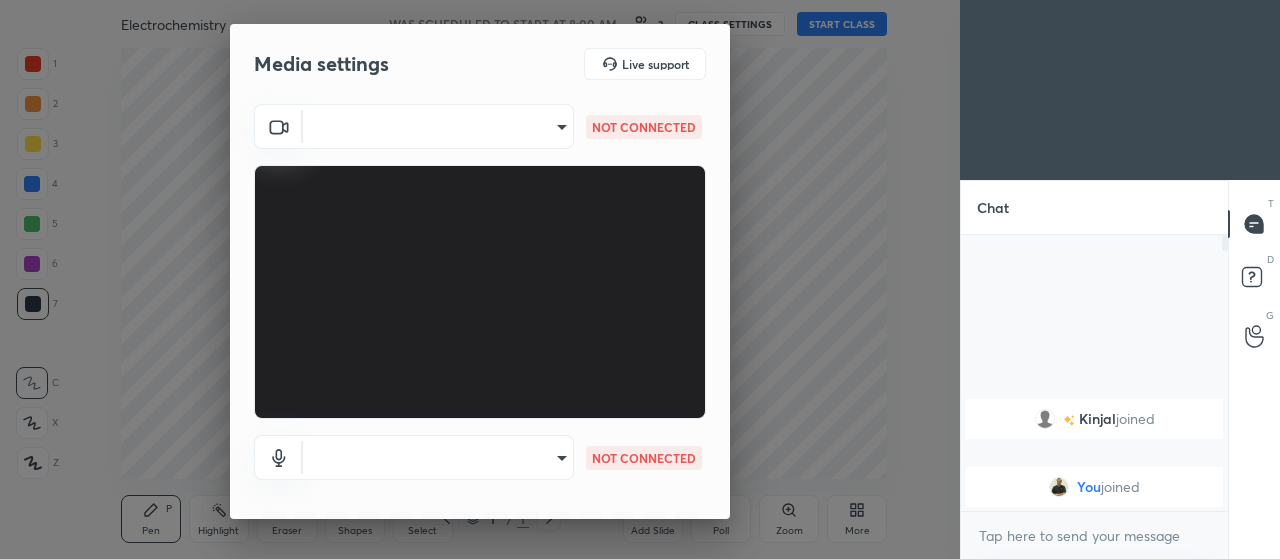 click on "1 2 3 4 5 6 7 C X Z C X Z E E Erase all   H H Electrochemistry WAS SCHEDULED TO START AT  8:00 AM 2 CLASS SETTINGS START CLASS Setting up your live class Back Electrochemistry Shah Bhavik Gunvantlal Pen P Highlight H Eraser Shapes L Select S 1 / 1 Add Slide Poll Zoom More Chat Kinjal  joined You  joined 1 NEW MESSAGE Enable hand raising Enable raise hand to speak to learners. Once enabled, chat will be turned off temporarily. Enable x   introducing Raise a hand with a doubt Now learners can raise their hand along with a doubt  How it works? Doubts asked by learners will show up here Raise hand disabled You have disabled Raise hand currently. Enable it to invite learners to speak Enable Can't raise hand Looks like educator just invited you to speak. Please wait before you can raise your hand again. Got it T Messages (T) D Doubts (D) G Raise Hand (G) Report an issue Reason for reporting Buffering Chat not working Audio - Video sync issue Educator video quality low ​ Attach an image Report Media settings ​ 1" at bounding box center (640, 279) 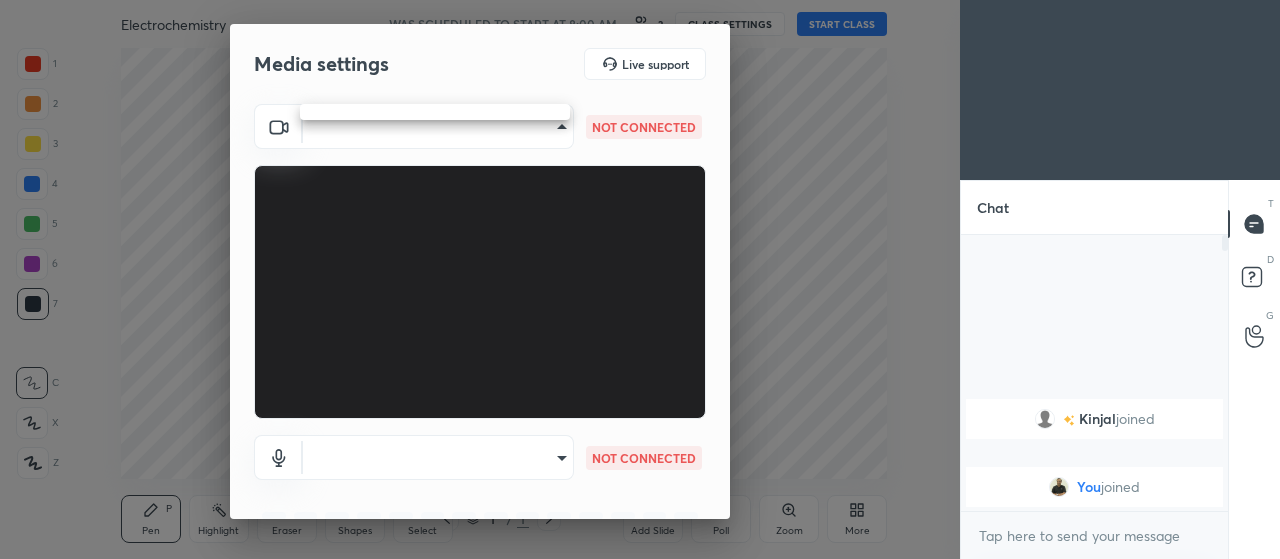 click at bounding box center (640, 279) 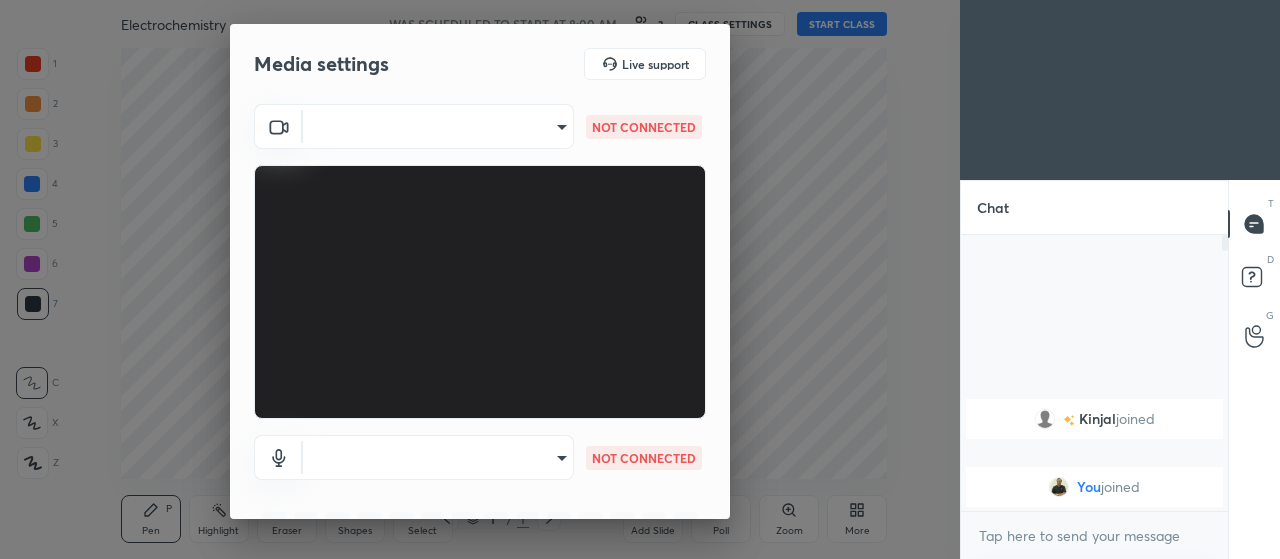 click at bounding box center (640, 279) 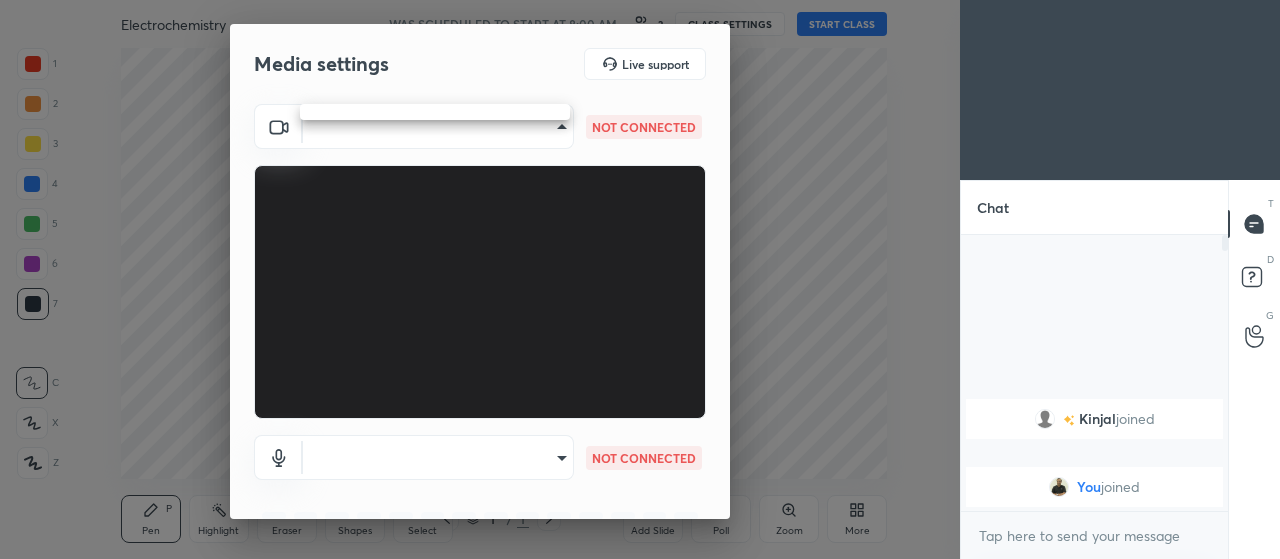 click at bounding box center (640, 279) 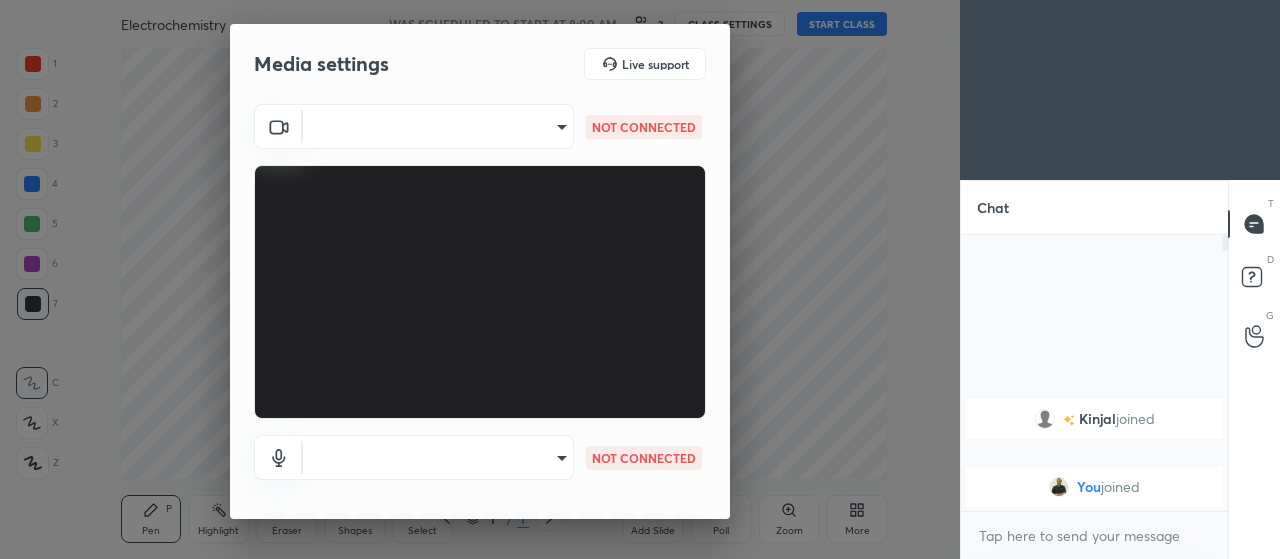 click on "1 2 3 4 5 6 7 C X Z C X Z E E Erase all   H H Electrochemistry WAS SCHEDULED TO START AT  8:00 AM 2 CLASS SETTINGS START CLASS Setting up your live class Back Electrochemistry Shah Bhavik Gunvantlal Pen P Highlight H Eraser Shapes L Select S 1 / 1 Add Slide Poll Zoom More Chat Kinjal  joined You  joined 1 NEW MESSAGE Enable hand raising Enable raise hand to speak to learners. Once enabled, chat will be turned off temporarily. Enable x   introducing Raise a hand with a doubt Now learners can raise their hand along with a doubt  How it works? Doubts asked by learners will show up here Raise hand disabled You have disabled Raise hand currently. Enable it to invite learners to speak Enable Can't raise hand Looks like educator just invited you to speak. Please wait before you can raise your hand again. Got it T Messages (T) D Doubts (D) G Raise Hand (G) Report an issue Reason for reporting Buffering Chat not working Audio - Video sync issue Educator video quality low ​ Attach an image Report Media settings ​ 1" at bounding box center (640, 279) 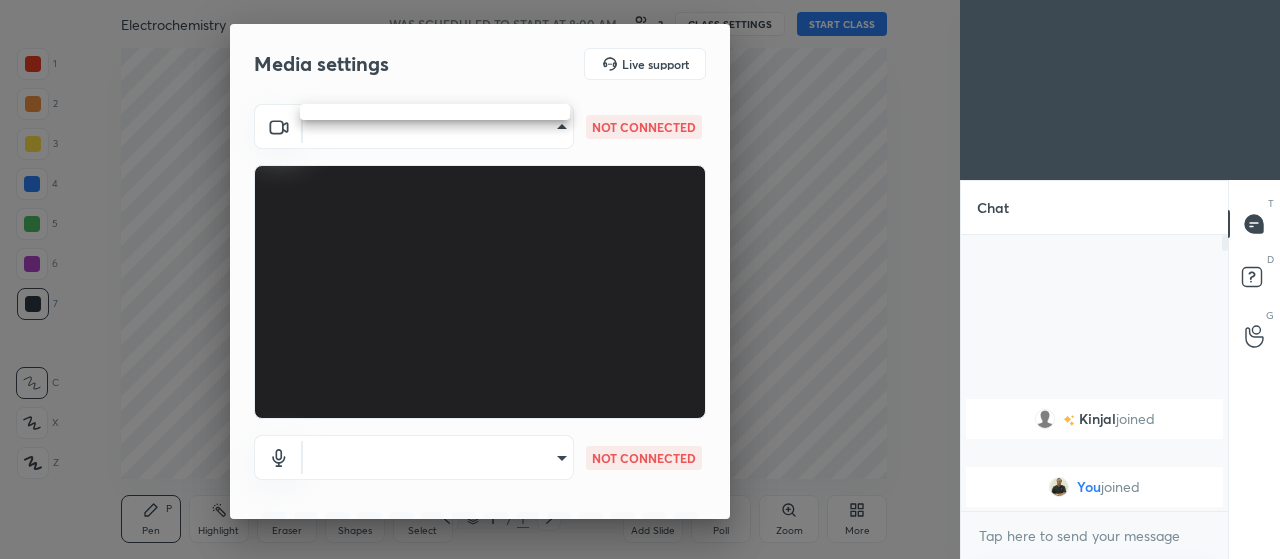 click at bounding box center [640, 279] 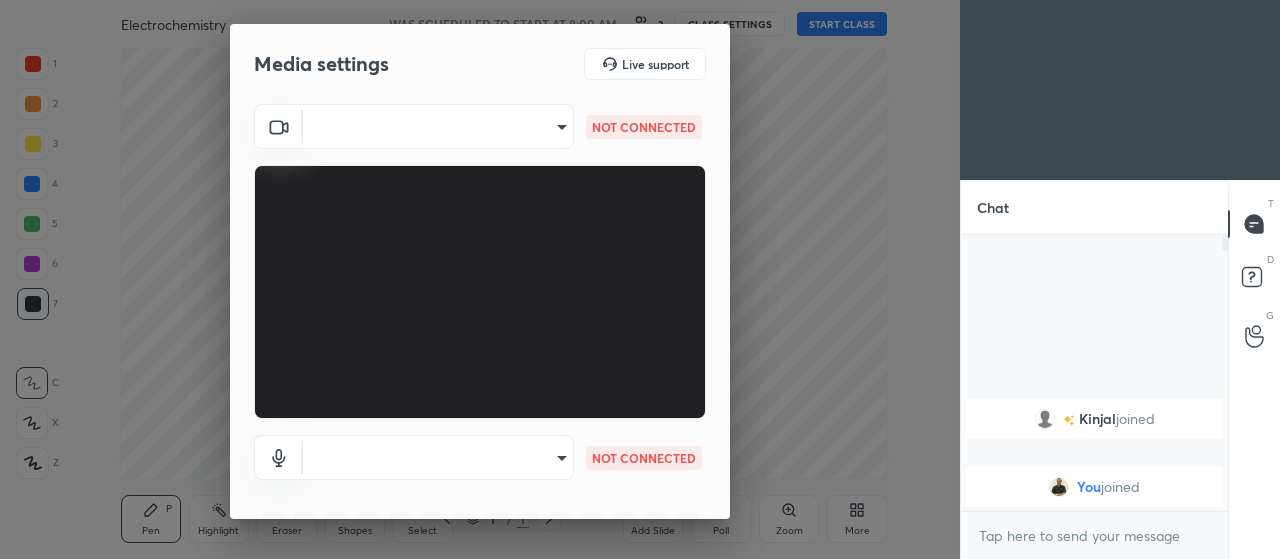 click on "1 2 3 4 5 6 7 C X Z C X Z E E Erase all   H H Electrochemistry WAS SCHEDULED TO START AT  8:00 AM 2 CLASS SETTINGS START CLASS Setting up your live class Back Electrochemistry Shah Bhavik Gunvantlal Pen P Highlight H Eraser Shapes L Select S 1 / 1 Add Slide Poll Zoom More Chat Kinjal  joined You  joined 1 NEW MESSAGE Enable hand raising Enable raise hand to speak to learners. Once enabled, chat will be turned off temporarily. Enable x   introducing Raise a hand with a doubt Now learners can raise their hand along with a doubt  How it works? Doubts asked by learners will show up here Raise hand disabled You have disabled Raise hand currently. Enable it to invite learners to speak Enable Can't raise hand Looks like educator just invited you to speak. Please wait before you can raise your hand again. Got it T Messages (T) D Doubts (D) G Raise Hand (G) Report an issue Reason for reporting Buffering Chat not working Audio - Video sync issue Educator video quality low ​ Attach an image Report Media settings ​ 1" at bounding box center [640, 279] 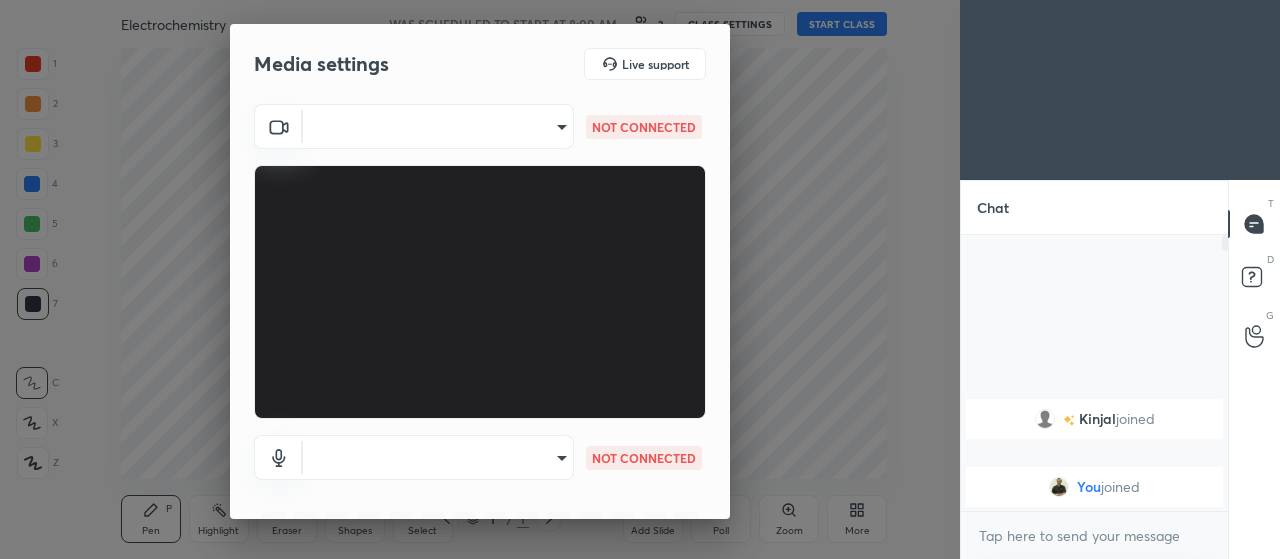 click on "1 2 3 4 5 6 7 C X Z C X Z E E Erase all   H H Electrochemistry WAS SCHEDULED TO START AT  8:00 AM 2 CLASS SETTINGS START CLASS Setting up your live class Back Electrochemistry Shah Bhavik Gunvantlal Pen P Highlight H Eraser Shapes L Select S 1 / 1 Add Slide Poll Zoom More Chat Kinjal  joined You  joined 1 NEW MESSAGE Enable hand raising Enable raise hand to speak to learners. Once enabled, chat will be turned off temporarily. Enable x   introducing Raise a hand with a doubt Now learners can raise their hand along with a doubt  How it works? Doubts asked by learners will show up here Raise hand disabled You have disabled Raise hand currently. Enable it to invite learners to speak Enable Can't raise hand Looks like educator just invited you to speak. Please wait before you can raise your hand again. Got it T Messages (T) D Doubts (D) G Raise Hand (G) Report an issue Reason for reporting Buffering Chat not working Audio - Video sync issue Educator video quality low ​ Attach an image Report Media settings ​ 1" at bounding box center [640, 279] 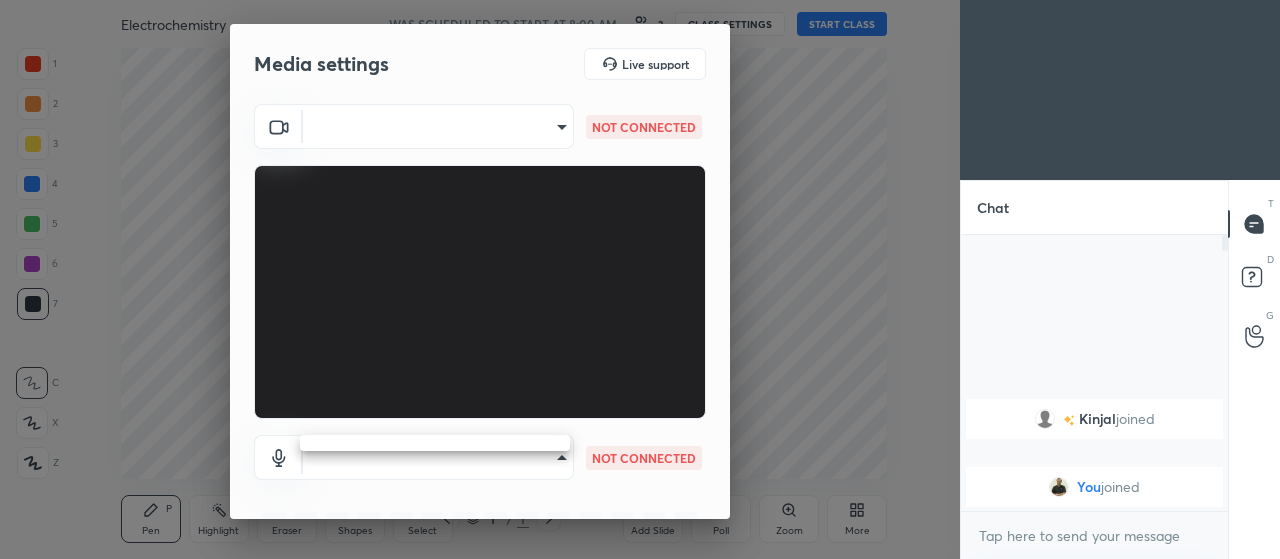 click at bounding box center [640, 279] 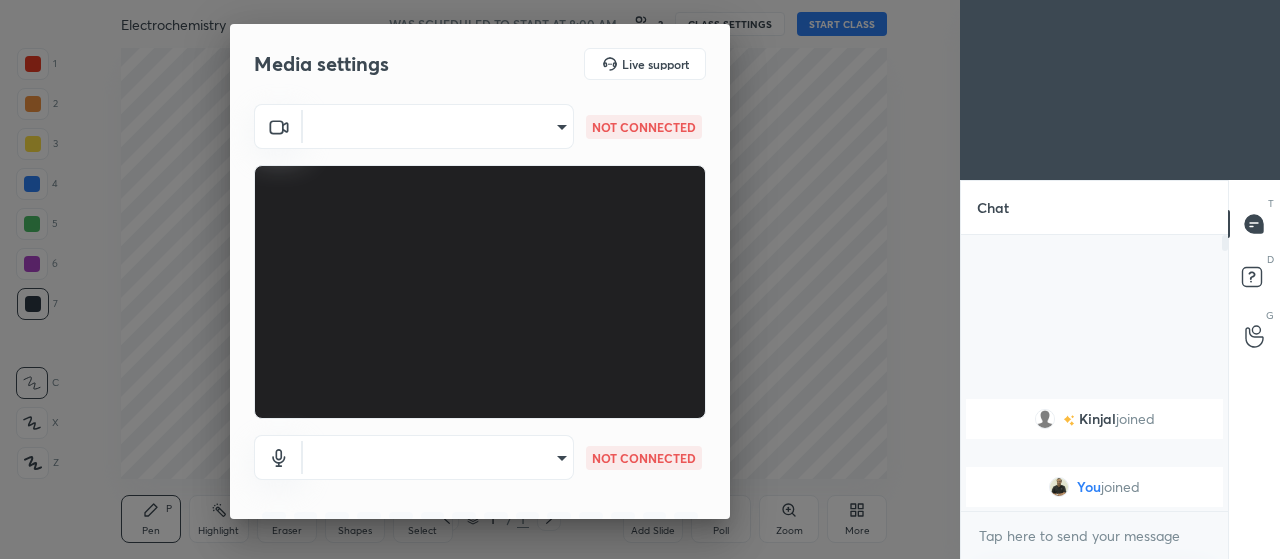 click at bounding box center [640, 279] 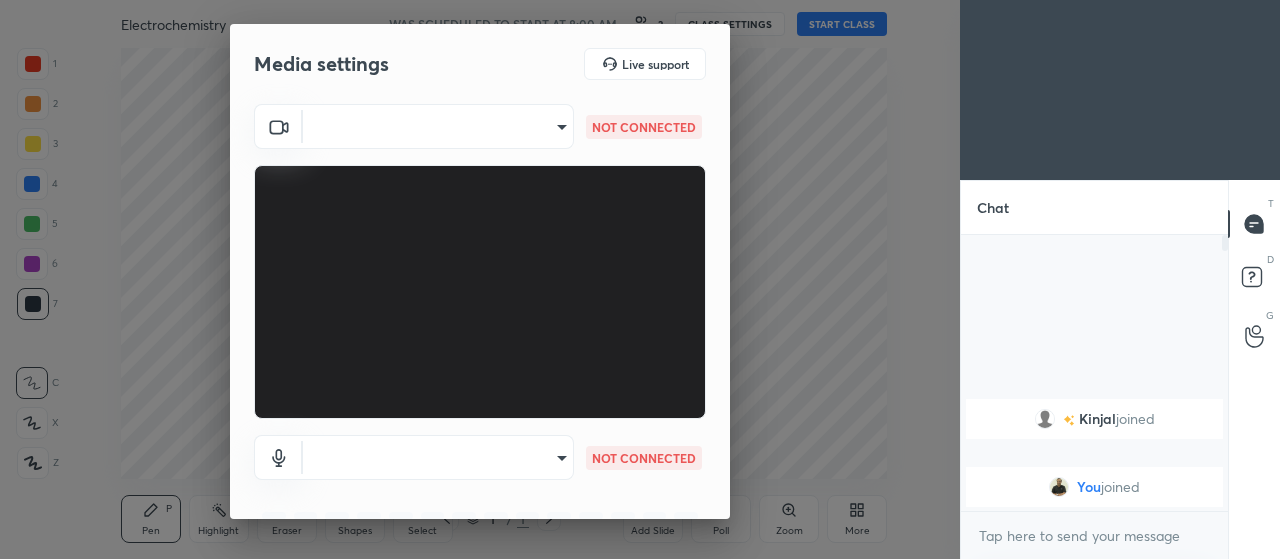click on "1 2 3 4 5 6 7 C X Z C X Z E E Erase all   H H Electrochemistry WAS SCHEDULED TO START AT  8:00 AM 2 CLASS SETTINGS START CLASS Setting up your live class Back Electrochemistry Shah Bhavik Gunvantlal Pen P Highlight H Eraser Shapes L Select S 1 / 1 Add Slide Poll Zoom More Chat Kinjal  joined You  joined 1 NEW MESSAGE Enable hand raising Enable raise hand to speak to learners. Once enabled, chat will be turned off temporarily. Enable x   introducing Raise a hand with a doubt Now learners can raise their hand along with a doubt  How it works? Doubts asked by learners will show up here Raise hand disabled You have disabled Raise hand currently. Enable it to invite learners to speak Enable Can't raise hand Looks like educator just invited you to speak. Please wait before you can raise your hand again. Got it T Messages (T) D Doubts (D) G Raise Hand (G) Report an issue Reason for reporting Buffering Chat not working Audio - Video sync issue Educator video quality low ​ Attach an image Report Media settings ​ 1" at bounding box center [640, 279] 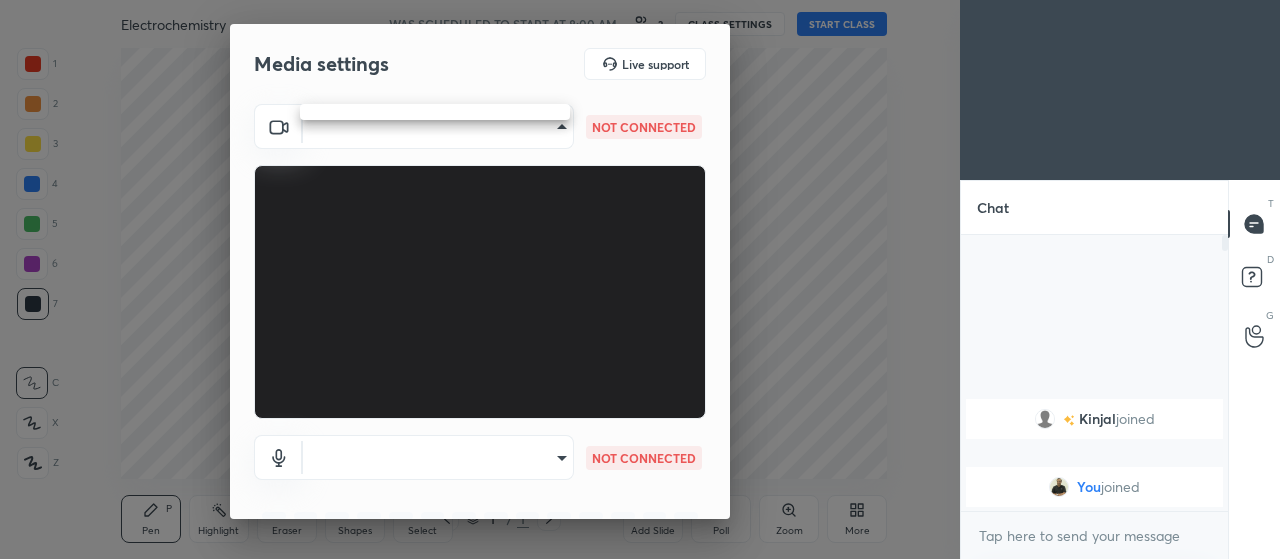 click at bounding box center (640, 279) 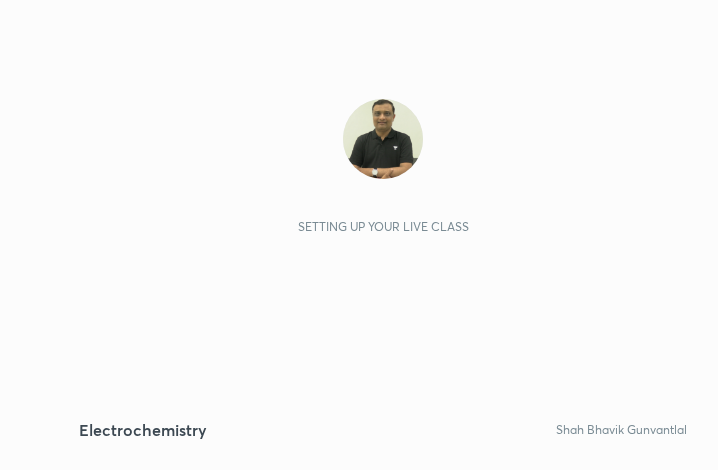 scroll, scrollTop: 0, scrollLeft: 0, axis: both 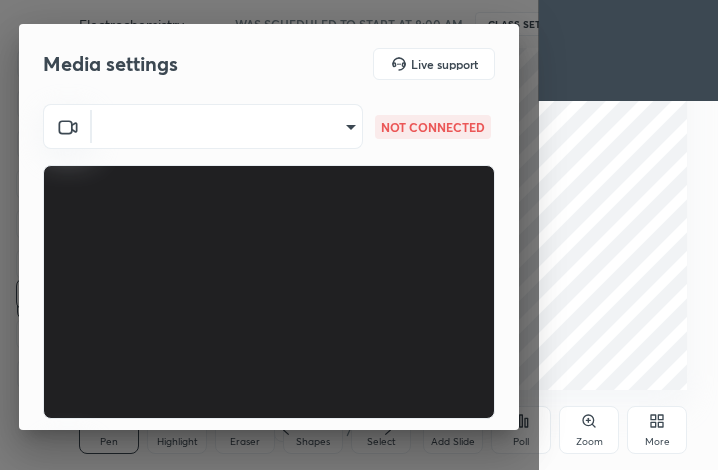 click on "1 2 3 4 5 6 7 C X Z C X Z E E Erase all   H H Electrochemistry WAS SCHEDULED TO START AT  8:00 AM CLASS SETTINGS START CLASS Setting up your live class Back Electrochemistry Shah Bhavik Gunvantlal Pen P Highlight H Eraser Shapes L Select S 1 / 1 Add Slide Poll Zoom More Chat JUMP TO LATEST Enable hand raising Enable raise hand to speak to learners. Once enabled, chat will be turned off temporarily. Enable x   introducing Raise a hand with a doubt Now learners can raise their hand along with a doubt  How it works? Doubts asked by learners will show up here Raise hand disabled You have disabled Raise hand currently. Enable it to invite learners to speak Enable Can't raise hand Looks like educator just invited you to speak. Please wait before you can raise your hand again. Got it T Messages (T) D Doubts (D) G Raise Hand (G) Report an issue Reason for reporting Buffering Chat not working Audio - Video sync issue Educator video quality low ​ Attach an image Report Media settings Live support ​ NOT CONNECTED 1" at bounding box center (359, 235) 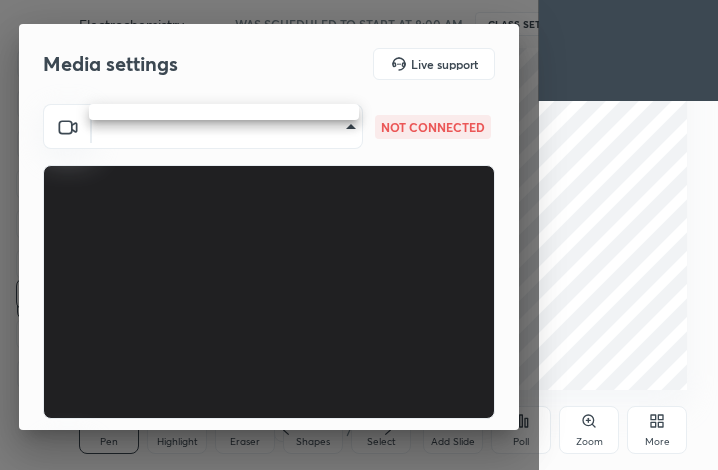 click at bounding box center [359, 235] 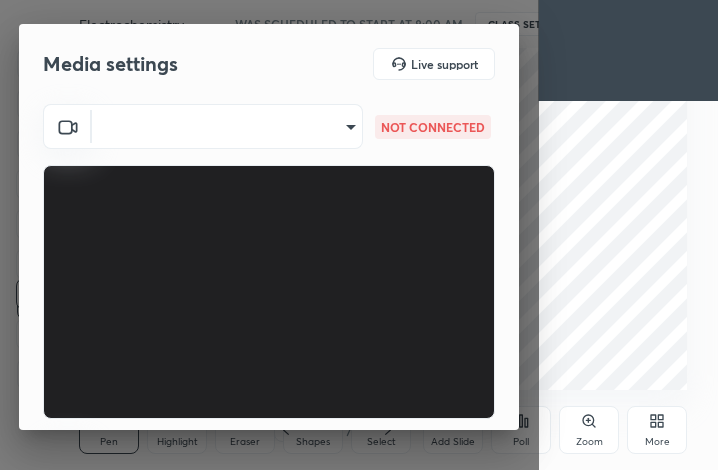 click at bounding box center [359, 235] 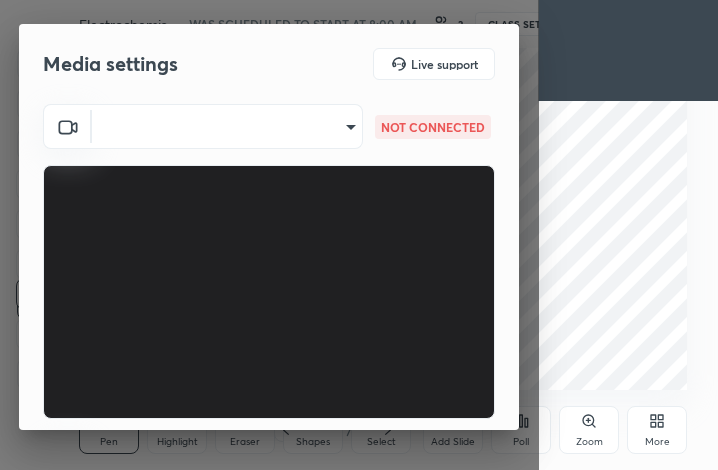 click on "1 2 3 4 5 6 7 C X Z C X Z E E Erase all   H H Electrochemistry WAS SCHEDULED TO START AT  8:00 AM 2 CLASS SETTINGS START CLASS Setting up your live class Back Electrochemistry Shah Bhavik Gunvantlal Pen P Highlight H Eraser Shapes L Select S 1 / 1 Add Slide Poll Zoom More Chat JUMP TO LATEST Enable hand raising Enable raise hand to speak to learners. Once enabled, chat will be turned off temporarily. Enable x   introducing Raise a hand with a doubt Now learners can raise their hand along with a doubt  How it works? Doubts asked by learners will show up here Raise hand disabled You have disabled Raise hand currently. Enable it to invite learners to speak Enable Can't raise hand Looks like educator just invited you to speak. Please wait before you can raise your hand again. Got it T Messages (T) D Doubts (D) G Raise Hand (G) Report an issue Reason for reporting Buffering Chat not working Audio - Video sync issue Educator video quality low ​ Attach an image Report Media settings Live support ​ NOT CONNECTED" at bounding box center [359, 235] 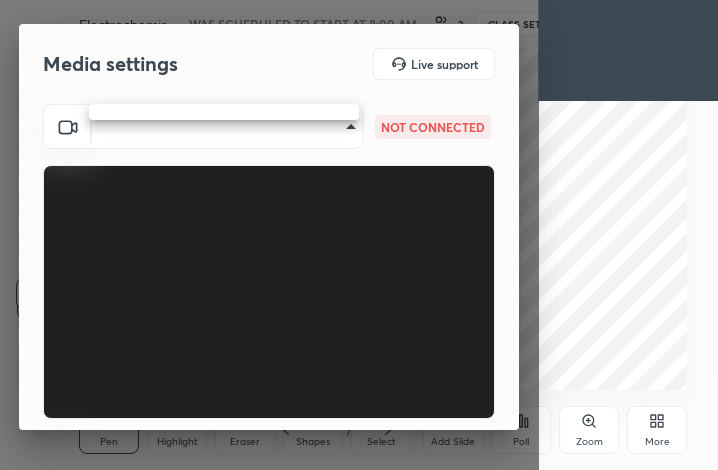 click at bounding box center (359, 235) 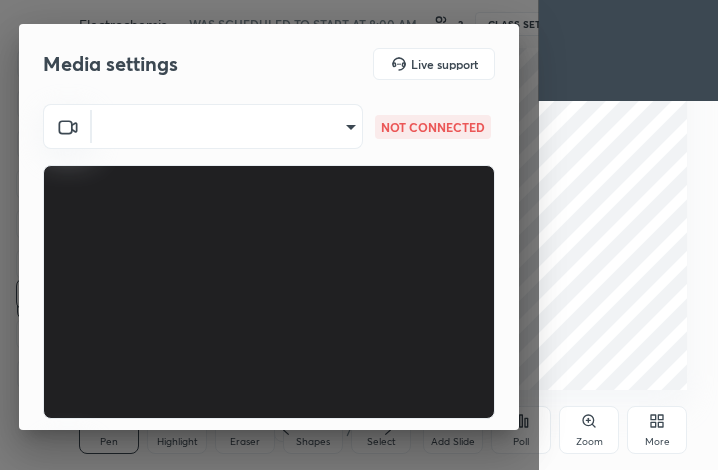 click on "1 2 3 4 5 6 7 C X Z C X Z E E Erase all   H H Electrochemistry WAS SCHEDULED TO START AT  8:00 AM 2 CLASS SETTINGS START CLASS Setting up your live class Back Electrochemistry Shah Bhavik Gunvantlal Pen P Highlight H Eraser Shapes L Select S 1 / 1 Add Slide Poll Zoom More Chat JUMP TO LATEST Enable hand raising Enable raise hand to speak to learners. Once enabled, chat will be turned off temporarily. Enable x   introducing Raise a hand with a doubt Now learners can raise their hand along with a doubt  How it works? Doubts asked by learners will show up here Raise hand disabled You have disabled Raise hand currently. Enable it to invite learners to speak Enable Can't raise hand Looks like educator just invited you to speak. Please wait before you can raise your hand again. Got it T Messages (T) D Doubts (D) G Raise Hand (G) Report an issue Reason for reporting Buffering Chat not working Audio - Video sync issue Educator video quality low ​ Attach an image Report Media settings Live support ​ NOT CONNECTED" at bounding box center [359, 235] 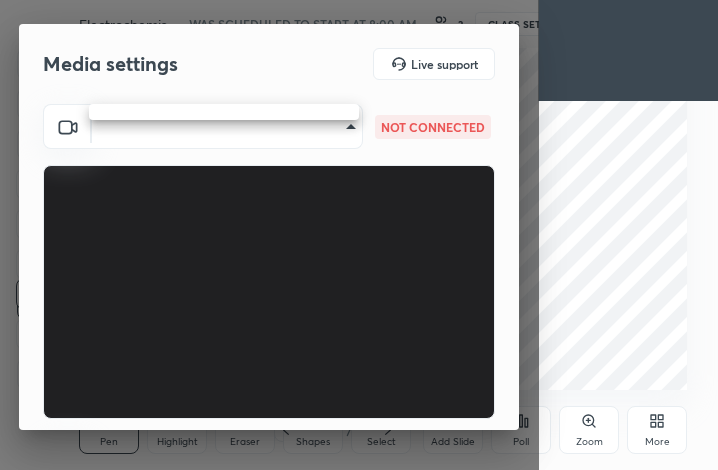 click at bounding box center [359, 235] 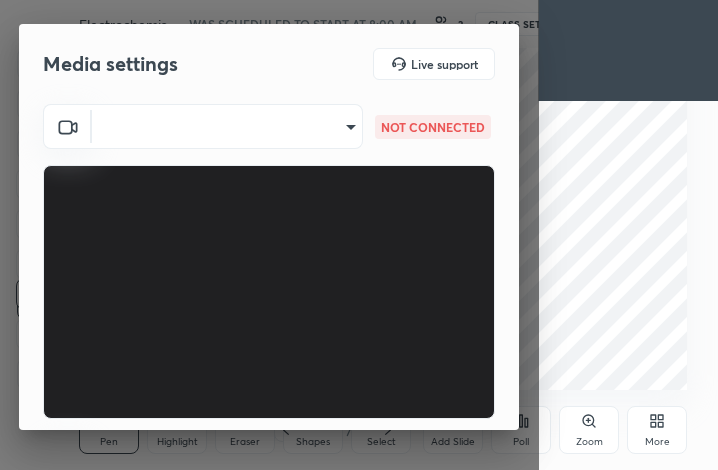 click on "1 2 3 4 5 6 7 C X Z C X Z E E Erase all   H H Electrochemistry WAS SCHEDULED TO START AT  8:00 AM 2 CLASS SETTINGS START CLASS Setting up your live class Back Electrochemistry Shah Bhavik Gunvantlal Pen P Highlight H Eraser Shapes L Select S 1 / 1 Add Slide Poll Zoom More Chat JUMP TO LATEST Enable hand raising Enable raise hand to speak to learners. Once enabled, chat will be turned off temporarily. Enable x   introducing Raise a hand with a doubt Now learners can raise their hand along with a doubt  How it works? Doubts asked by learners will show up here Raise hand disabled You have disabled Raise hand currently. Enable it to invite learners to speak Enable Can't raise hand Looks like educator just invited you to speak. Please wait before you can raise your hand again. Got it T Messages (T) D Doubts (D) G Raise Hand (G) Report an issue Reason for reporting Buffering Chat not working Audio - Video sync issue Educator video quality low ​ Attach an image Report Media settings Live support ​ NOT CONNECTED" at bounding box center (359, 235) 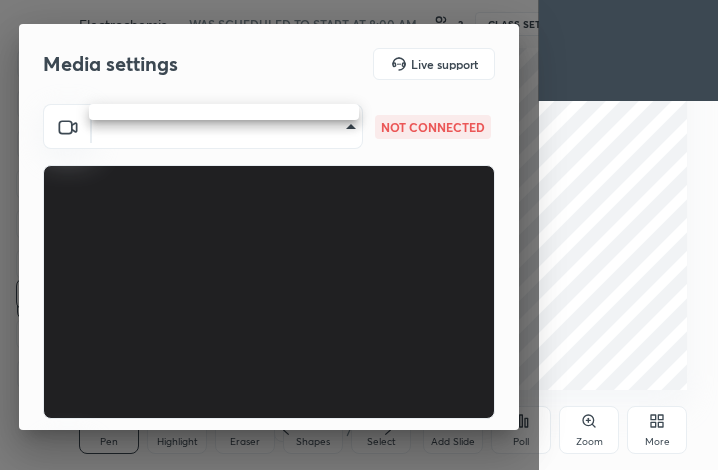 click at bounding box center (359, 235) 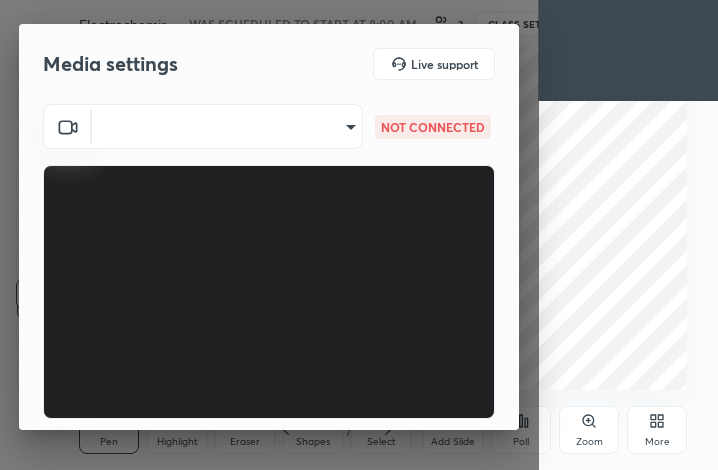 click on "1 2 3 4 5 6 7 C X Z C X Z E E Erase all   H H Electrochemistry WAS SCHEDULED TO START AT  8:00 AM 2 CLASS SETTINGS START CLASS Setting up your live class Back Electrochemistry Shah Bhavik Gunvantlal Pen P Highlight H Eraser Shapes L Select S 1 / 1 Add Slide Poll Zoom More Chat JUMP TO LATEST Enable hand raising Enable raise hand to speak to learners. Once enabled, chat will be turned off temporarily. Enable x   introducing Raise a hand with a doubt Now learners can raise their hand along with a doubt  How it works? Doubts asked by learners will show up here Raise hand disabled You have disabled Raise hand currently. Enable it to invite learners to speak Enable Can't raise hand Looks like educator just invited you to speak. Please wait before you can raise your hand again. Got it T Messages (T) D Doubts (D) G Raise Hand (G) Report an issue Reason for reporting Buffering Chat not working Audio - Video sync issue Educator video quality low ​ Attach an image Report Media settings Live support ​ NOT CONNECTED" at bounding box center (359, 235) 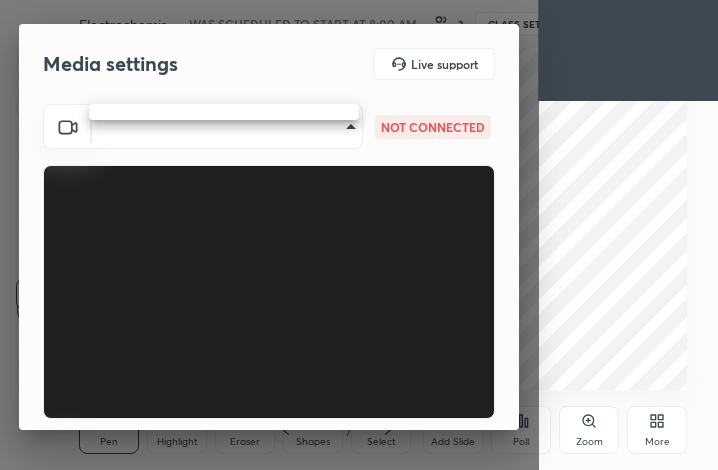 click at bounding box center [359, 235] 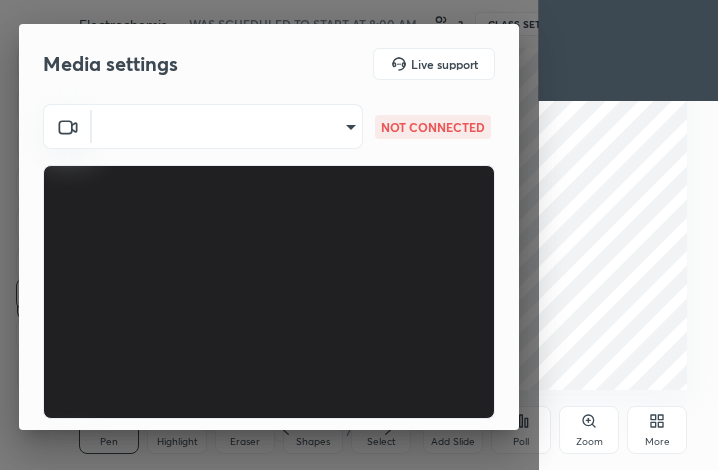 click on "1 2 3 4 5 6 7 C X Z C X Z E E Erase all   H H Electrochemistry WAS SCHEDULED TO START AT  8:00 AM 2 CLASS SETTINGS START CLASS Setting up your live class Back Electrochemistry Shah Bhavik Gunvantlal Pen P Highlight H Eraser Shapes L Select S 1 / 1 Add Slide Poll Zoom More Chat JUMP TO LATEST Enable hand raising Enable raise hand to speak to learners. Once enabled, chat will be turned off temporarily. Enable x   introducing Raise a hand with a doubt Now learners can raise their hand along with a doubt  How it works? Doubts asked by learners will show up here Raise hand disabled You have disabled Raise hand currently. Enable it to invite learners to speak Enable Can't raise hand Looks like educator just invited you to speak. Please wait before you can raise your hand again. Got it T Messages (T) D Doubts (D) G Raise Hand (G) Report an issue Reason for reporting Buffering Chat not working Audio - Video sync issue Educator video quality low ​ Attach an image Report Media settings Live support ​ NOT CONNECTED" at bounding box center (359, 235) 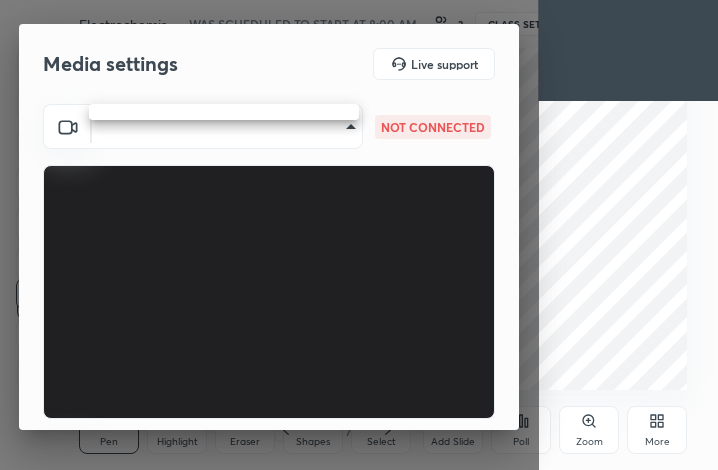 click at bounding box center [359, 235] 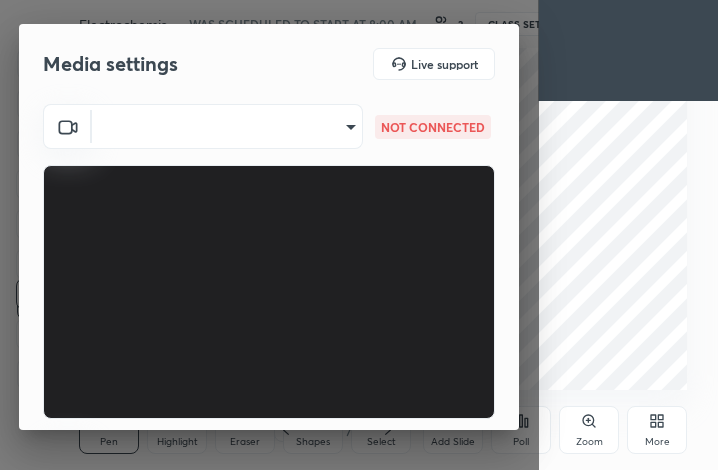 click on "1 2 3 4 5 6 7 C X Z C X Z E E Erase all   H H Electrochemistry WAS SCHEDULED TO START AT  8:00 AM 2 CLASS SETTINGS START CLASS Setting up your live class Back Electrochemistry Shah Bhavik Gunvantlal Pen P Highlight H Eraser Shapes L Select S 1 / 1 Add Slide Poll Zoom More Chat JUMP TO LATEST Enable hand raising Enable raise hand to speak to learners. Once enabled, chat will be turned off temporarily. Enable x   introducing Raise a hand with a doubt Now learners can raise their hand along with a doubt  How it works? Doubts asked by learners will show up here Raise hand disabled You have disabled Raise hand currently. Enable it to invite learners to speak Enable Can't raise hand Looks like educator just invited you to speak. Please wait before you can raise your hand again. Got it T Messages (T) D Doubts (D) G Raise Hand (G) Report an issue Reason for reporting Buffering Chat not working Audio - Video sync issue Educator video quality low ​ Attach an image Report Media settings Live support ​ NOT CONNECTED" at bounding box center [359, 235] 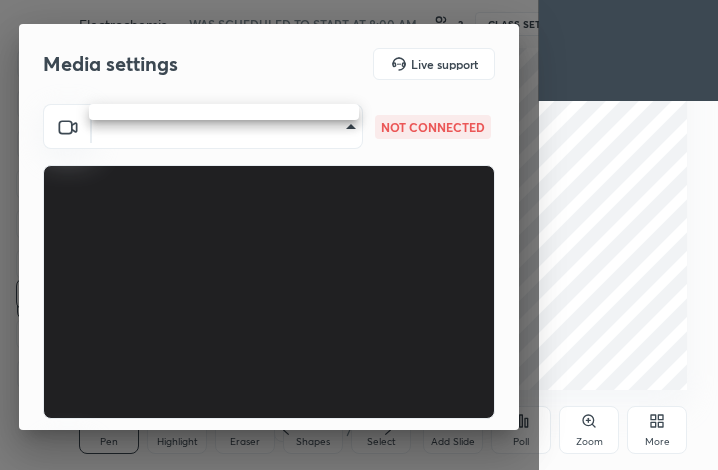 click at bounding box center (359, 235) 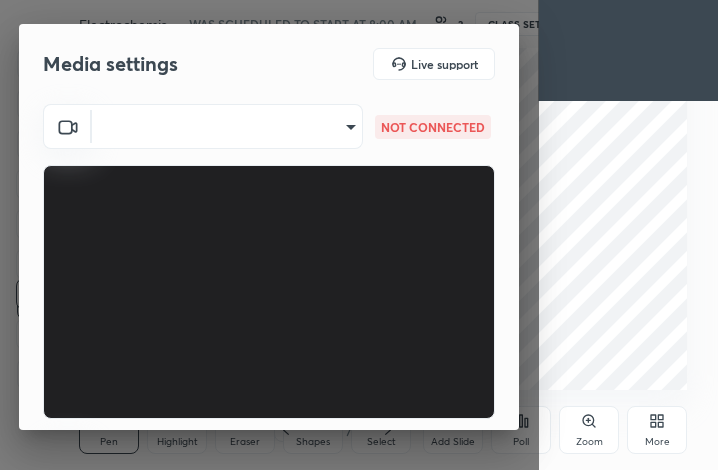click on "1 2 3 4 5 6 7 C X Z C X Z E E Erase all   H H Electrochemistry WAS SCHEDULED TO START AT  8:00 AM 2 CLASS SETTINGS START CLASS Setting up your live class Back Electrochemistry Shah Bhavik Gunvantlal Pen P Highlight H Eraser Shapes L Select S 1 / 1 Add Slide Poll Zoom More Chat JUMP TO LATEST Enable hand raising Enable raise hand to speak to learners. Once enabled, chat will be turned off temporarily. Enable x   introducing Raise a hand with a doubt Now learners can raise their hand along with a doubt  How it works? Doubts asked by learners will show up here Raise hand disabled You have disabled Raise hand currently. Enable it to invite learners to speak Enable Can't raise hand Looks like educator just invited you to speak. Please wait before you can raise your hand again. Got it T Messages (T) D Doubts (D) G Raise Hand (G) Report an issue Reason for reporting Buffering Chat not working Audio - Video sync issue Educator video quality low ​ Attach an image Report Media settings Live support ​ NOT CONNECTED" at bounding box center [359, 235] 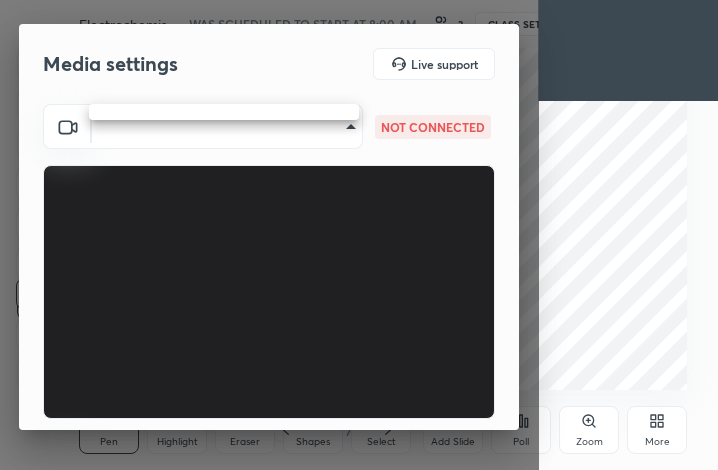 click at bounding box center (359, 235) 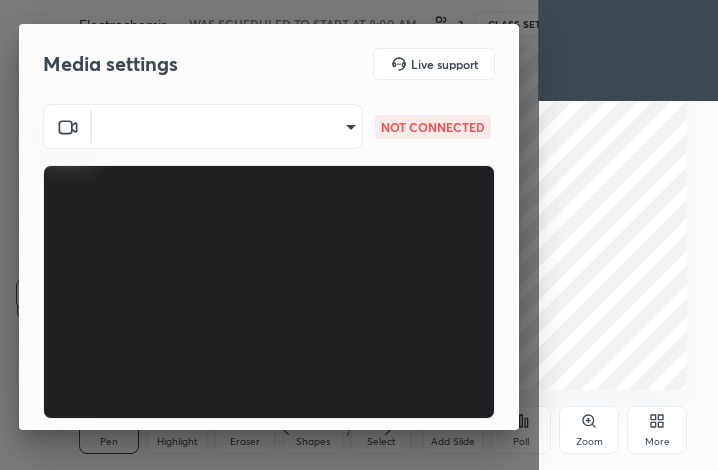 click on "1 2 3 4 5 6 7 C X Z C X Z E E Erase all   H H Electrochemistry WAS SCHEDULED TO START AT  8:00 AM 2 CLASS SETTINGS START CLASS Setting up your live class Back Electrochemistry Shah Bhavik Gunvantlal Pen P Highlight H Eraser Shapes L Select S 1 / 1 Add Slide Poll Zoom More Chat JUMP TO LATEST Enable hand raising Enable raise hand to speak to learners. Once enabled, chat will be turned off temporarily. Enable x   introducing Raise a hand with a doubt Now learners can raise their hand along with a doubt  How it works? Doubts asked by learners will show up here Raise hand disabled You have disabled Raise hand currently. Enable it to invite learners to speak Enable Can't raise hand Looks like educator just invited you to speak. Please wait before you can raise your hand again. Got it T Messages (T) D Doubts (D) G Raise Hand (G) Report an issue Reason for reporting Buffering Chat not working Audio - Video sync issue Educator video quality low ​ Attach an image Report Media settings Live support ​ NOT CONNECTED" at bounding box center (359, 235) 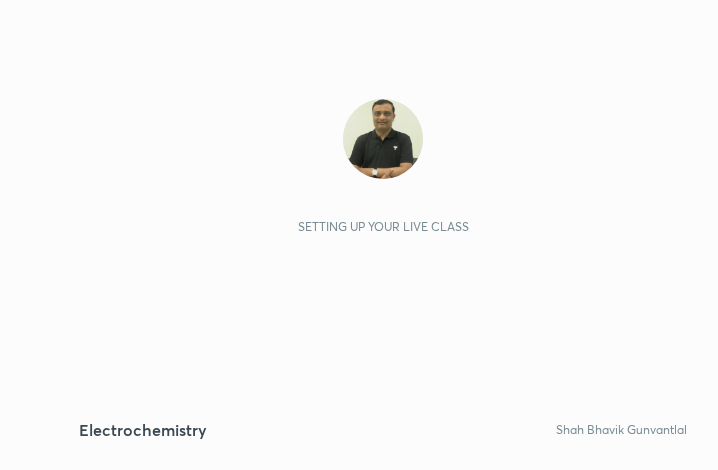 scroll, scrollTop: 0, scrollLeft: 0, axis: both 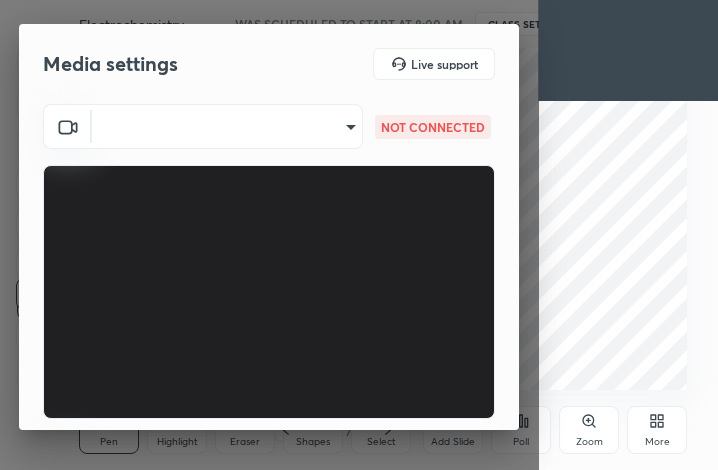 click on "1 2 3 4 5 6 7 C X Z C X Z E E Erase all   H H Electrochemistry WAS SCHEDULED TO START AT  8:00 AM CLASS SETTINGS START CLASS Setting up your live class Back Electrochemistry Shah Bhavik Gunvantlal Pen P Highlight H Eraser Shapes L Select S 1 / 1 Add Slide Poll Zoom More Chat JUMP TO LATEST Enable hand raising Enable raise hand to speak to learners. Once enabled, chat will be turned off temporarily. Enable x   introducing Raise a hand with a doubt Now learners can raise their hand along with a doubt  How it works? Doubts asked by learners will show up here Raise hand disabled You have disabled Raise hand currently. Enable it to invite learners to speak Enable Can't raise hand Looks like educator just invited you to speak. Please wait before you can raise your hand again. Got it T Messages (T) D Doubts (D) G Raise Hand (G) Report an issue Reason for reporting Buffering Chat not working Audio - Video sync issue Educator video quality low ​ Attach an image Report Media settings Live support ​ NOT CONNECTED 1" at bounding box center (359, 235) 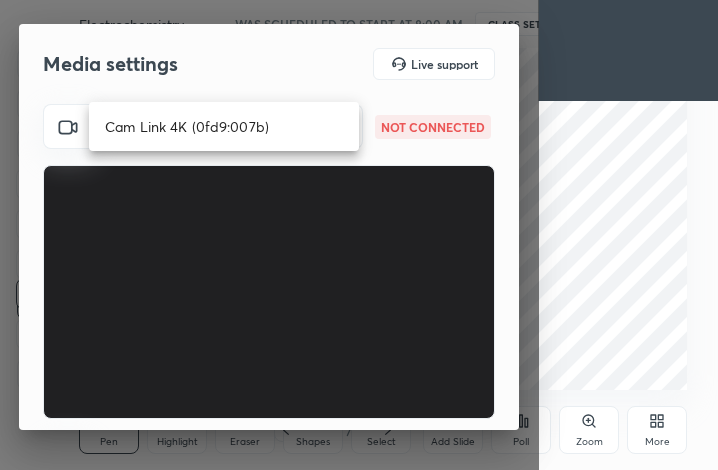 click on "Cam Link 4K (0fd9:007b)" at bounding box center (224, 126) 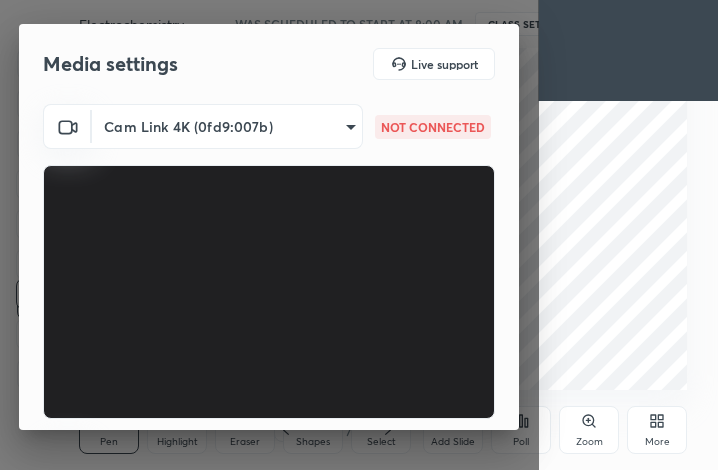 click on "1 2 3 4 5 6 7 C X Z C X Z E E Erase all   H H Electrochemistry WAS SCHEDULED TO START AT  8:00 AM CLASS SETTINGS START CLASS Setting up your live class Back Electrochemistry Shah Bhavik Gunvantlal Pen P Highlight H Eraser Shapes L Select S 1 / 1 Add Slide Poll Zoom More Chat JUMP TO LATEST Enable hand raising Enable raise hand to speak to learners. Once enabled, chat will be turned off temporarily. Enable x   introducing Raise a hand with a doubt Now learners can raise their hand along with a doubt  How it works? Doubts asked by learners will show up here Raise hand disabled You have disabled Raise hand currently. Enable it to invite learners to speak Enable Can't raise hand Looks like educator just invited you to speak. Please wait before you can raise your hand again. Got it T Messages (T) D Doubts (D) G Raise Hand (G) Report an issue Reason for reporting Buffering Chat not working Audio - Video sync issue Educator video quality low ​ Attach an image Report Media settings Live support NOT CONNECTED 1 / 4" at bounding box center [359, 235] 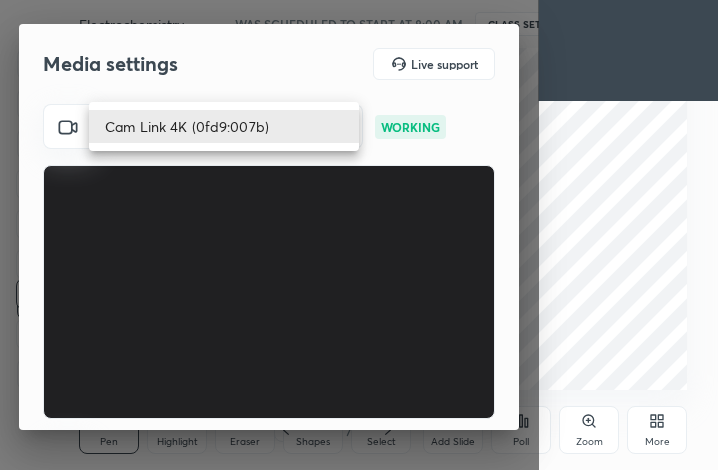 click on "Cam Link 4K (0fd9:007b)" at bounding box center [224, 126] 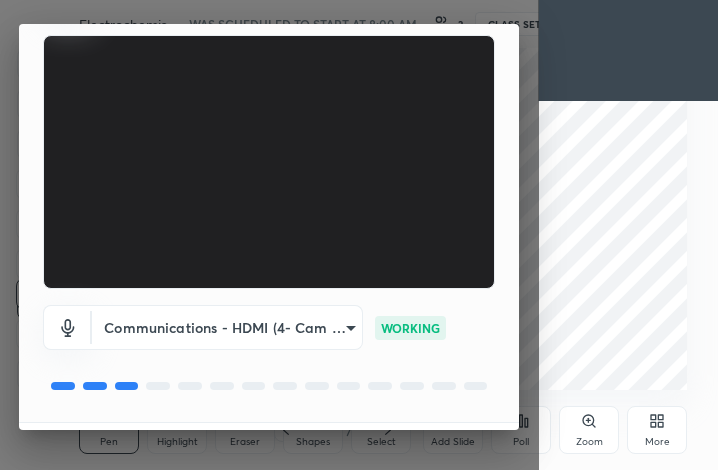 scroll, scrollTop: 186, scrollLeft: 0, axis: vertical 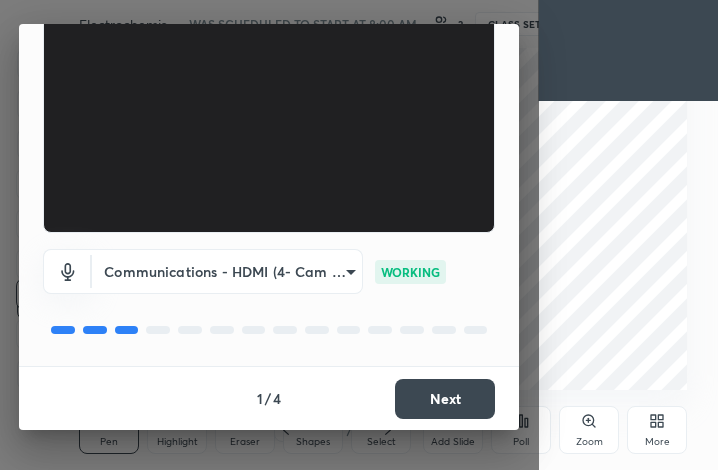 click on "Next" at bounding box center (445, 399) 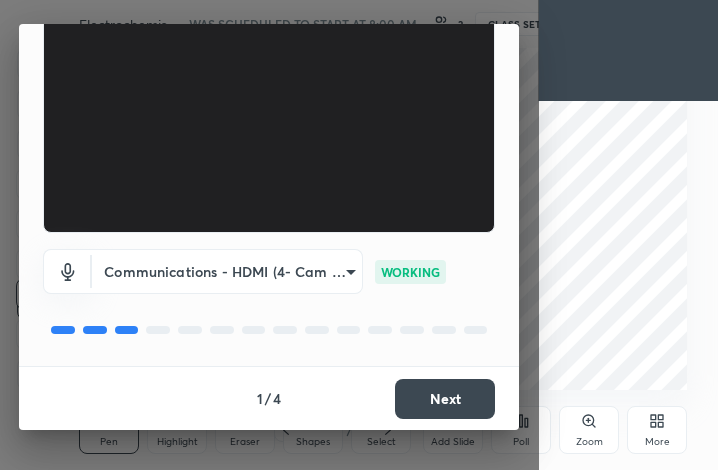 scroll, scrollTop: 0, scrollLeft: 0, axis: both 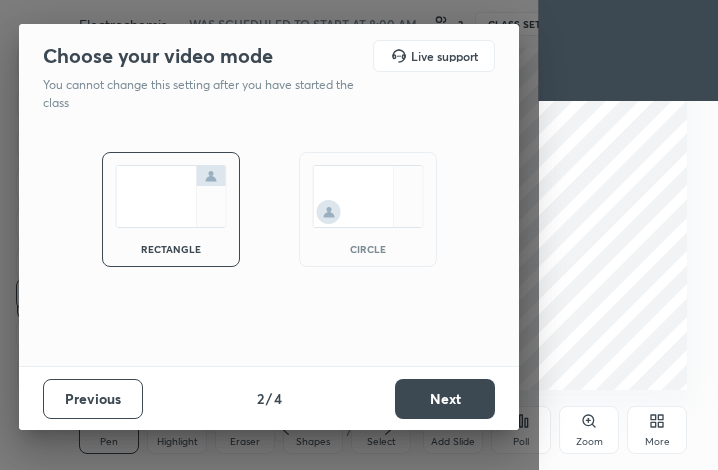 click on "Next" at bounding box center [445, 399] 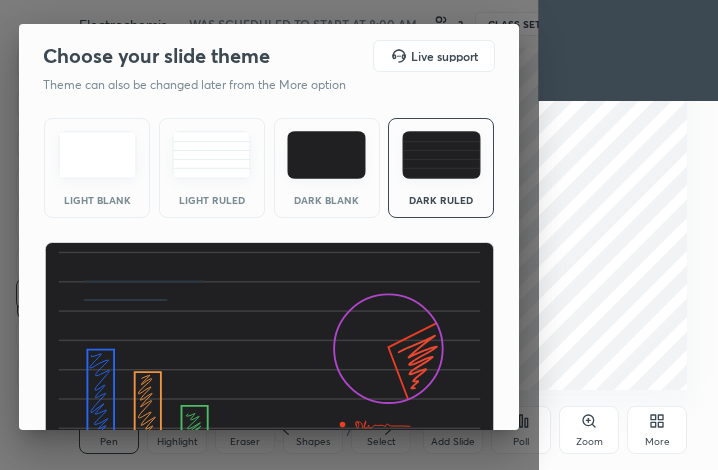 click at bounding box center (269, 369) 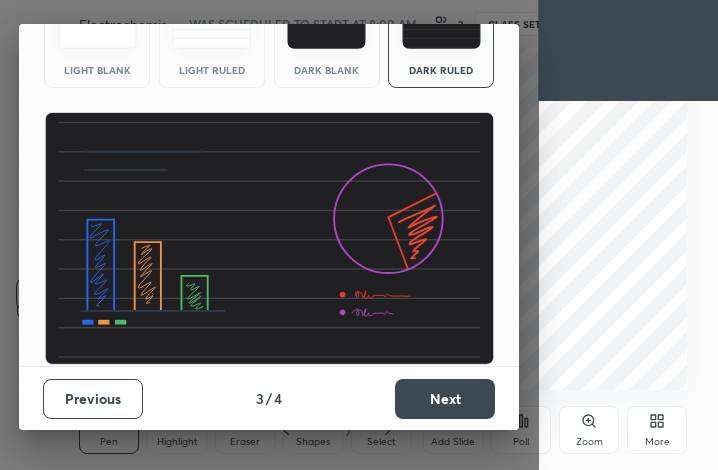 click on "Next" at bounding box center (445, 399) 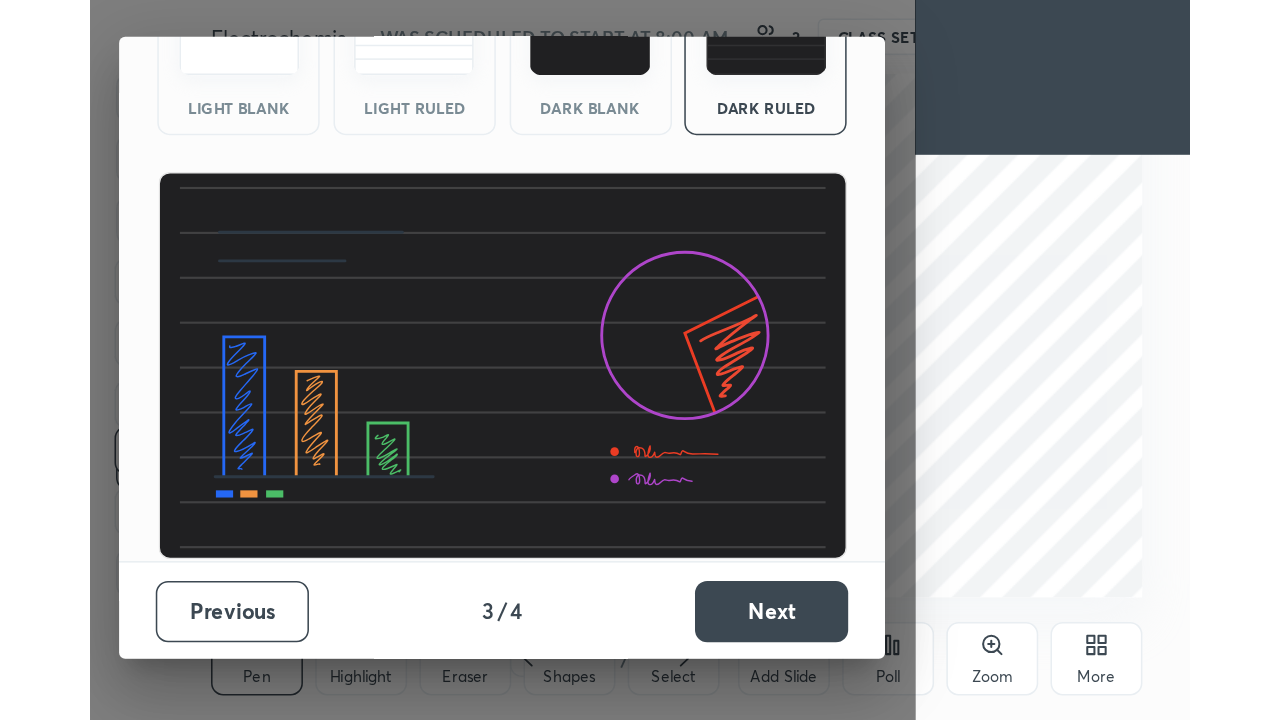 scroll, scrollTop: 0, scrollLeft: 0, axis: both 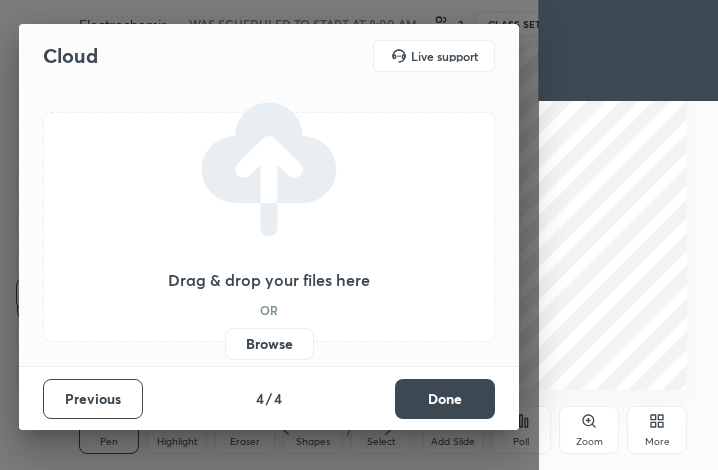 click on "Done" at bounding box center [445, 399] 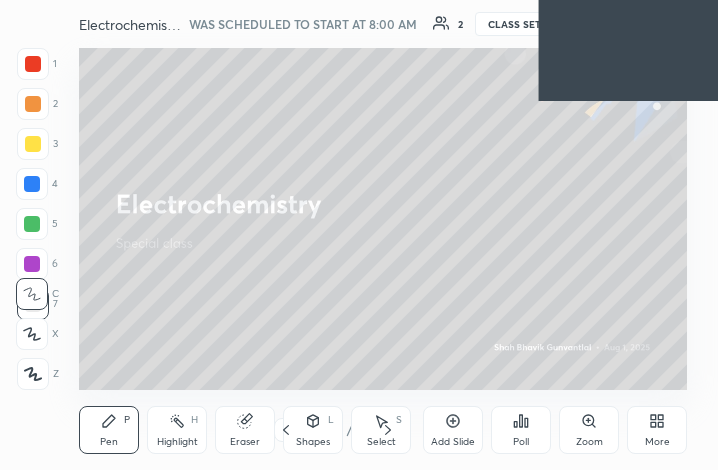 click 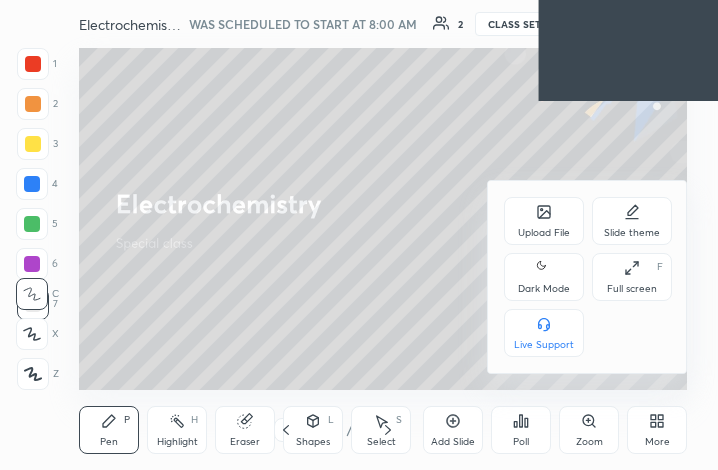 click on "Full screen F" at bounding box center [632, 277] 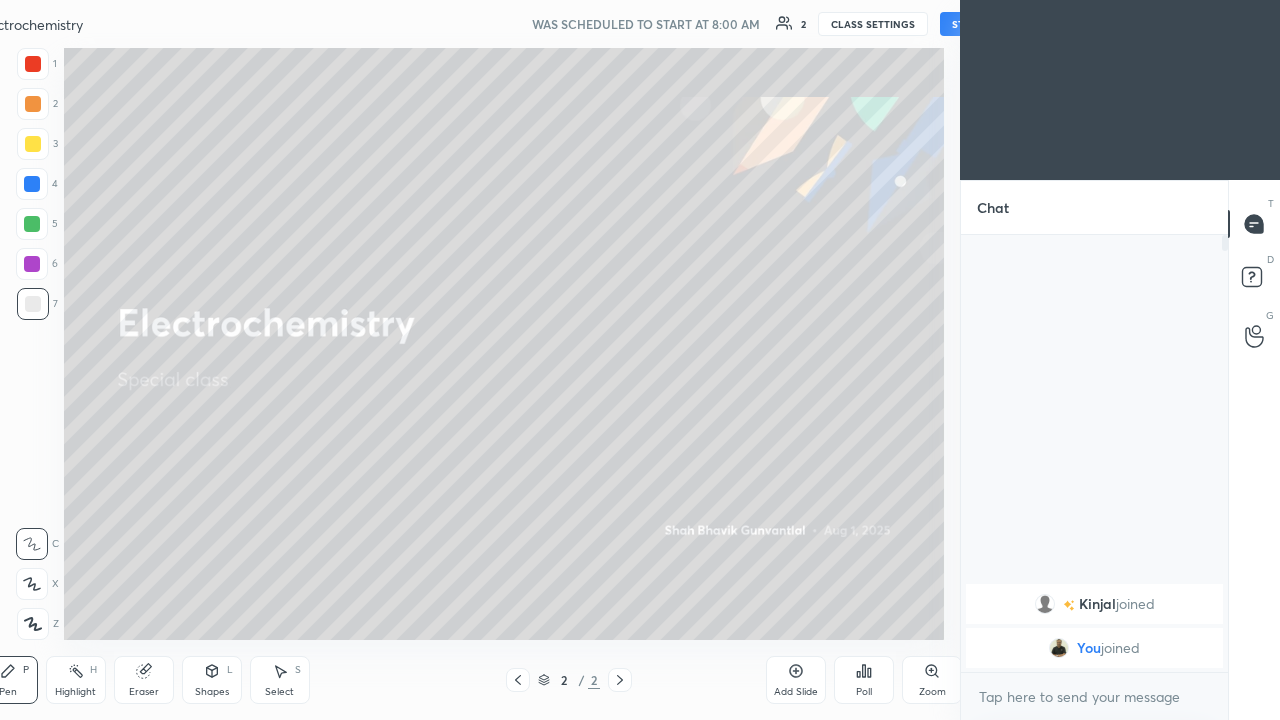 scroll, scrollTop: 99408, scrollLeft: 98978, axis: both 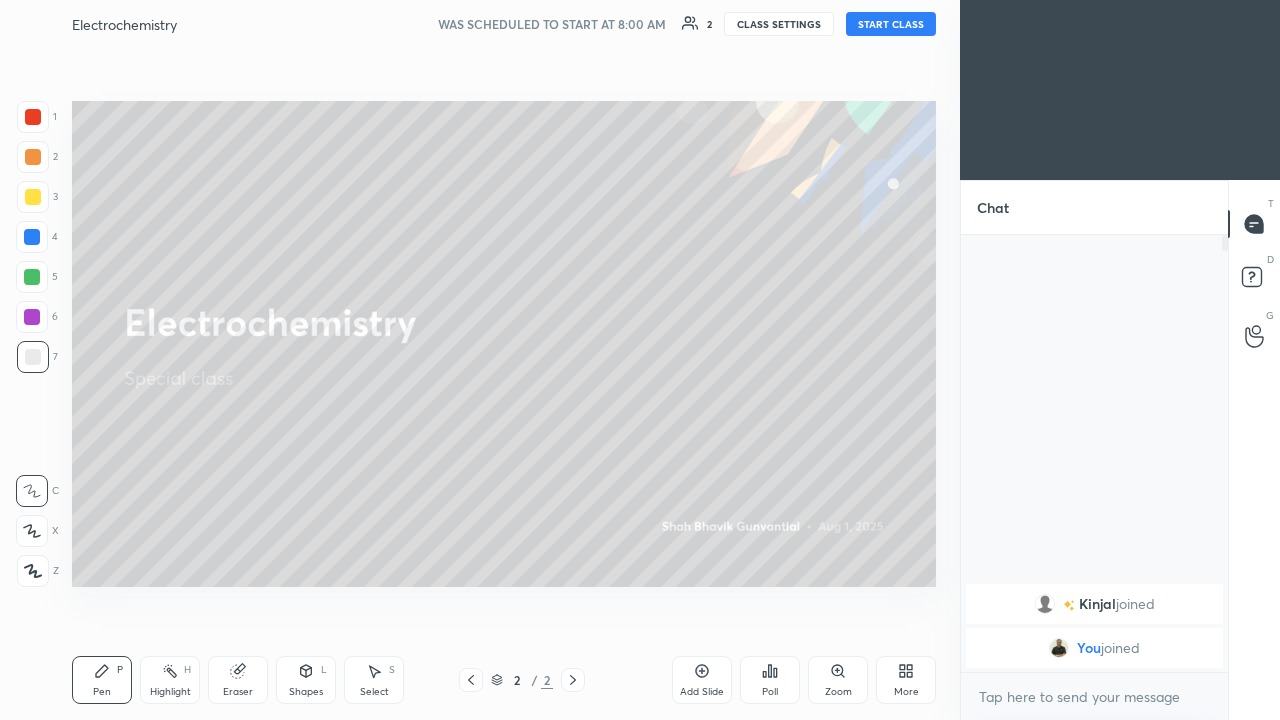 click on "START CLASS" at bounding box center [891, 24] 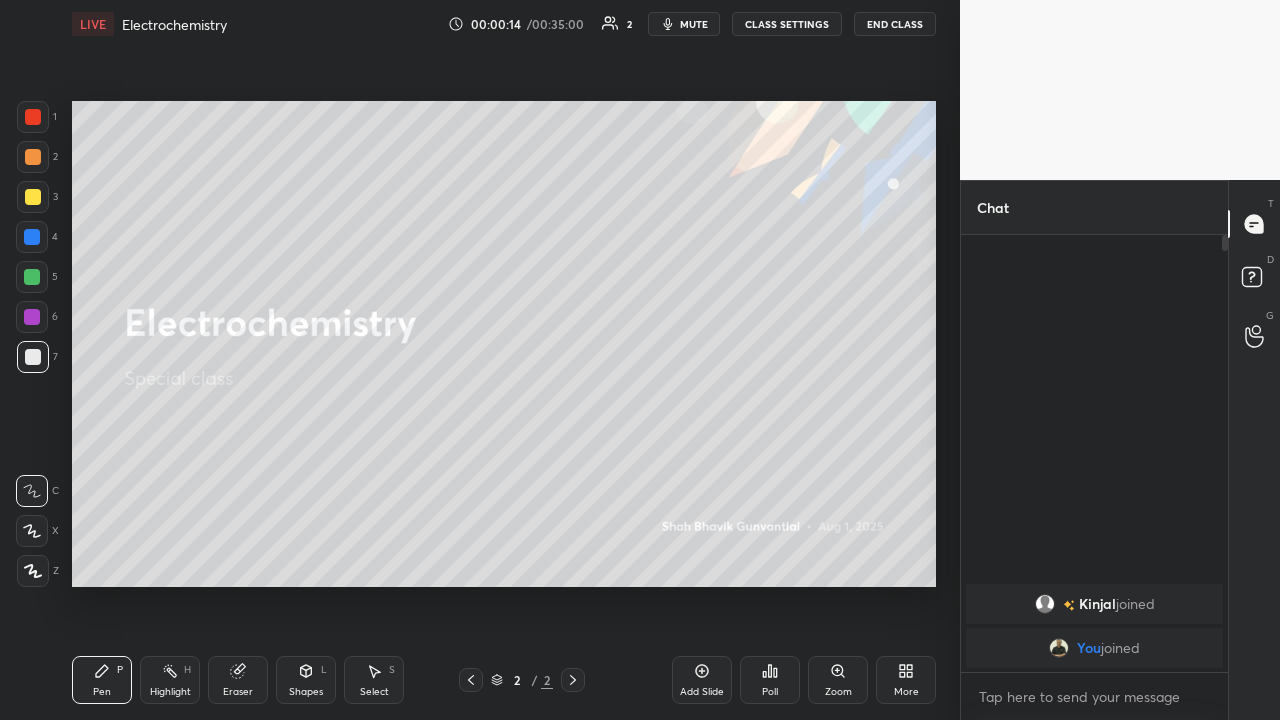 click 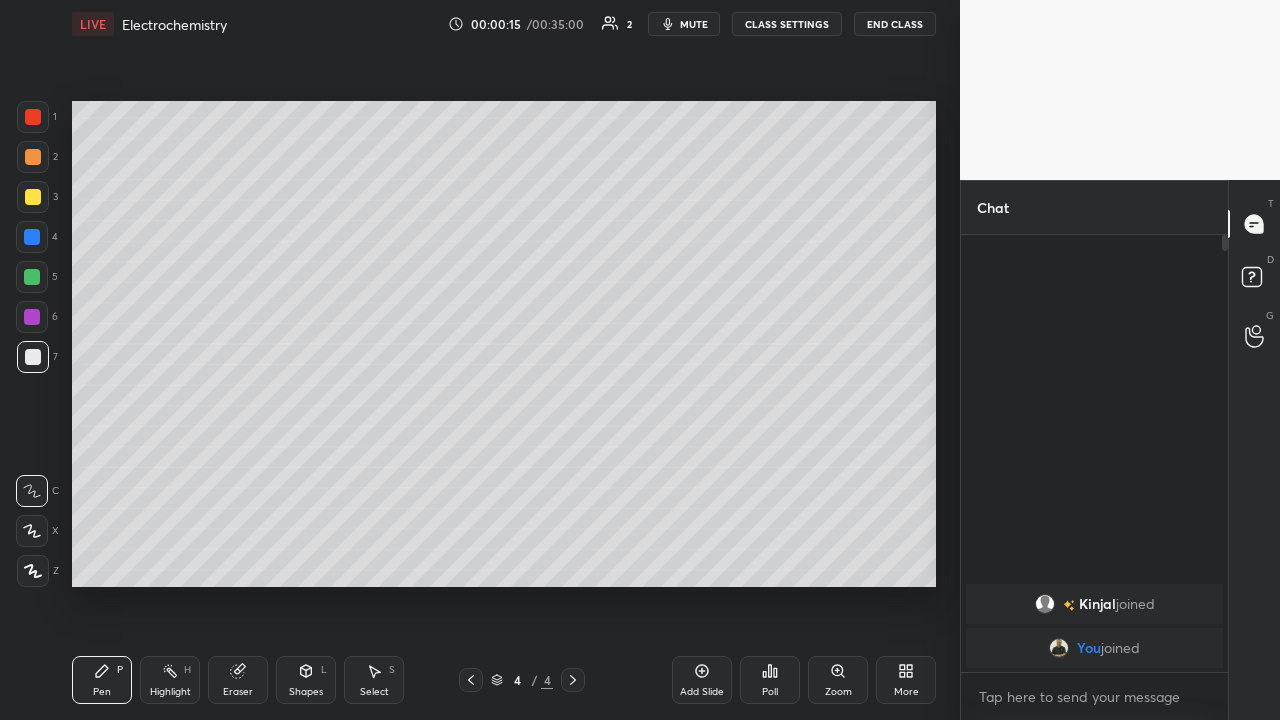 click 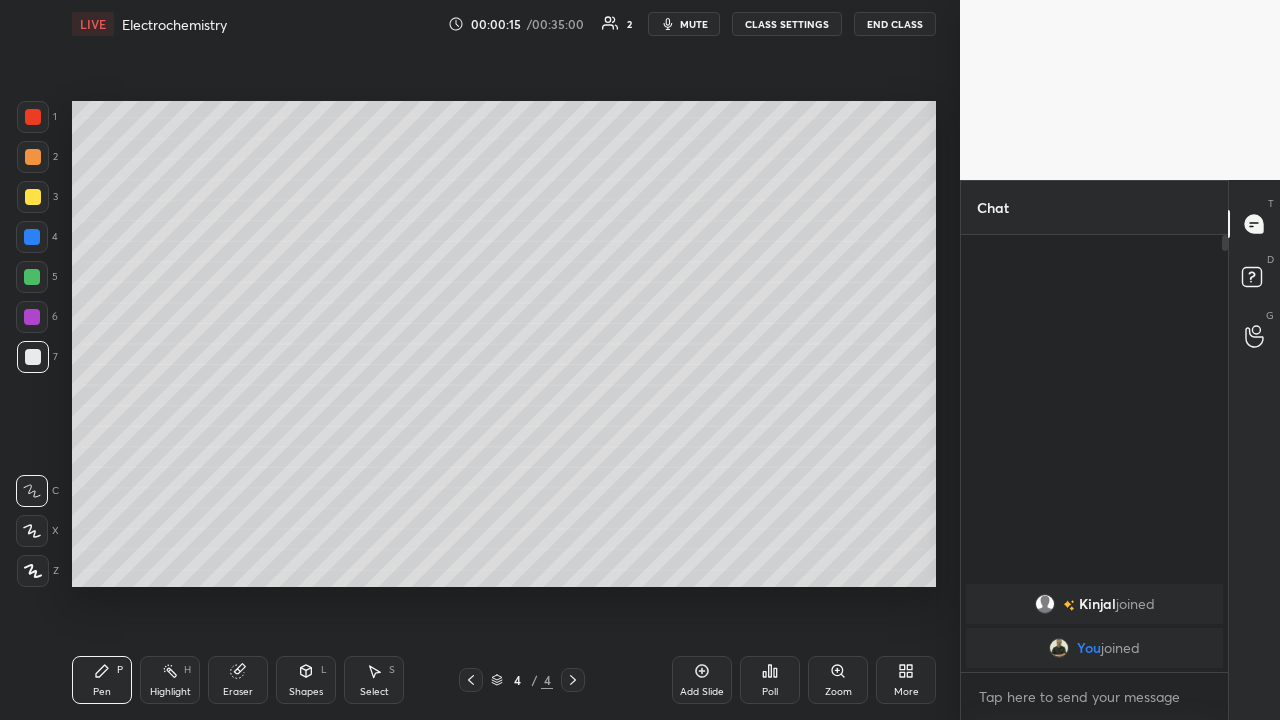 click 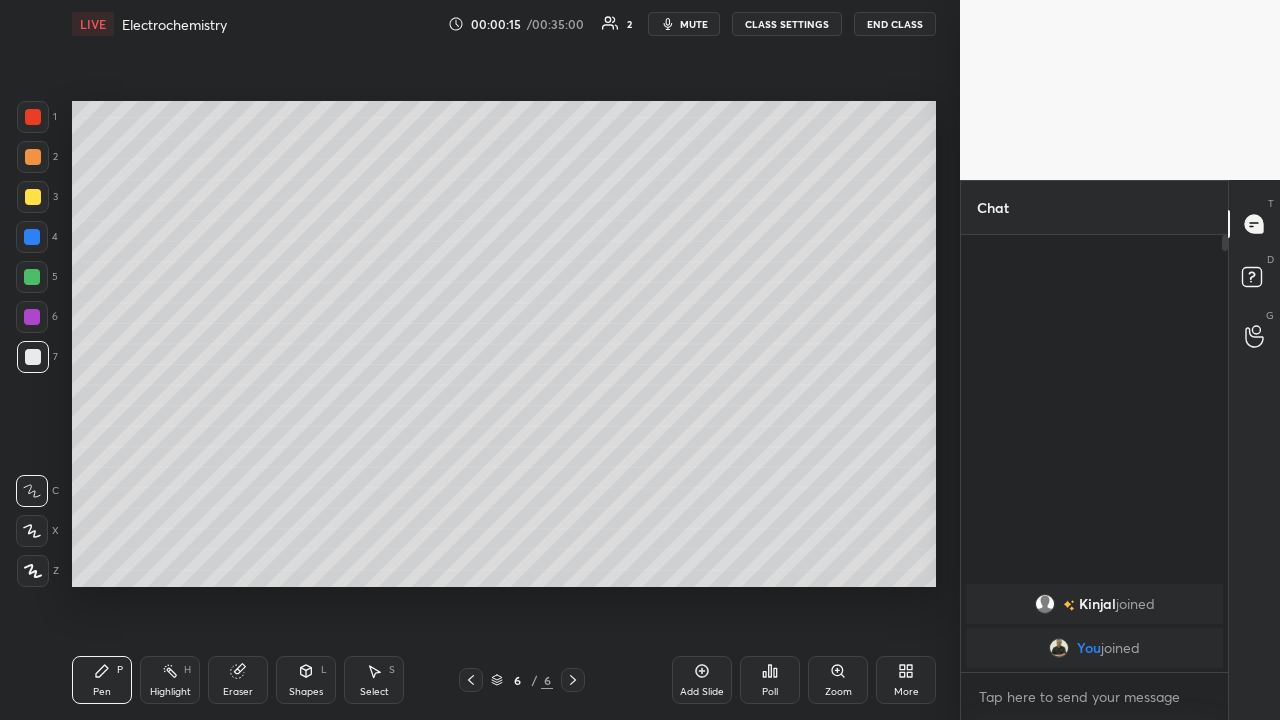click 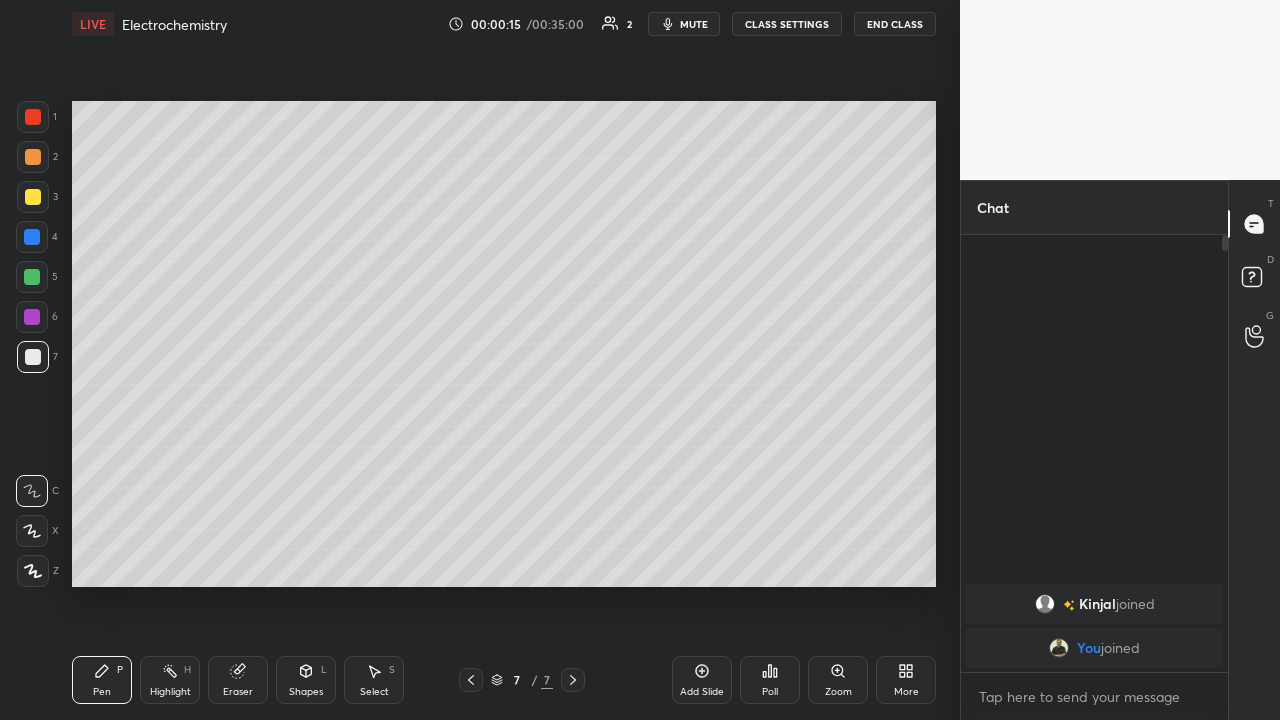 click 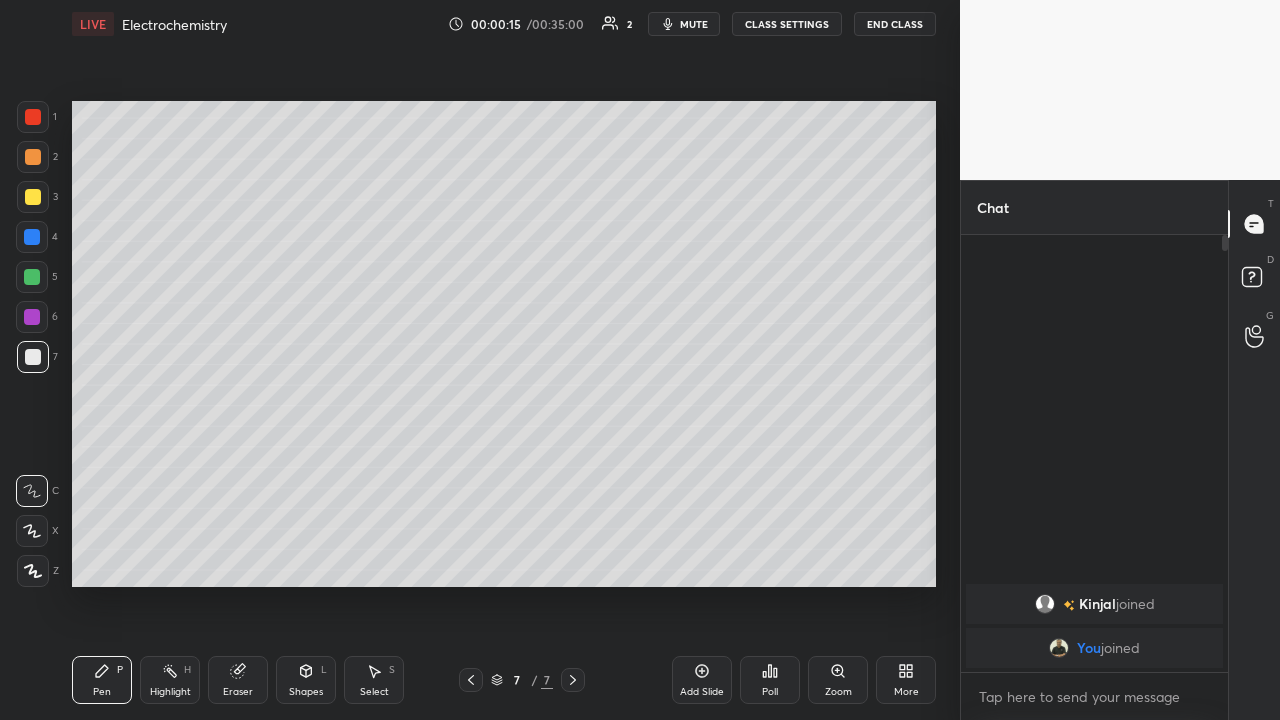 click 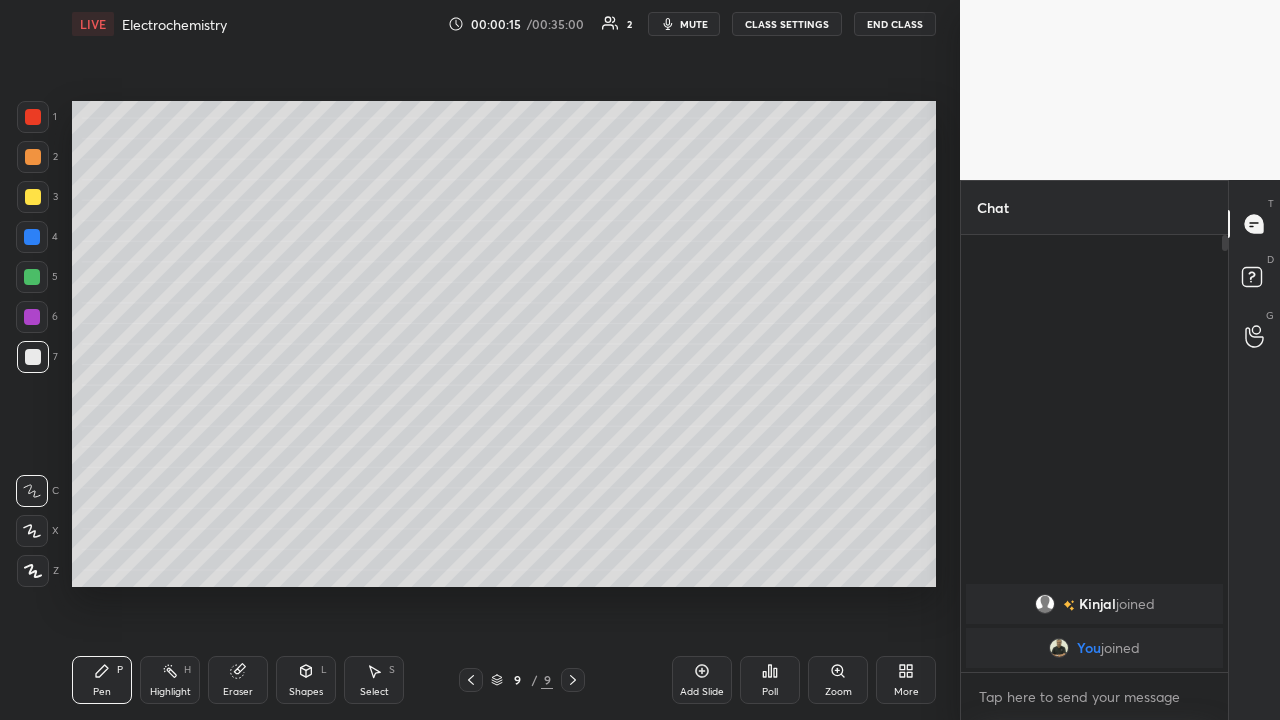 click 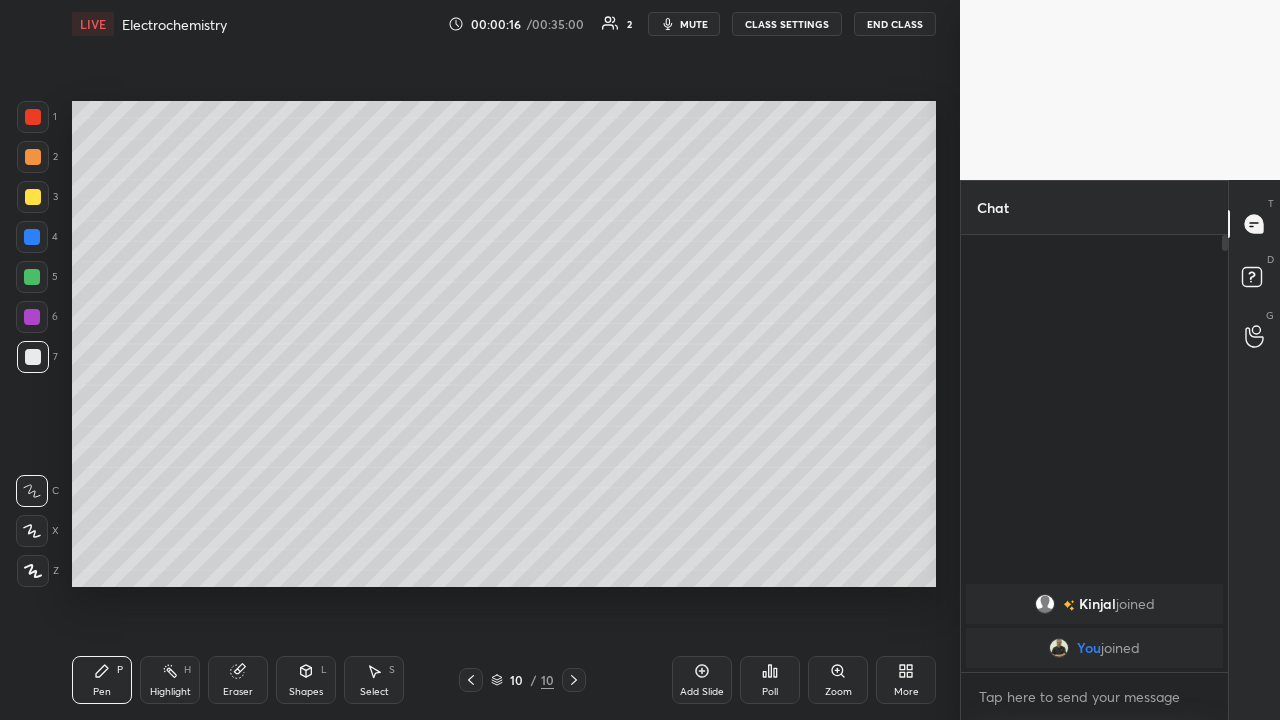 click 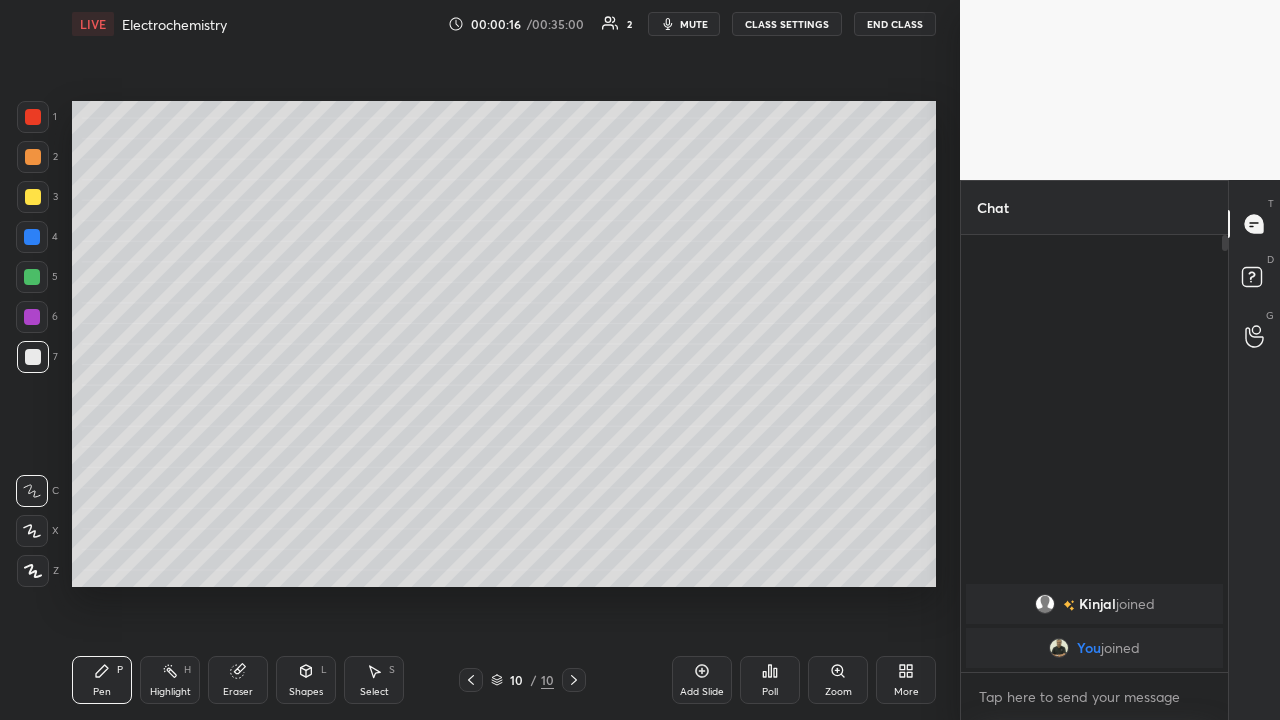 click 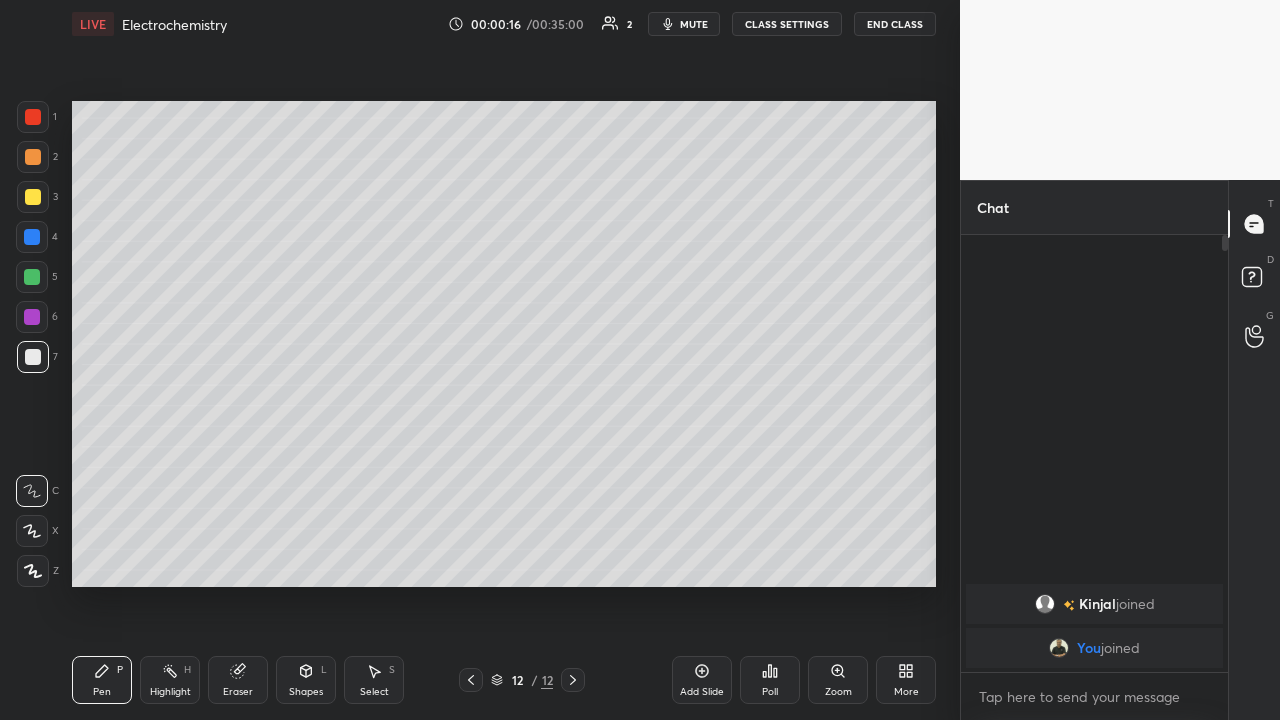 click 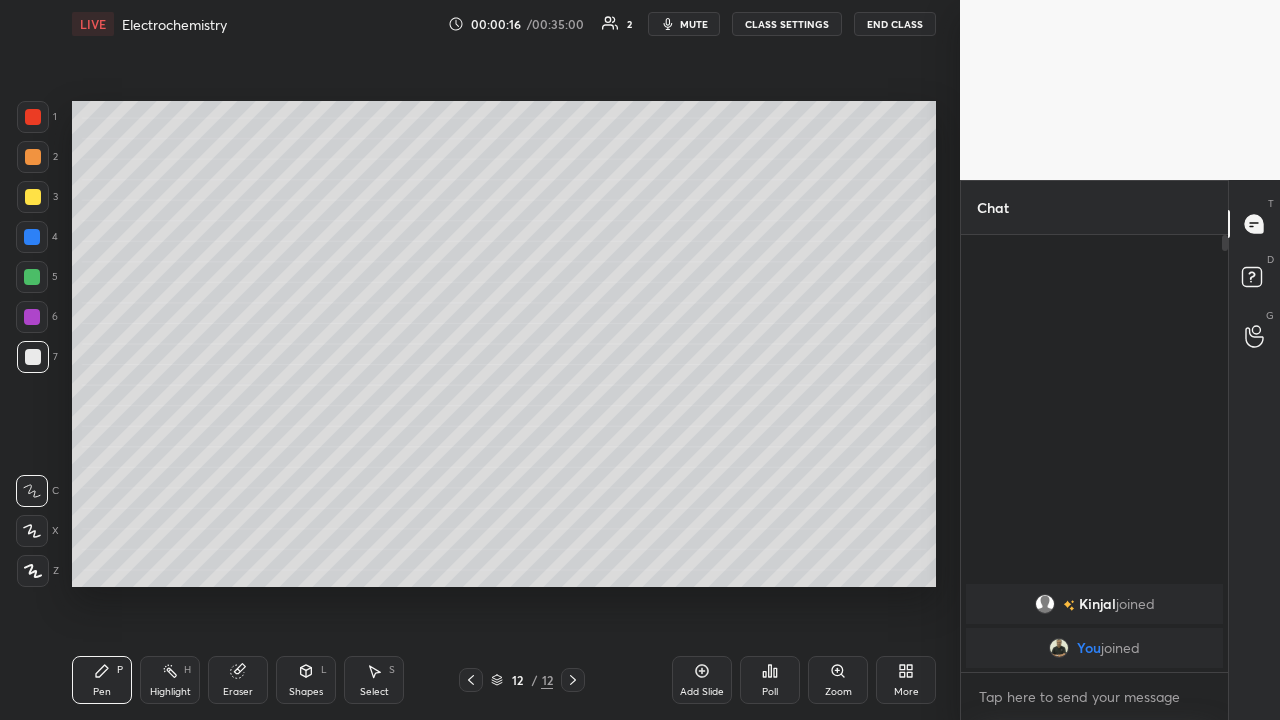 click 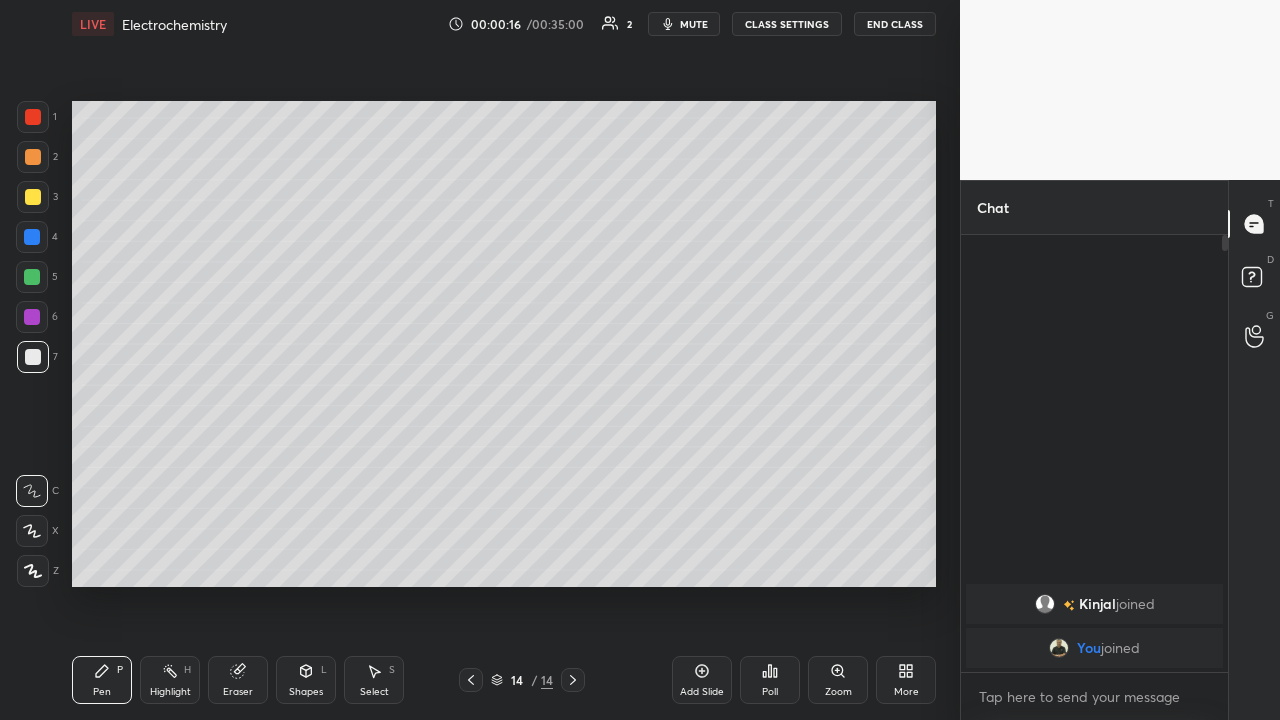 click 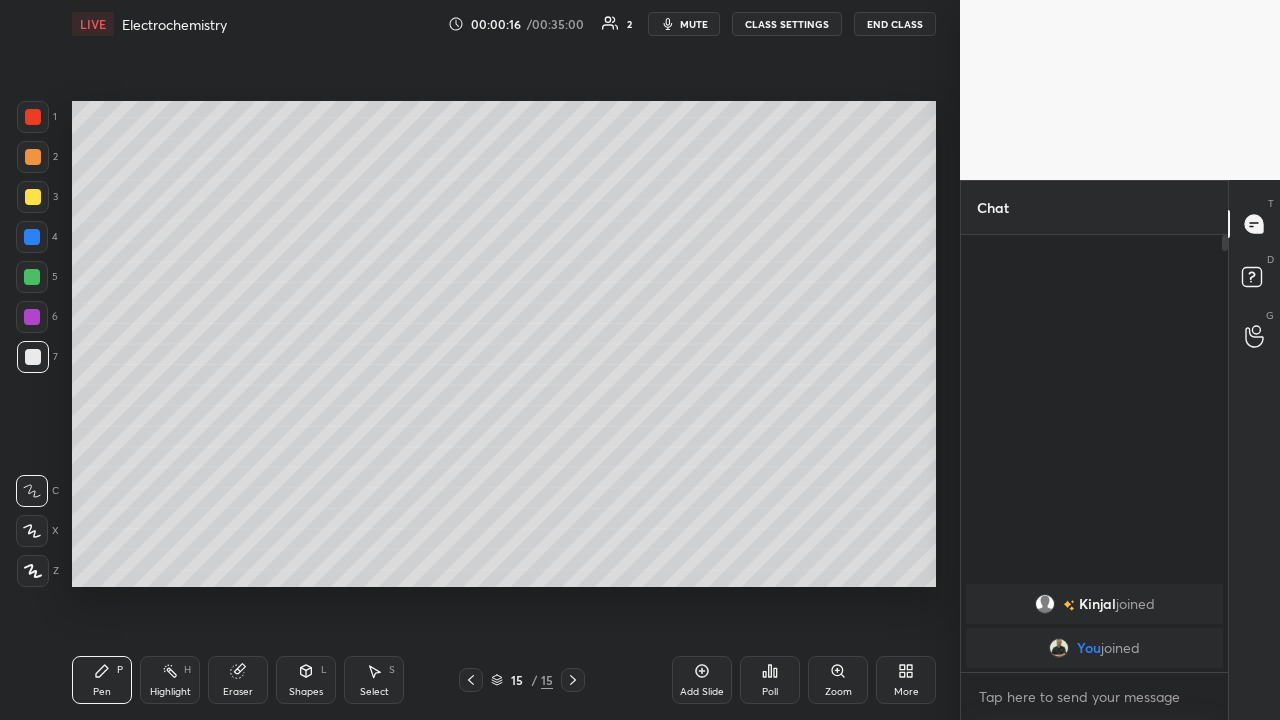 click 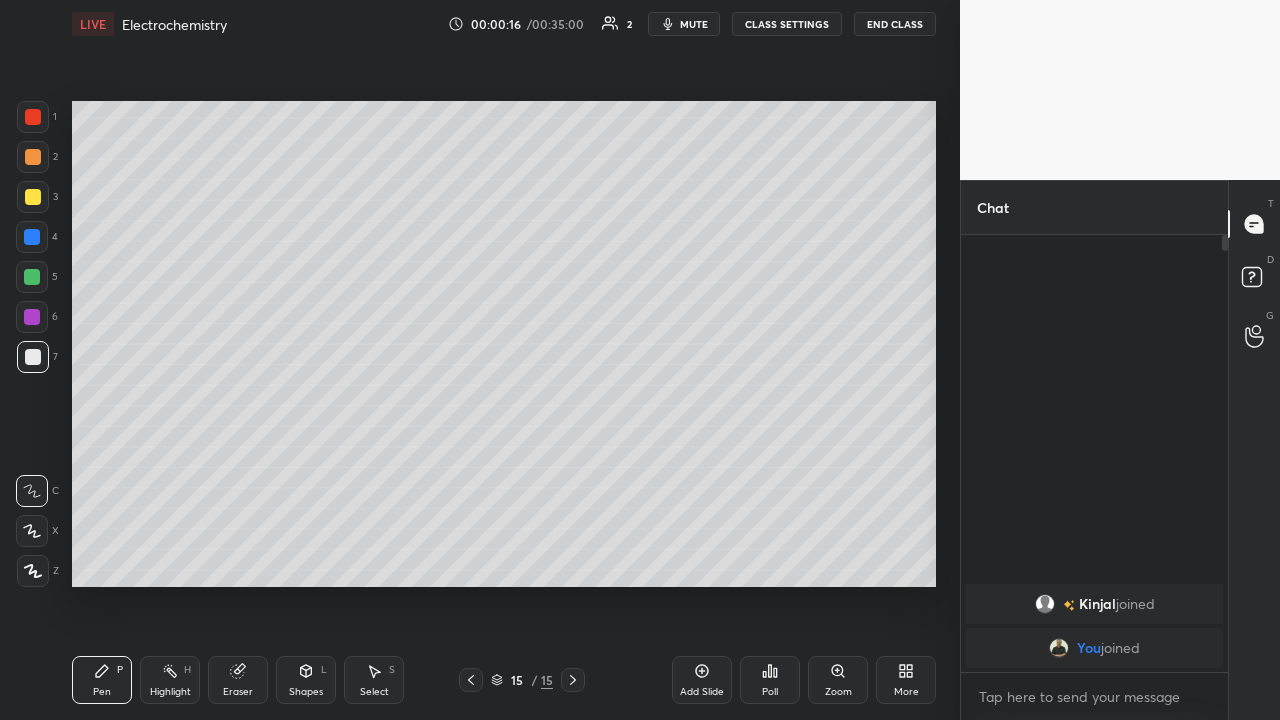 click 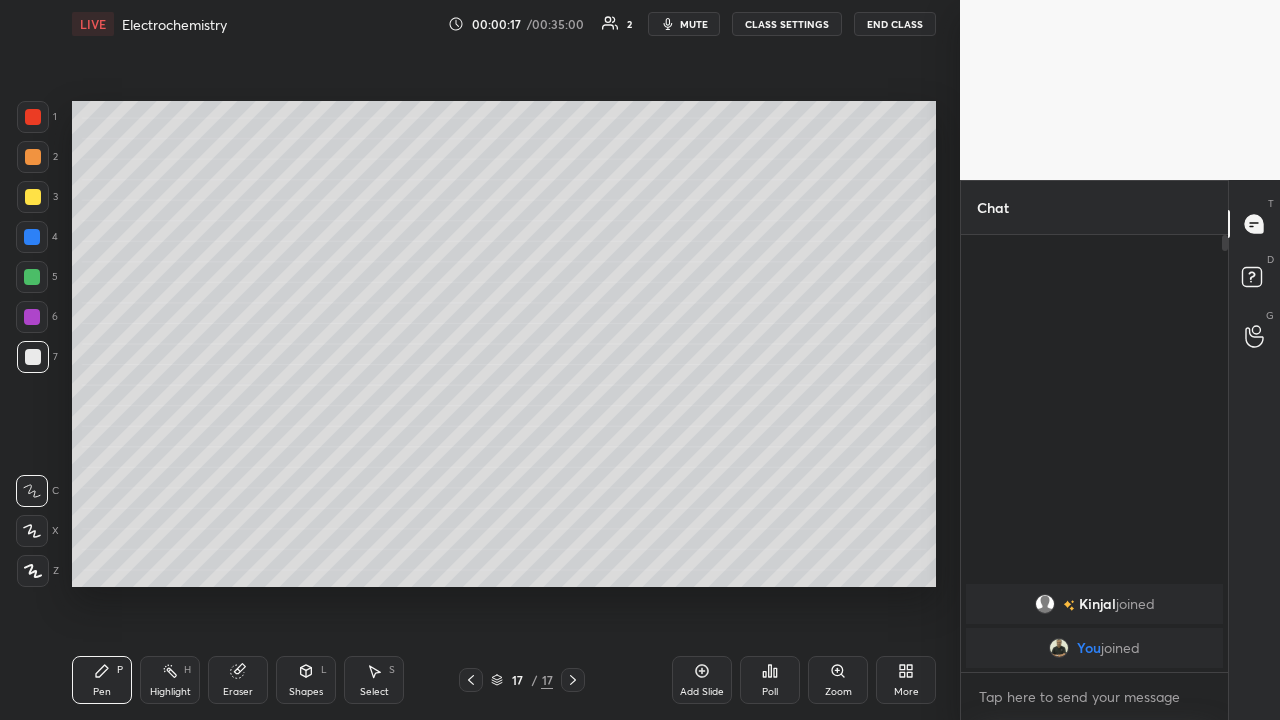 click 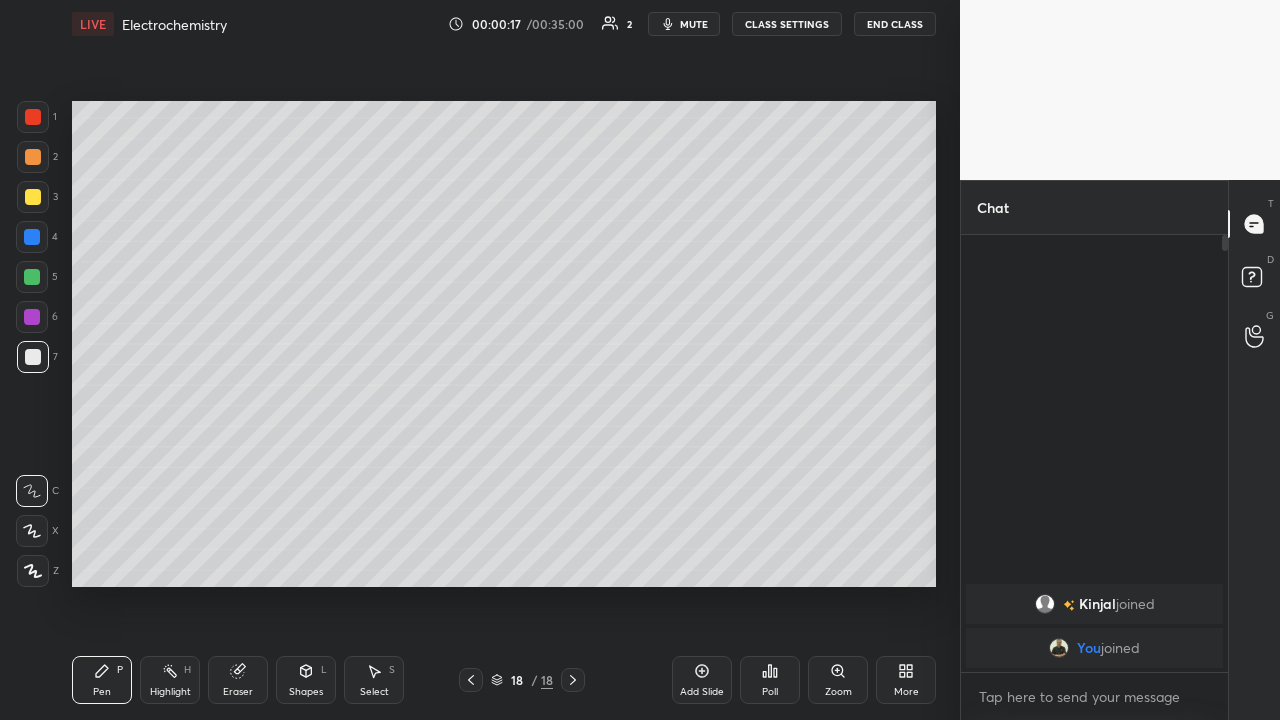 click 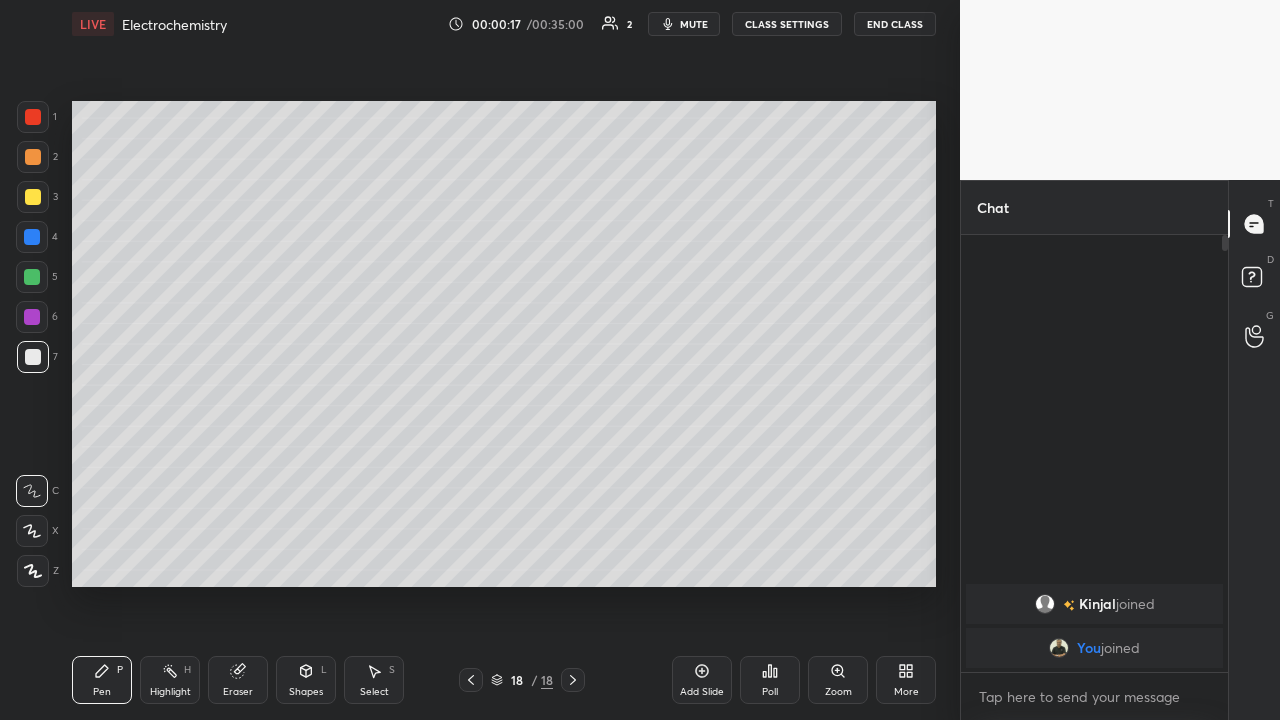 click 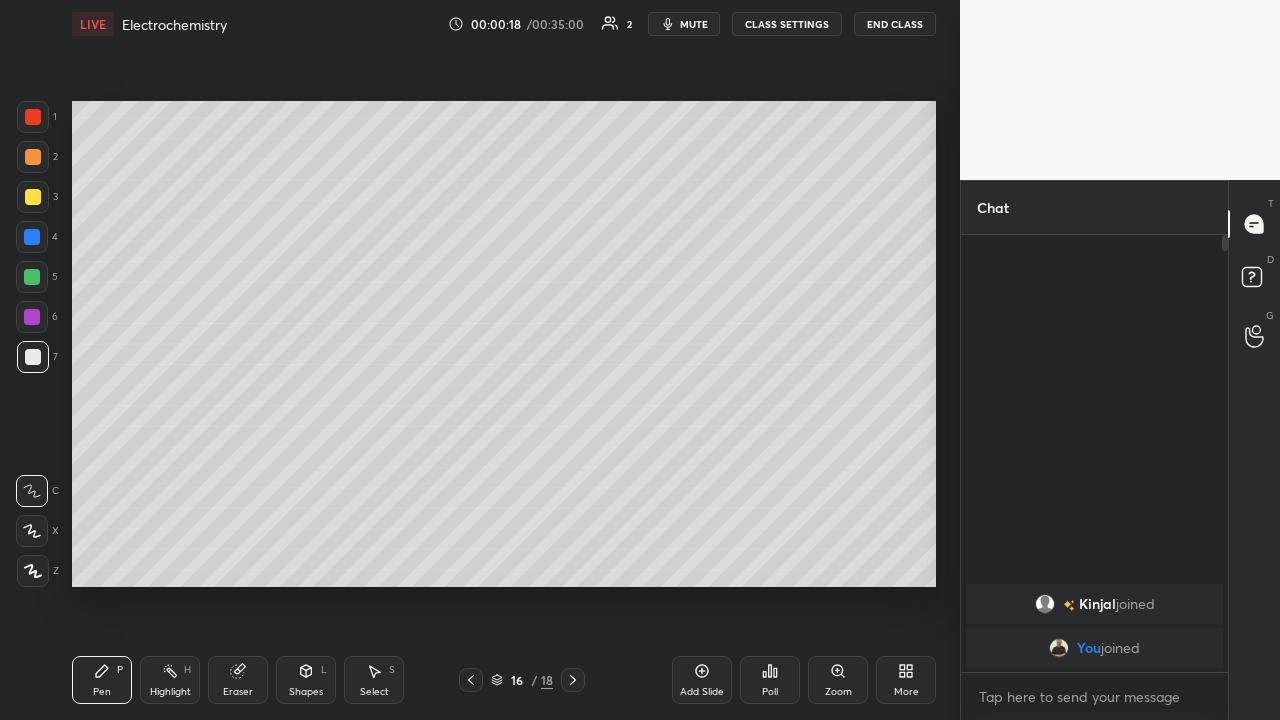 click 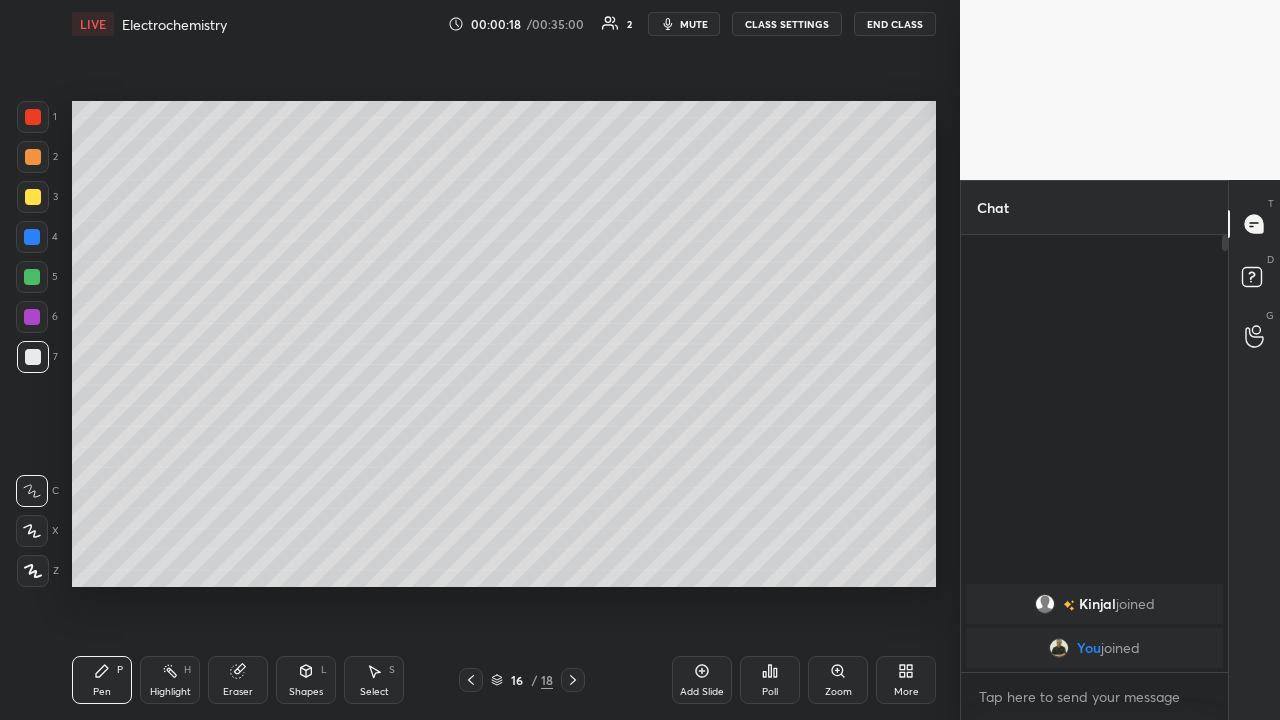 click 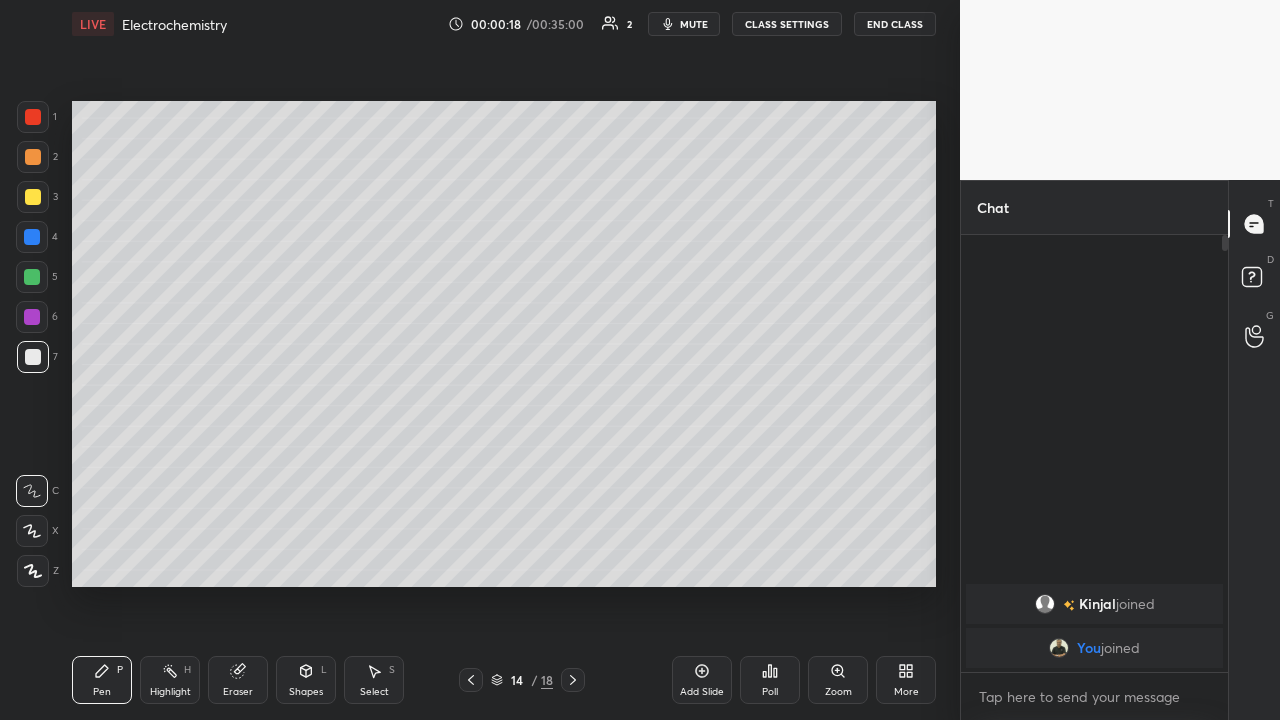 click 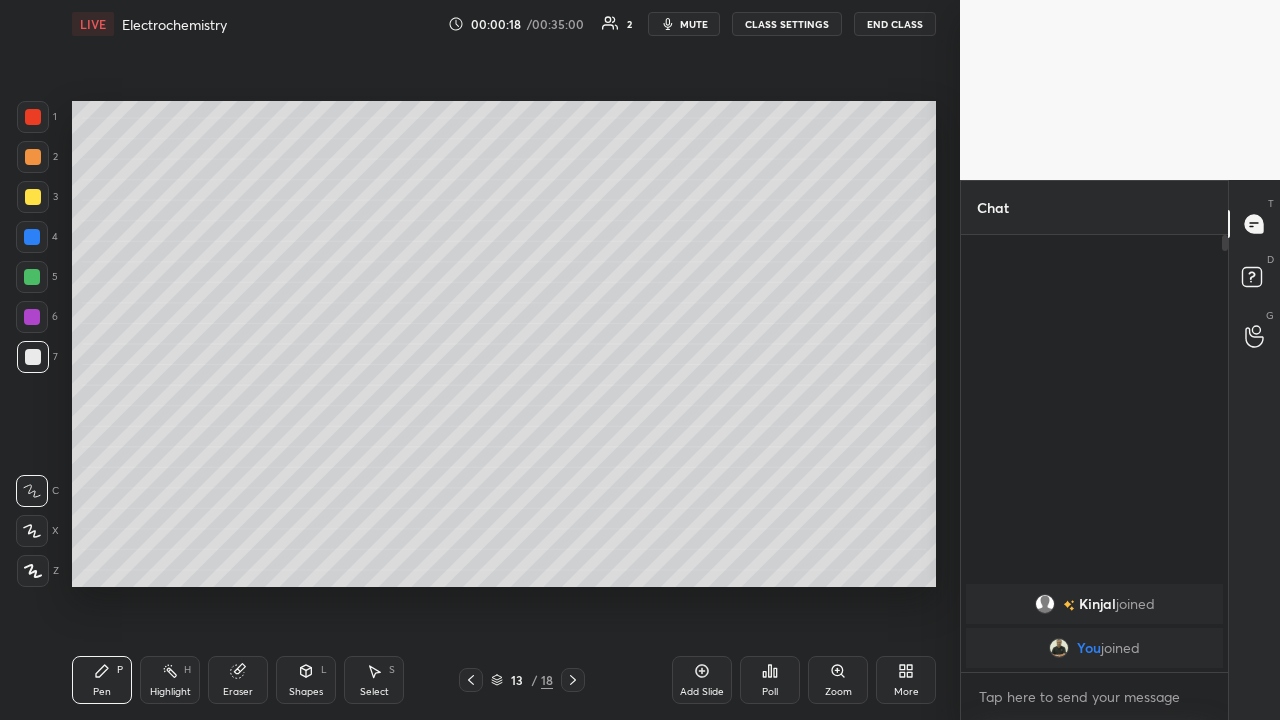 click 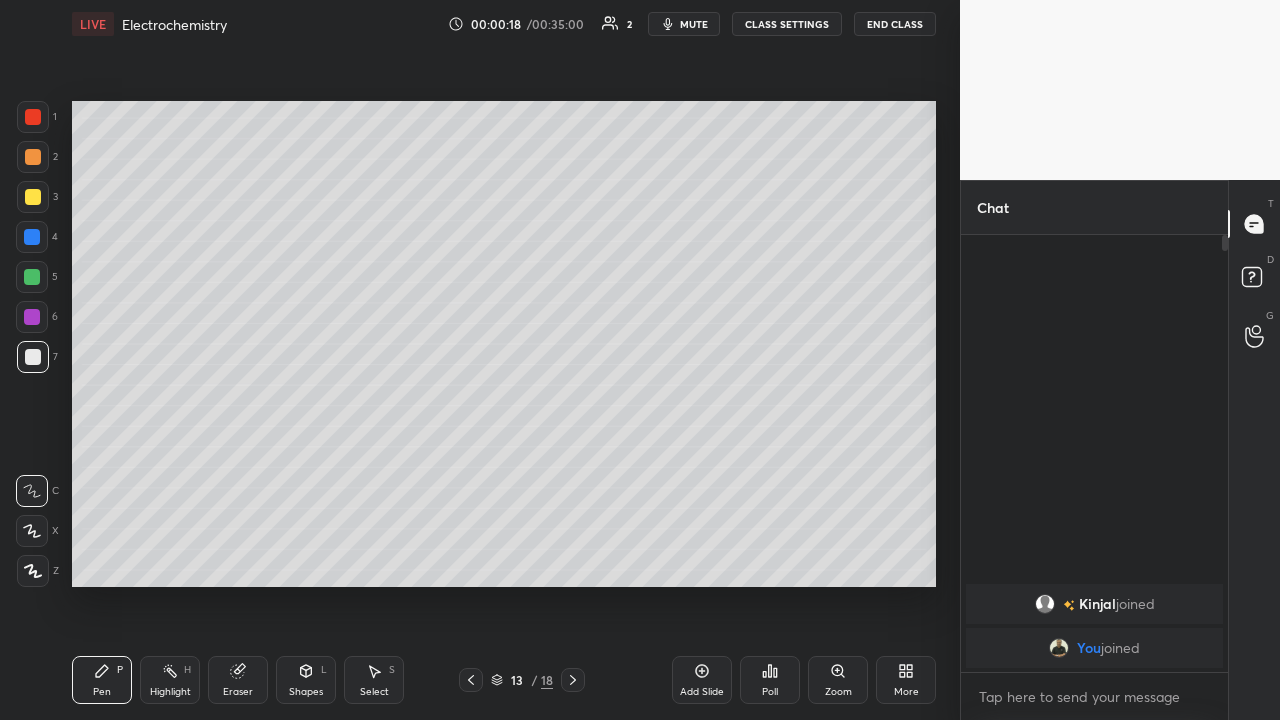 click 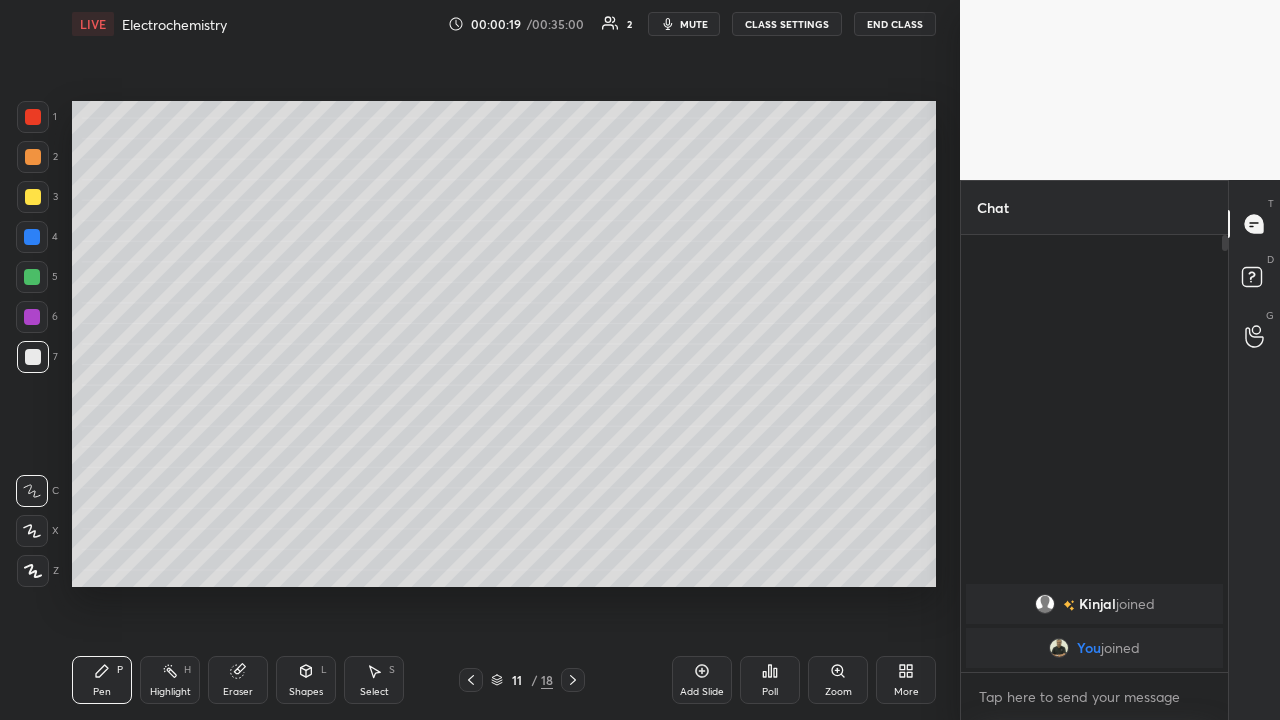 click 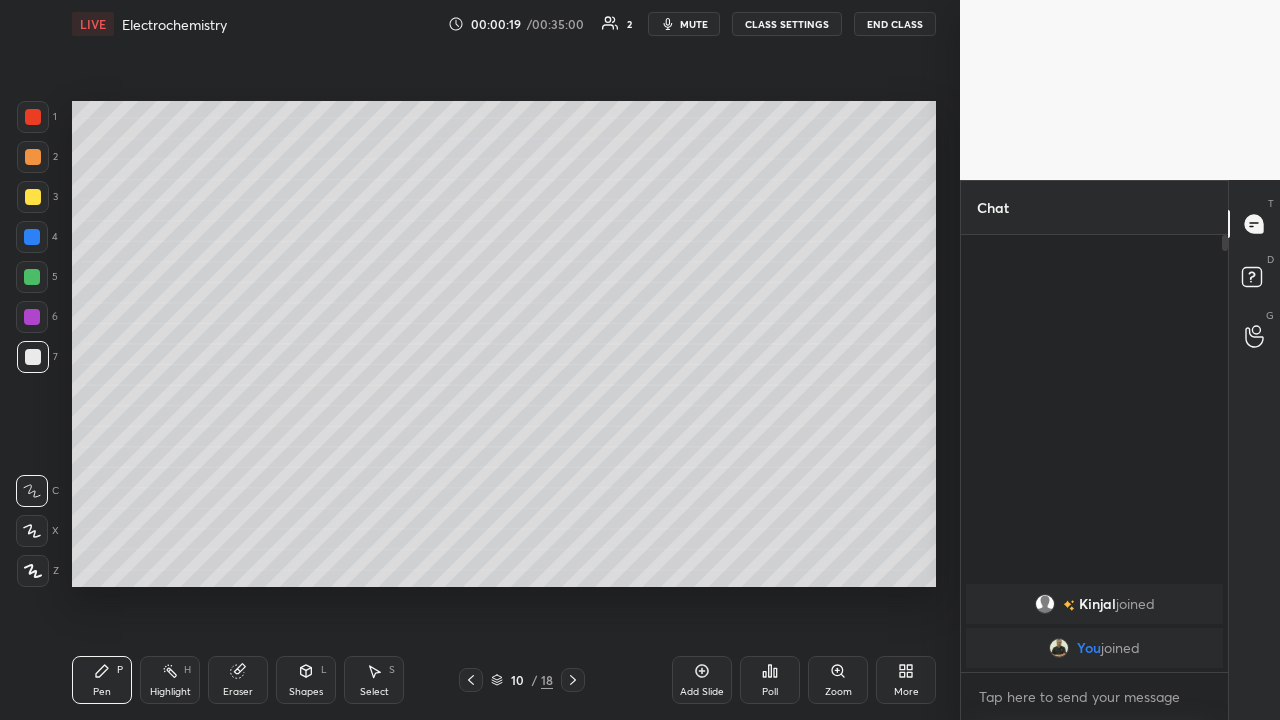 click 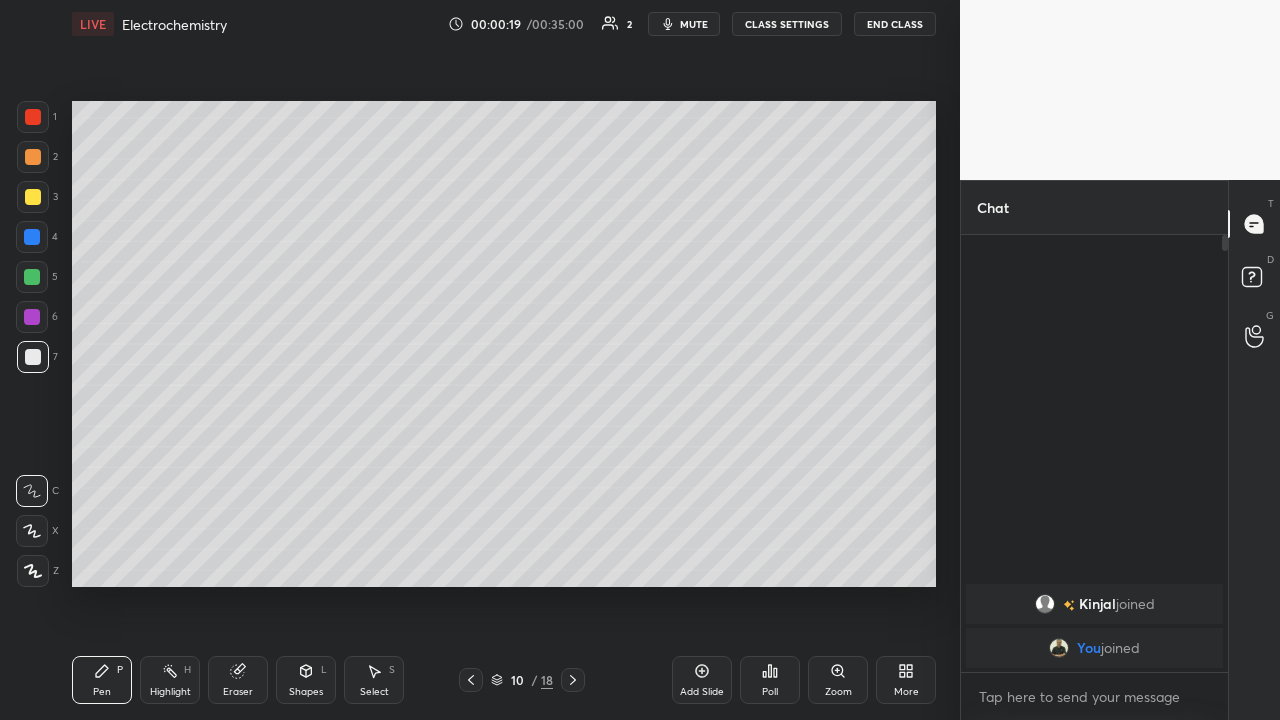 click 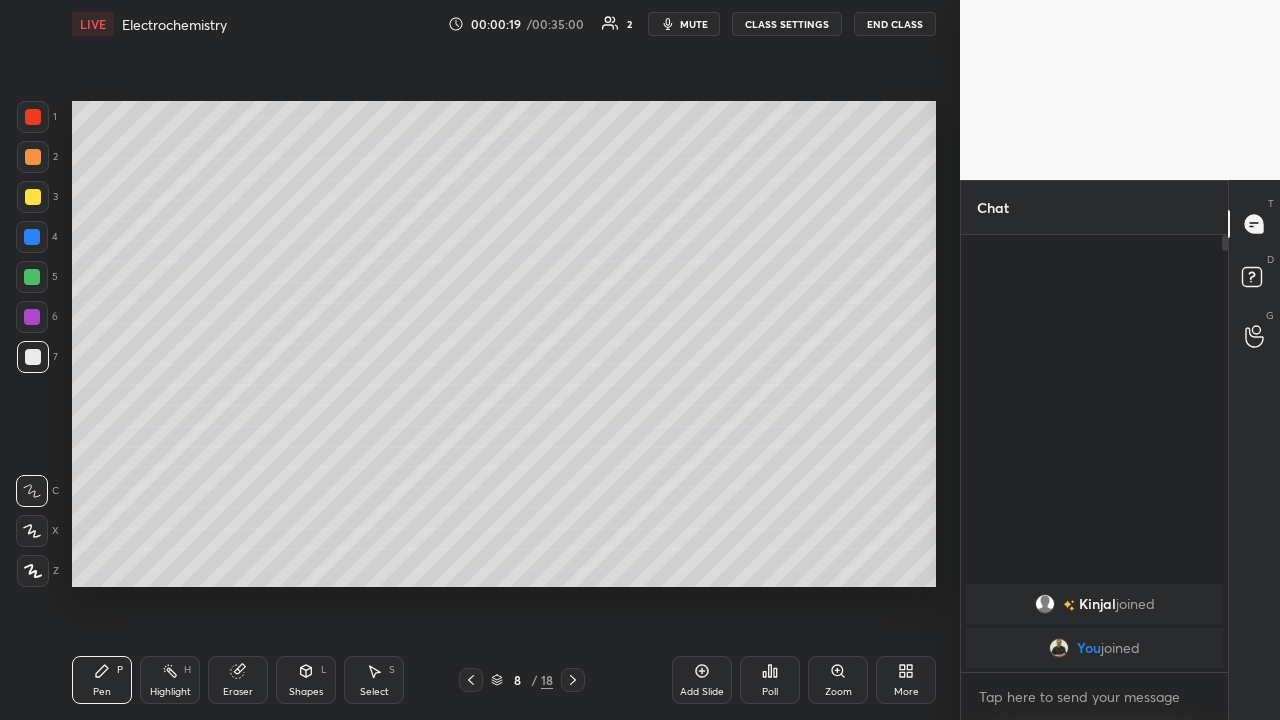 click 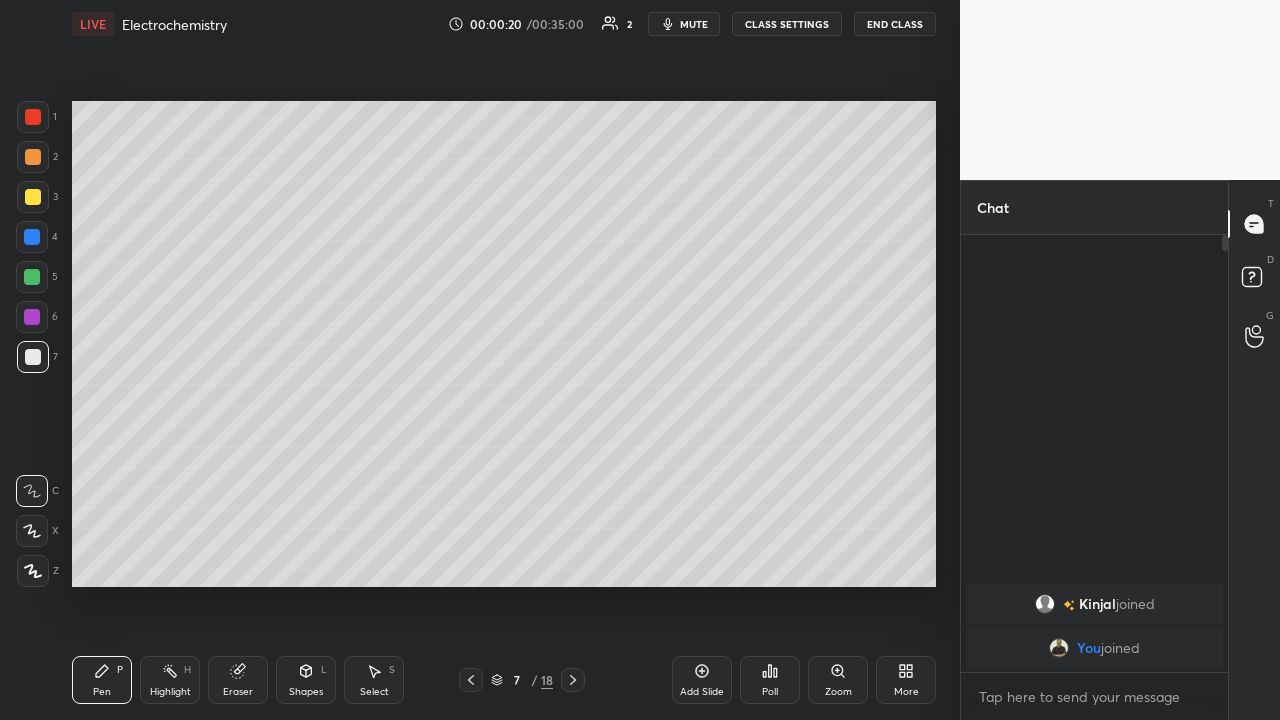 click 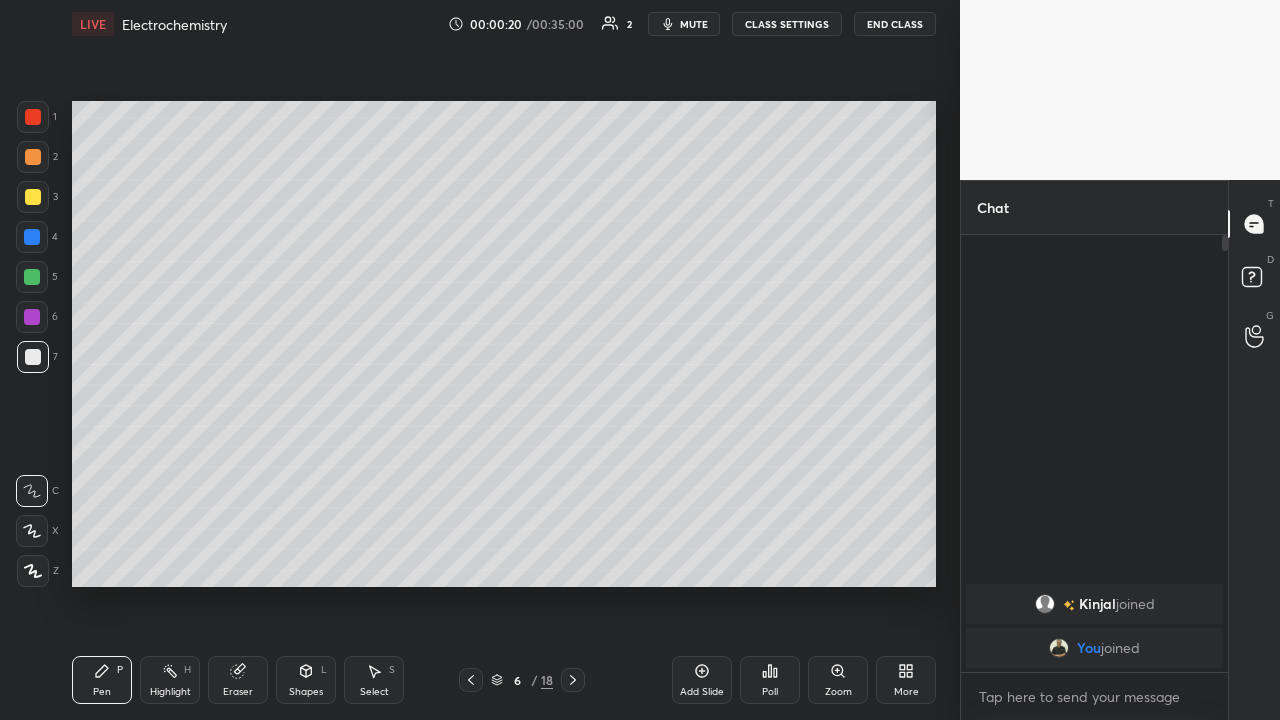click 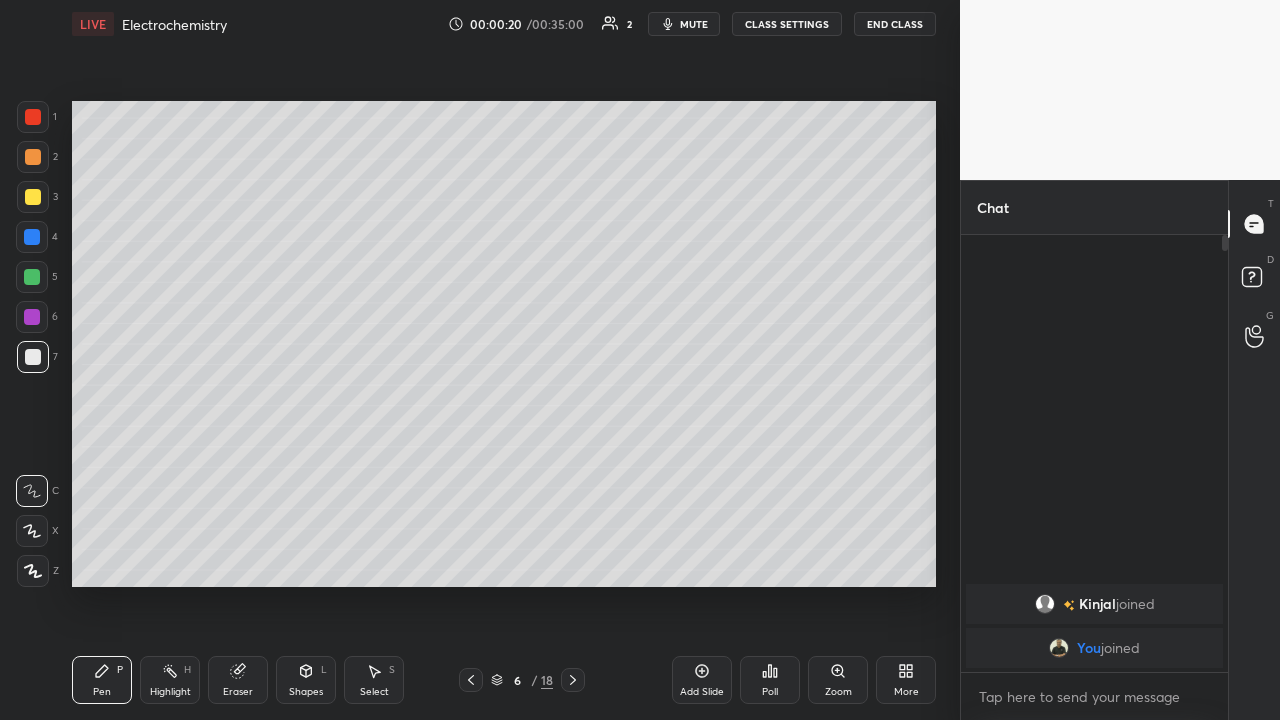 click 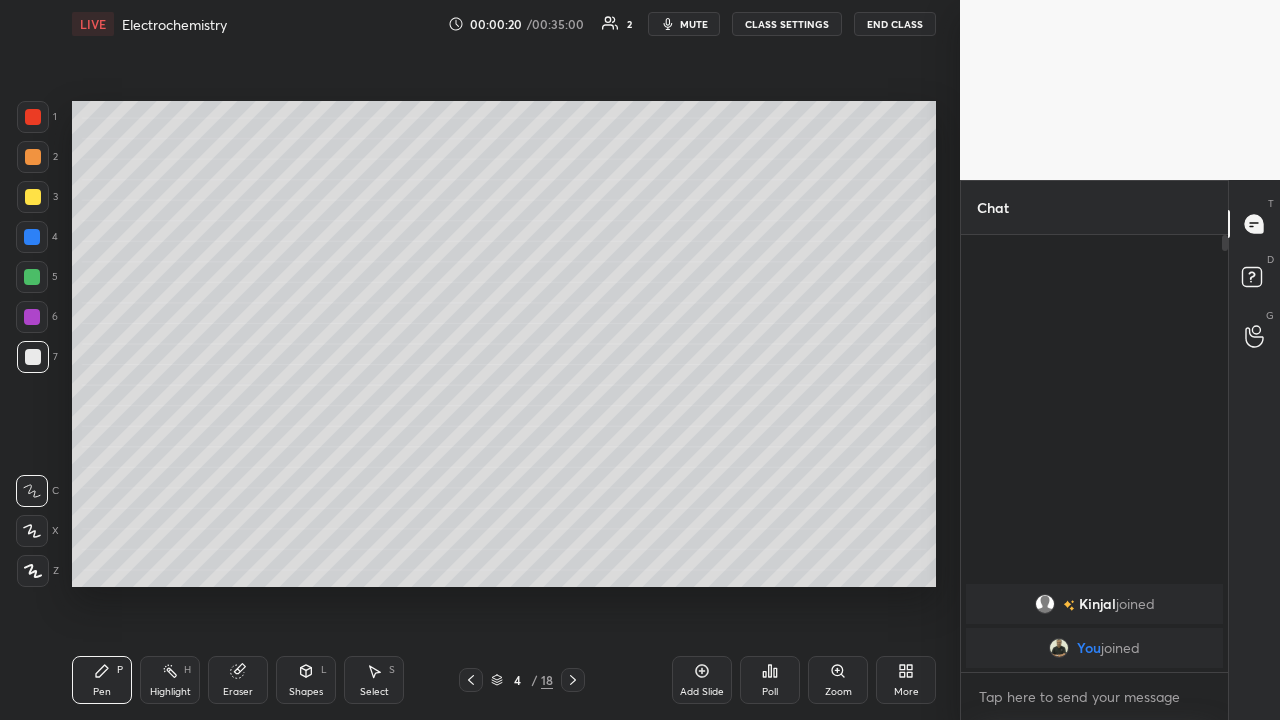 click 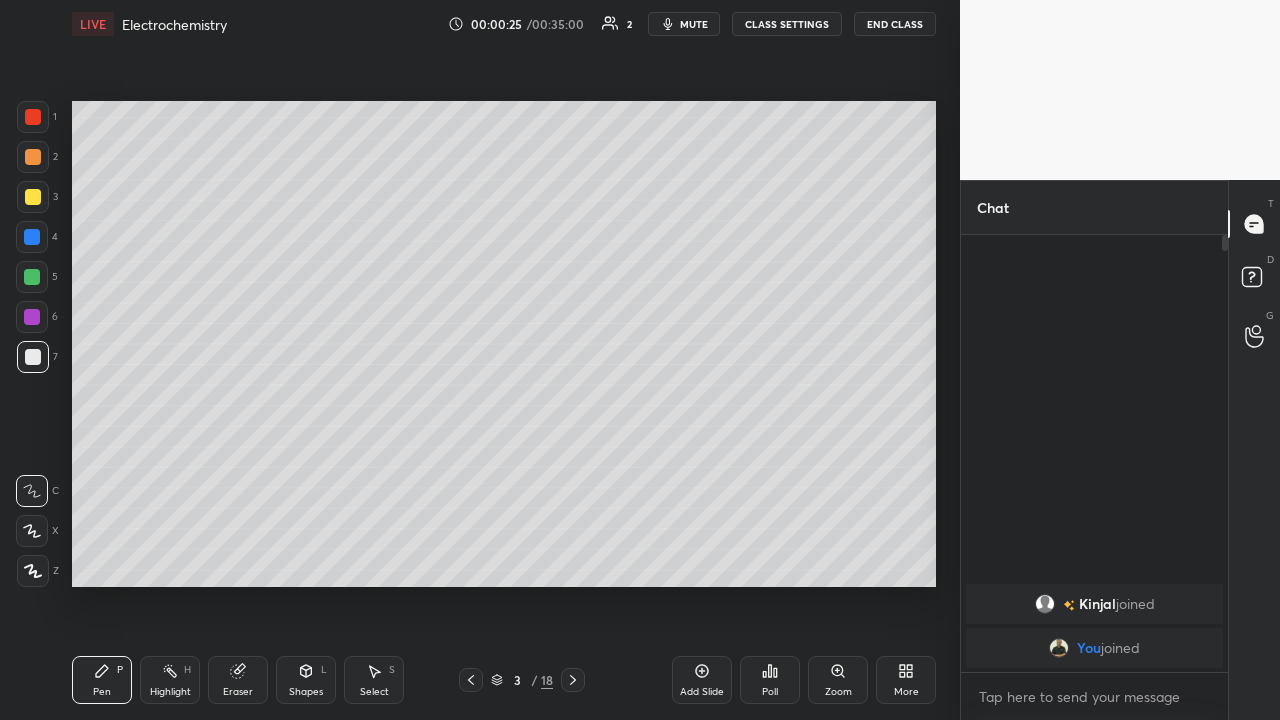 click on "More" at bounding box center (906, 680) 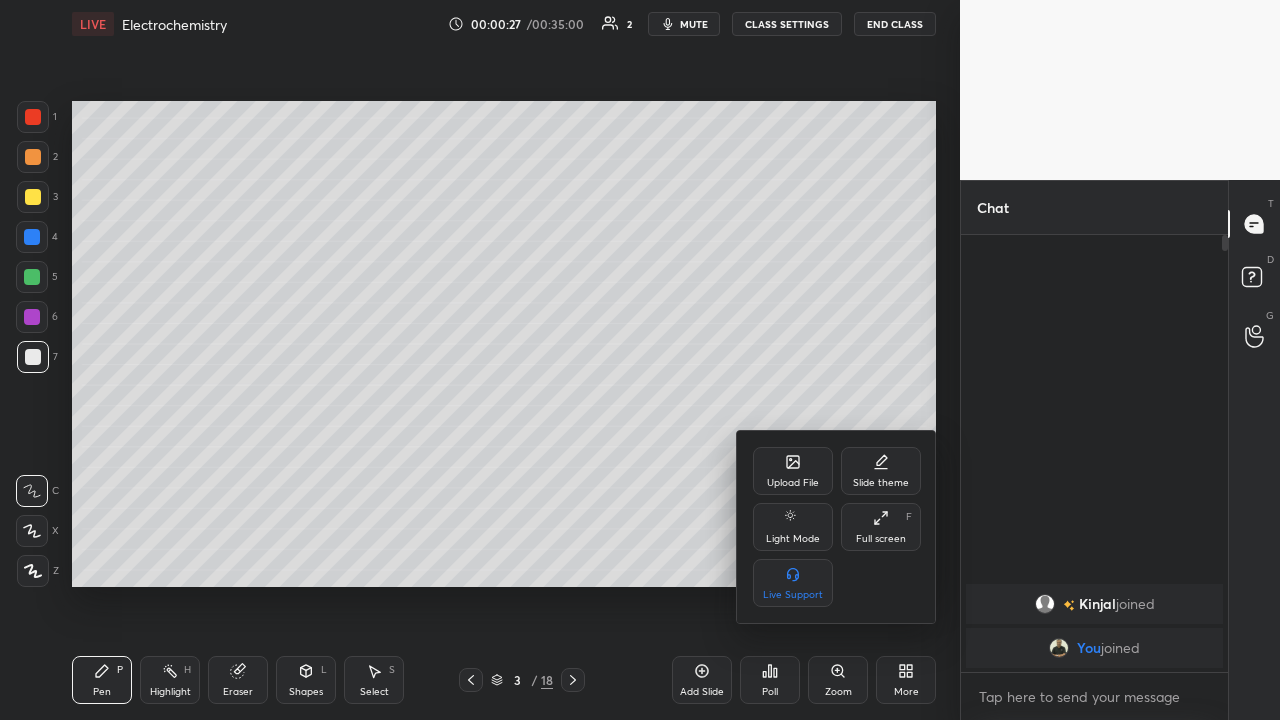 click 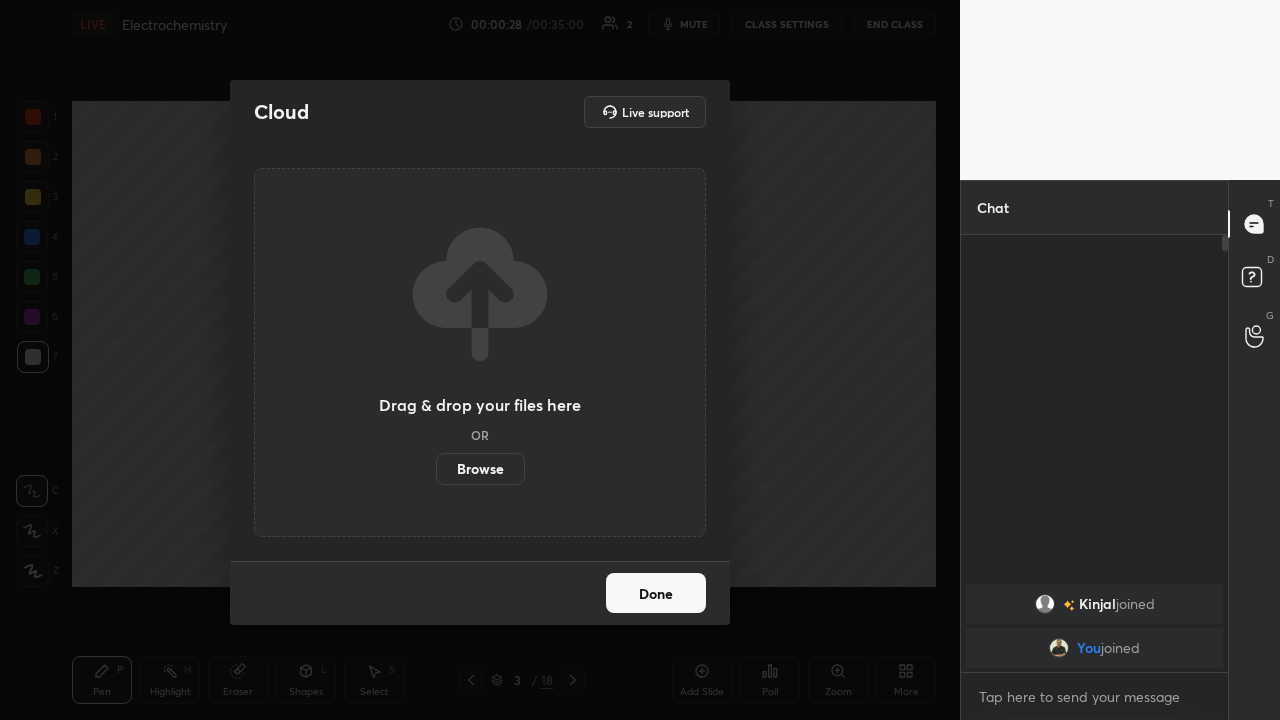 click on "Browse" at bounding box center (480, 469) 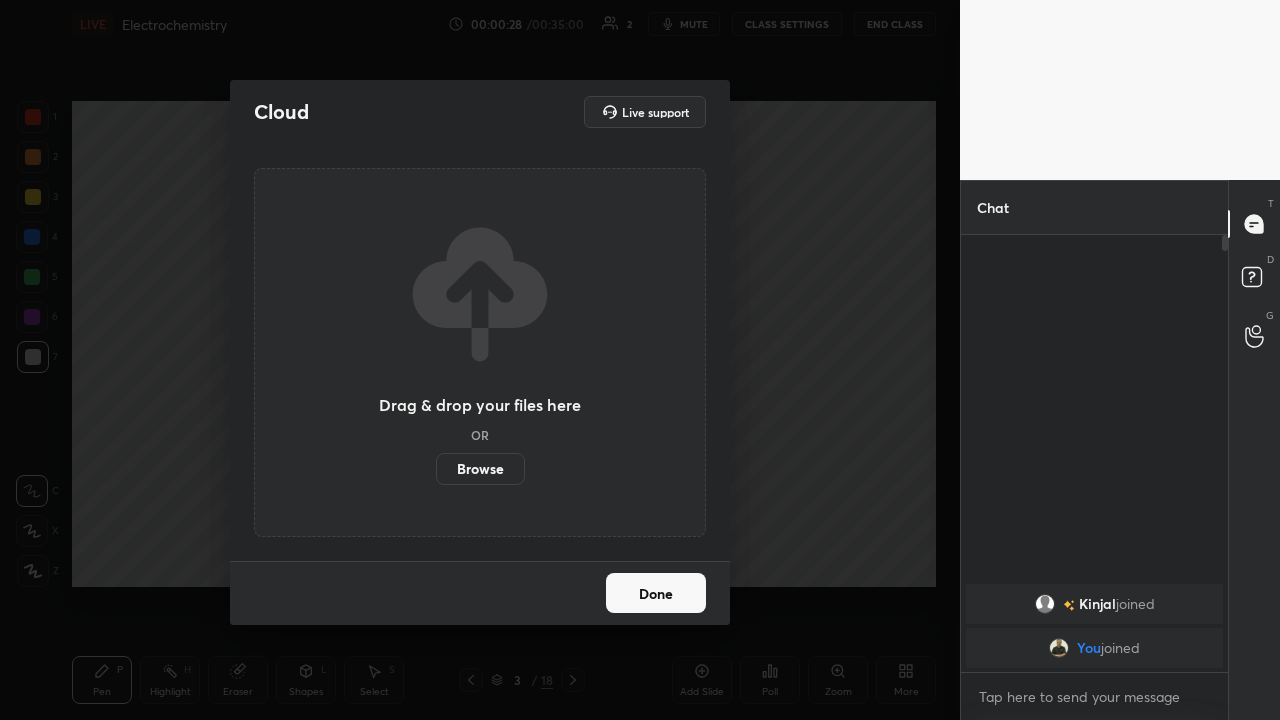 click on "Browse" at bounding box center (436, 469) 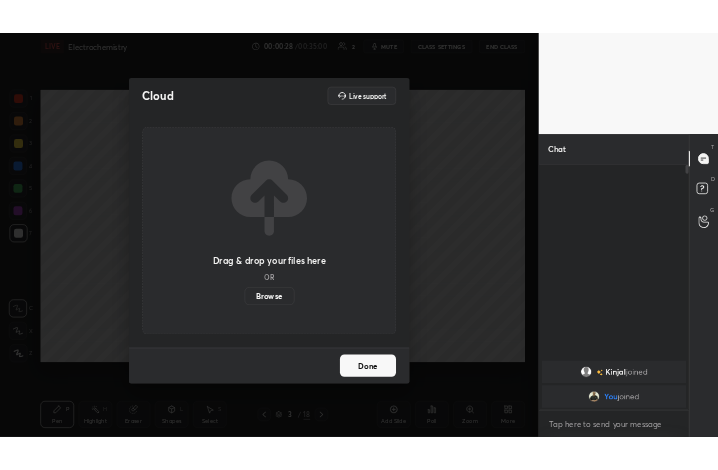 scroll, scrollTop: 342, scrollLeft: 473, axis: both 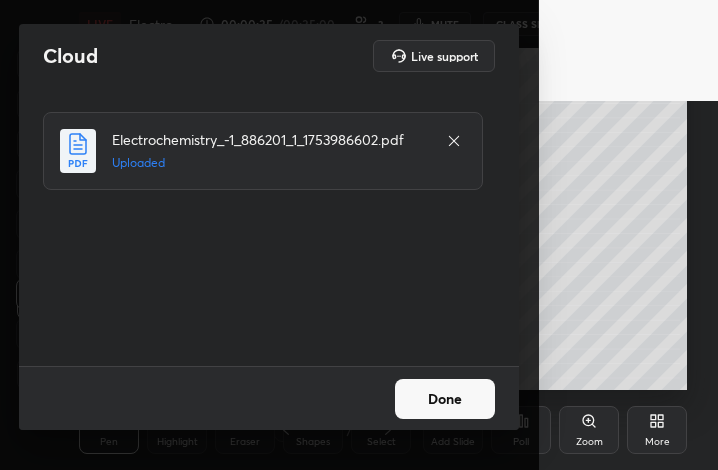 click on "Done" at bounding box center (445, 399) 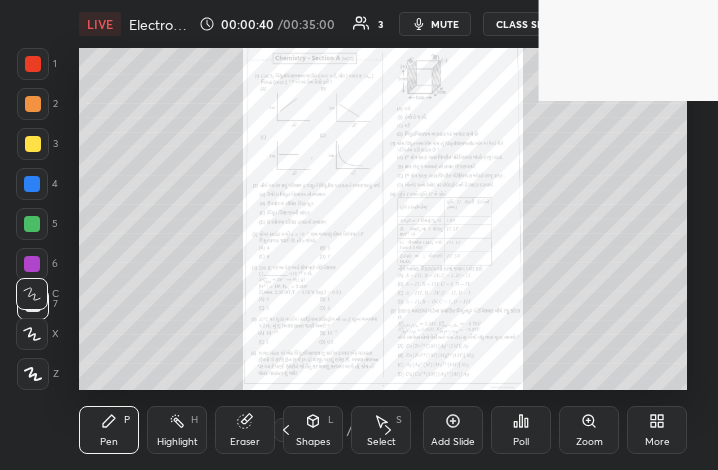 click on "More" at bounding box center (657, 430) 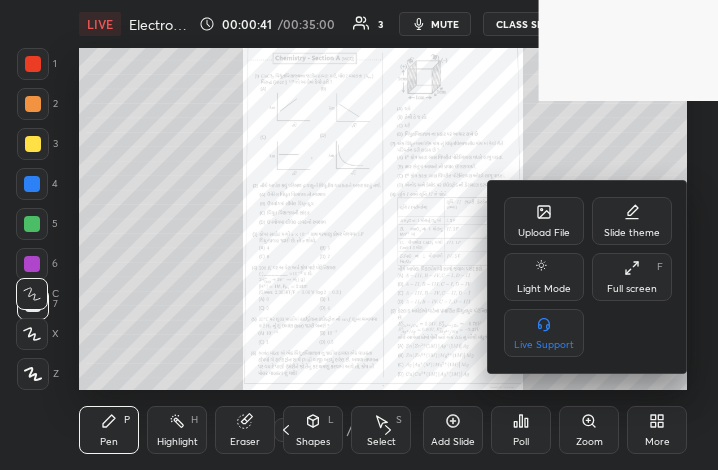 click 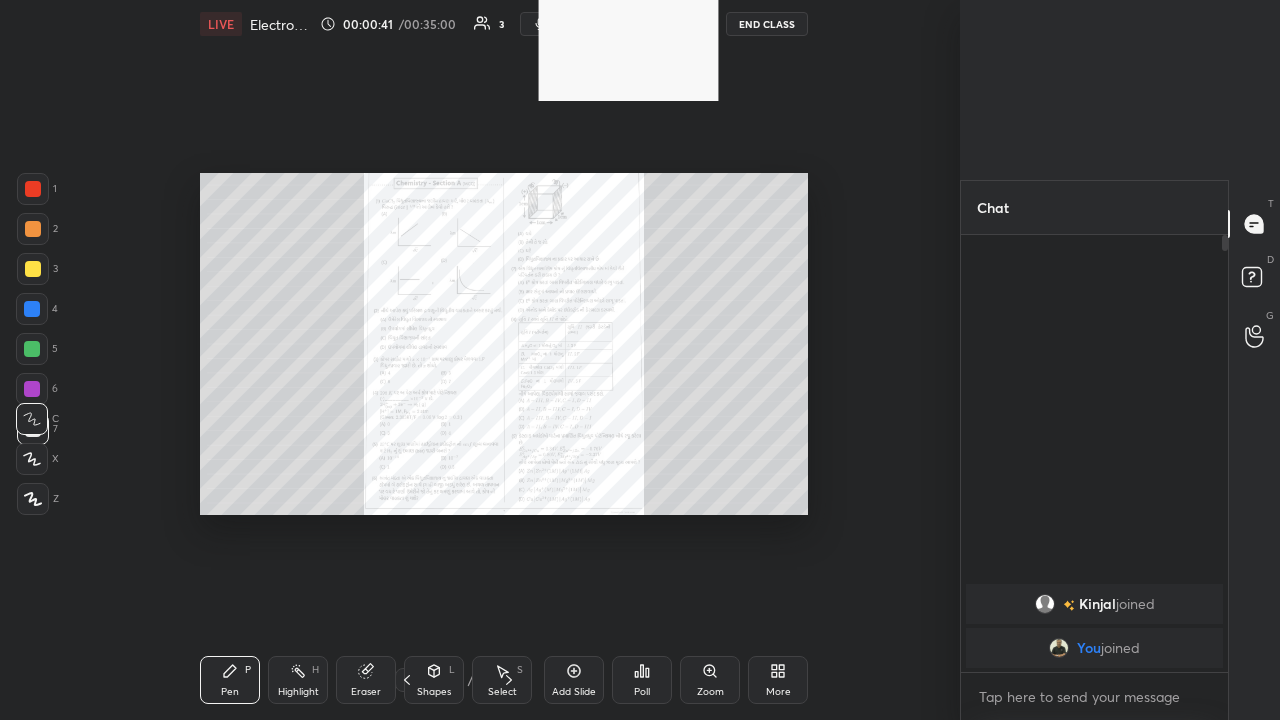 scroll, scrollTop: 99408, scrollLeft: 98847, axis: both 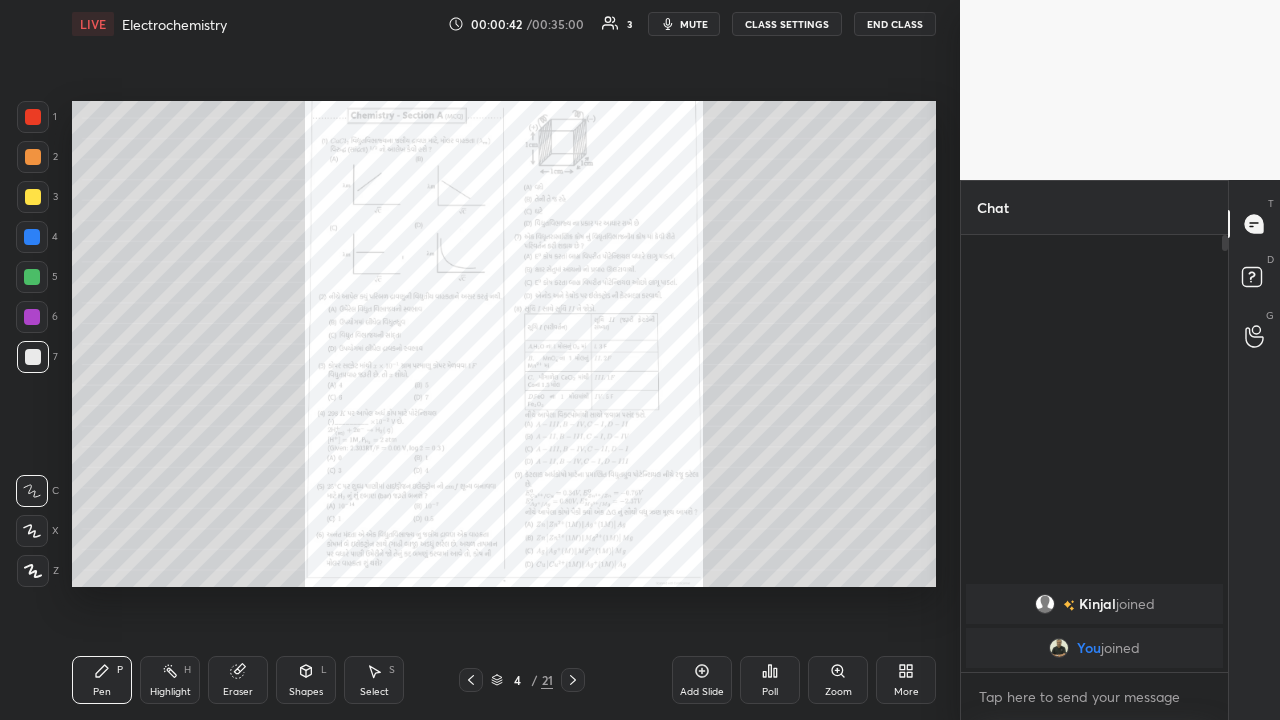 click on "Zoom" at bounding box center [838, 680] 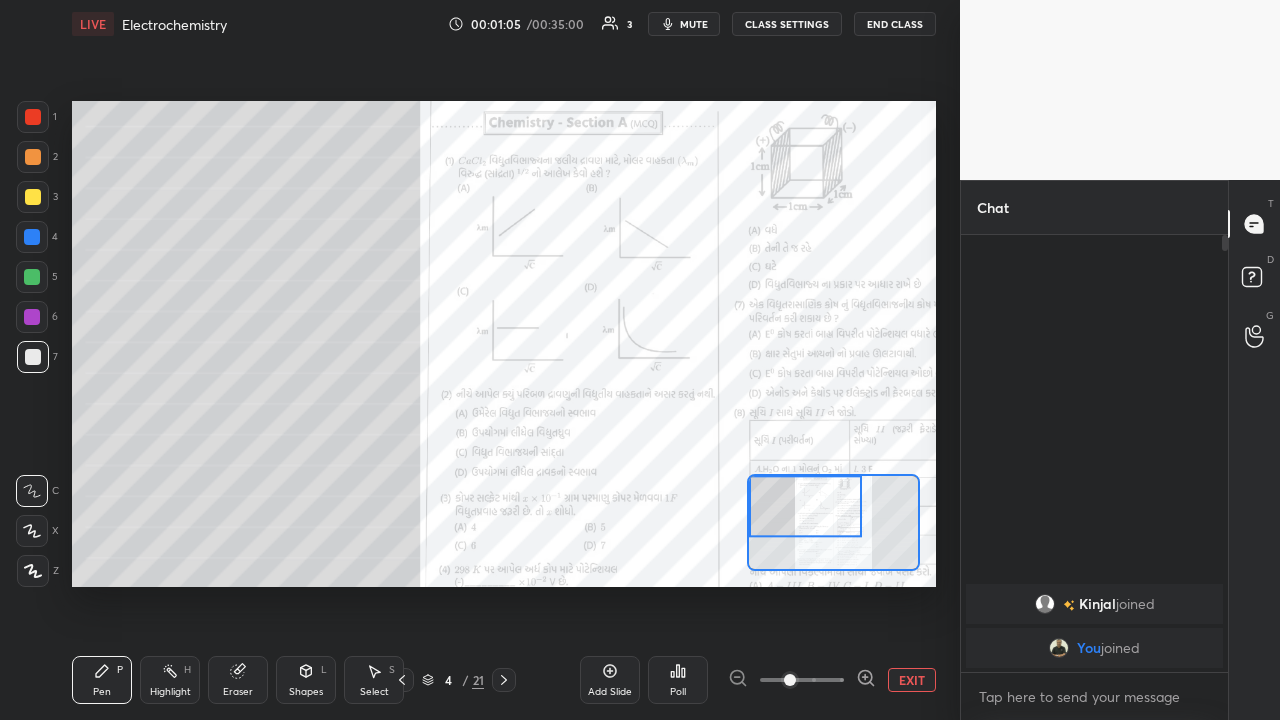 click at bounding box center (33, 157) 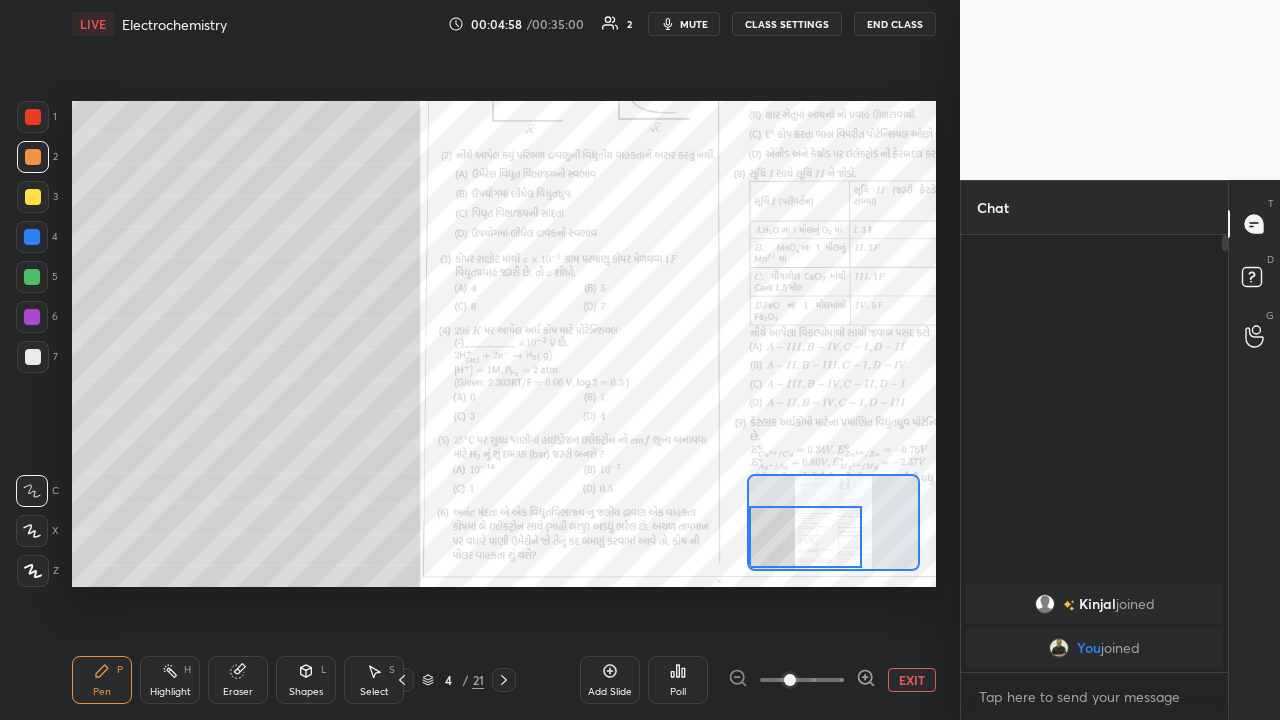 click on "Add Slide" at bounding box center (610, 680) 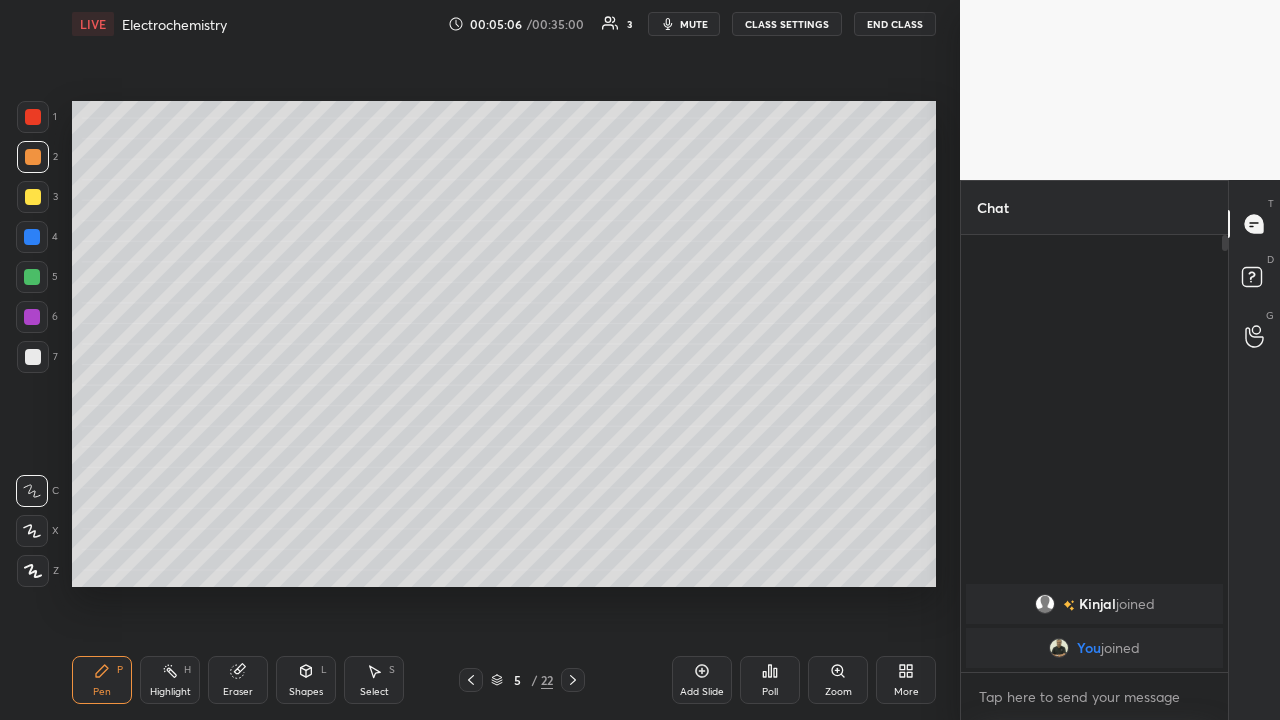 click 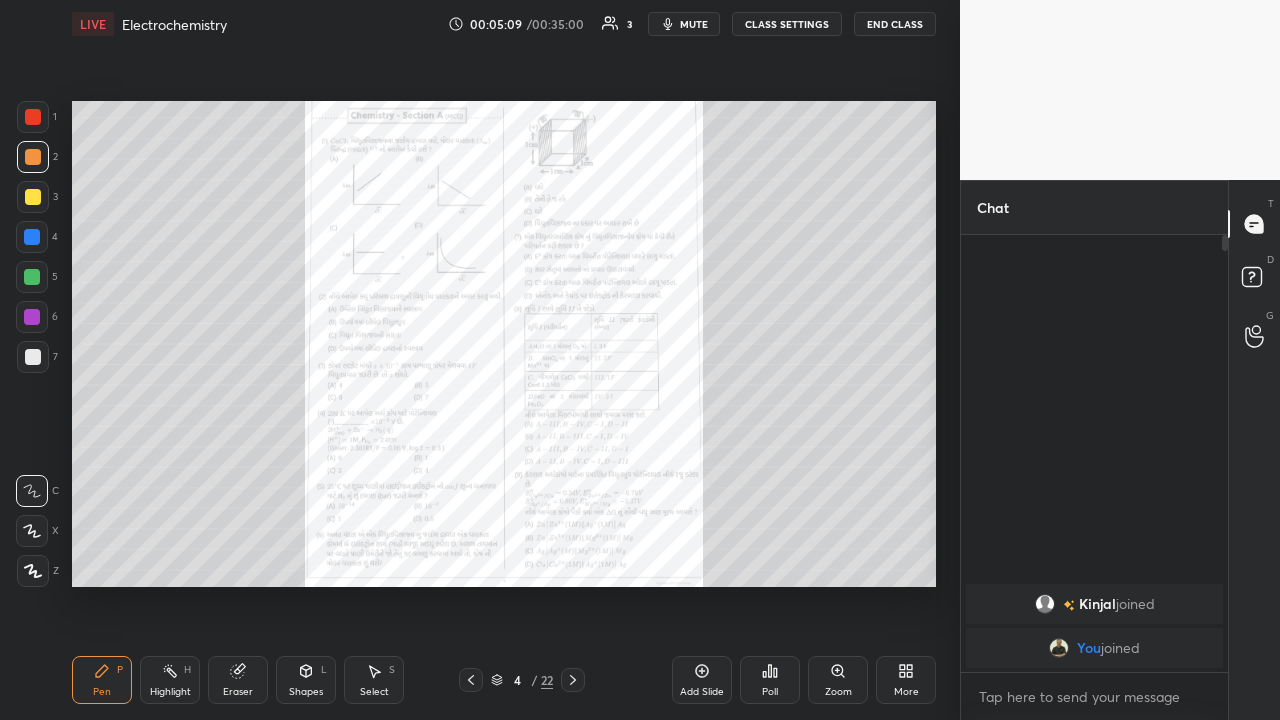 click 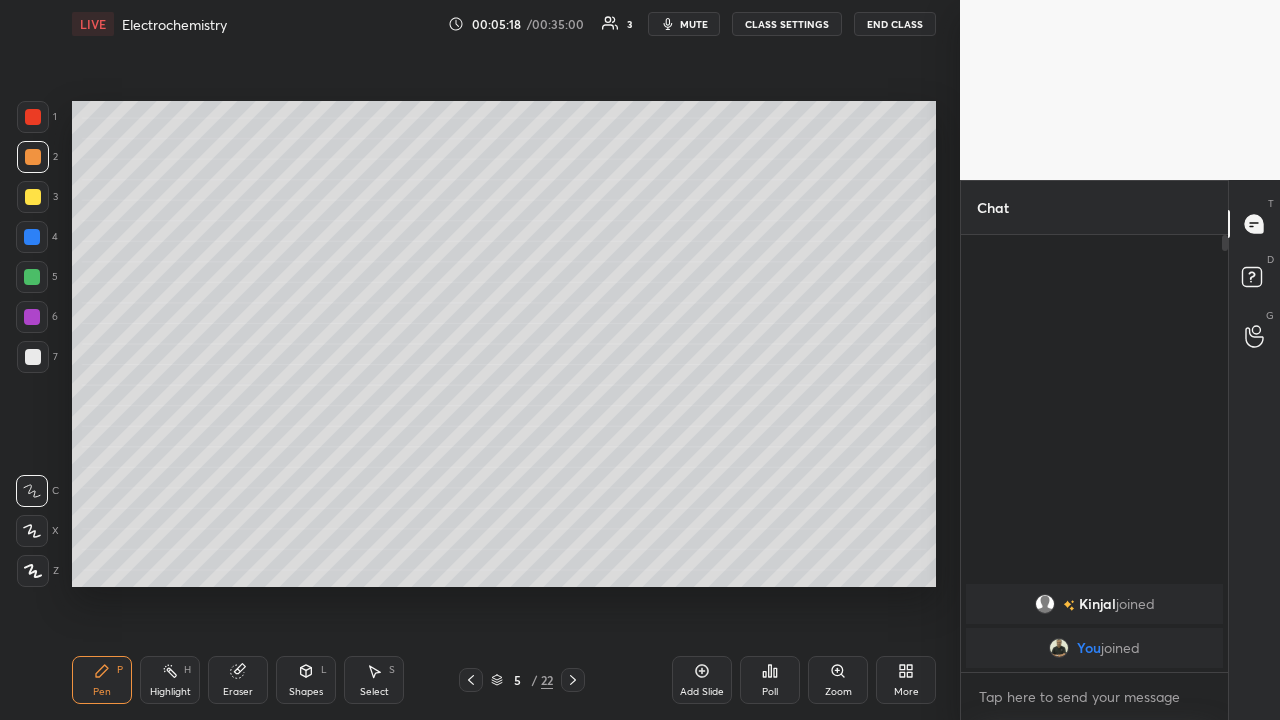 click 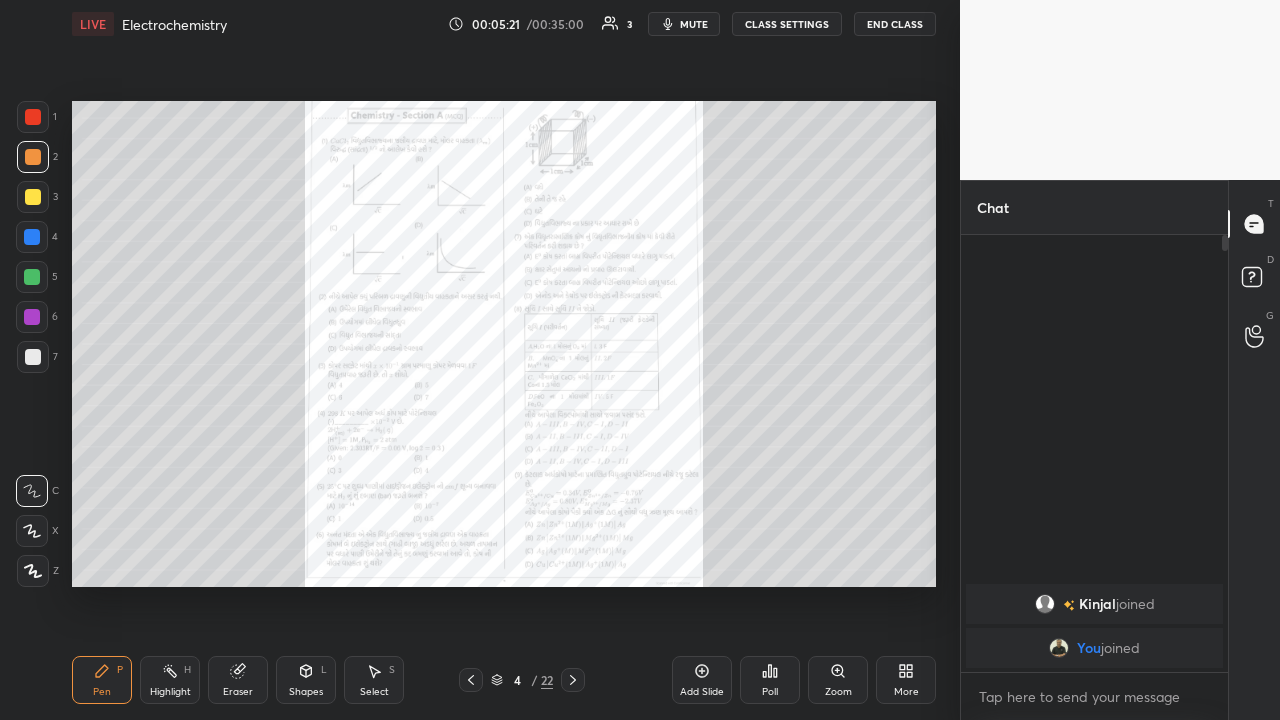 click 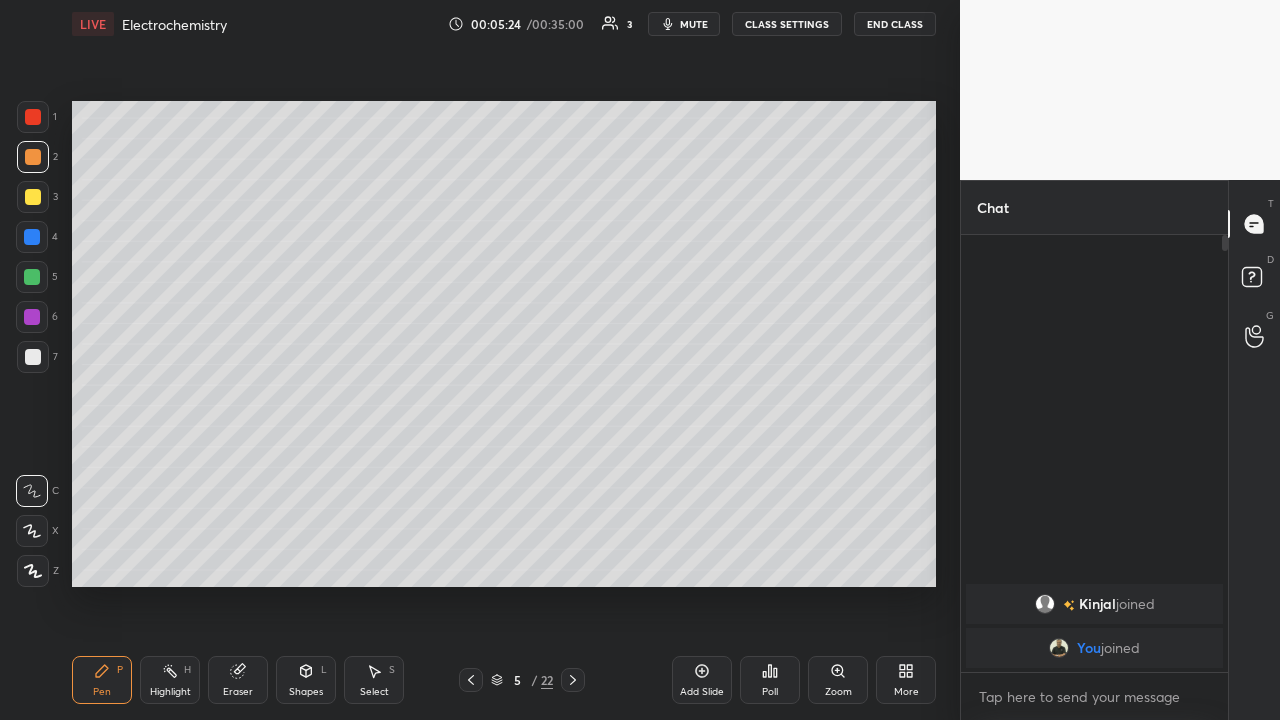 click at bounding box center (33, 197) 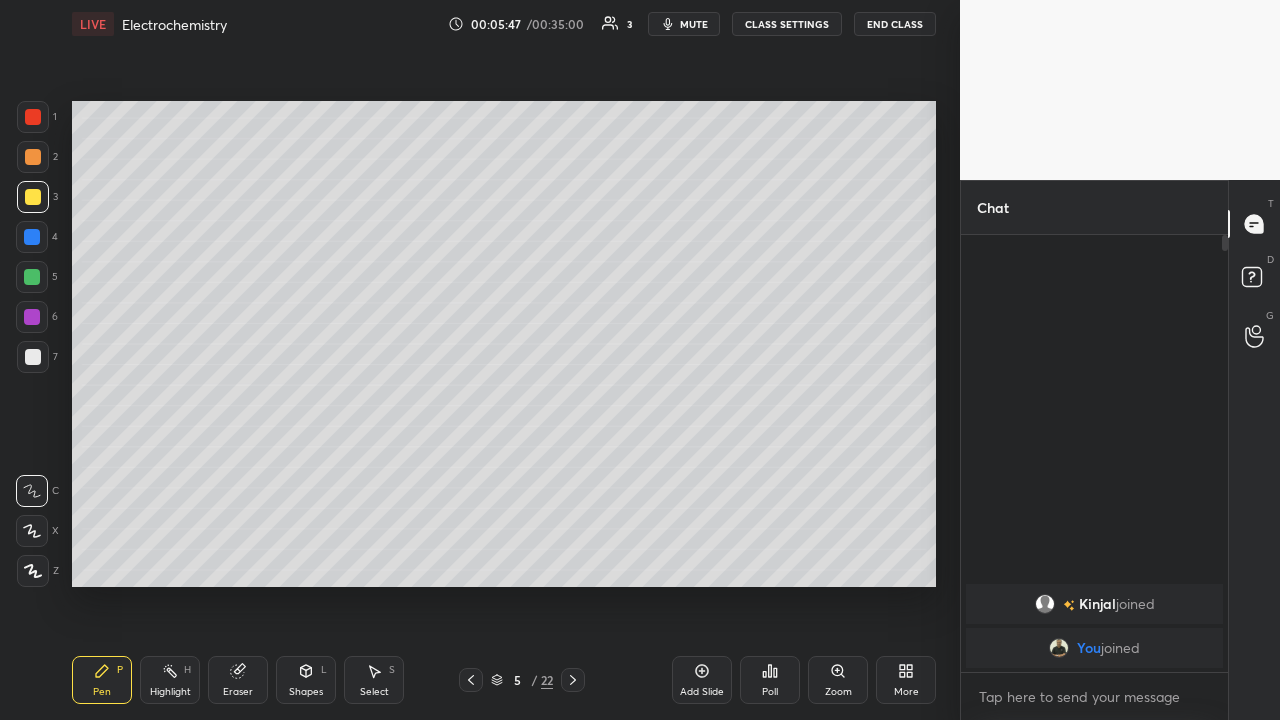 click at bounding box center (32, 277) 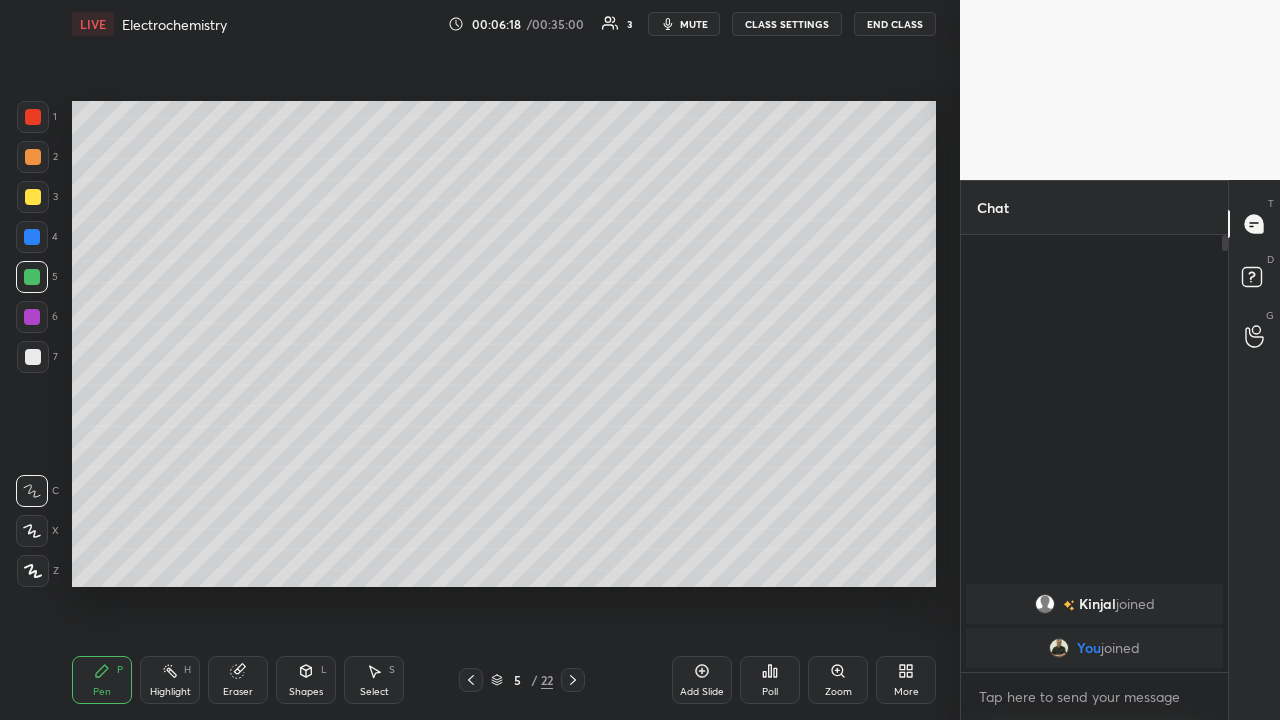 click 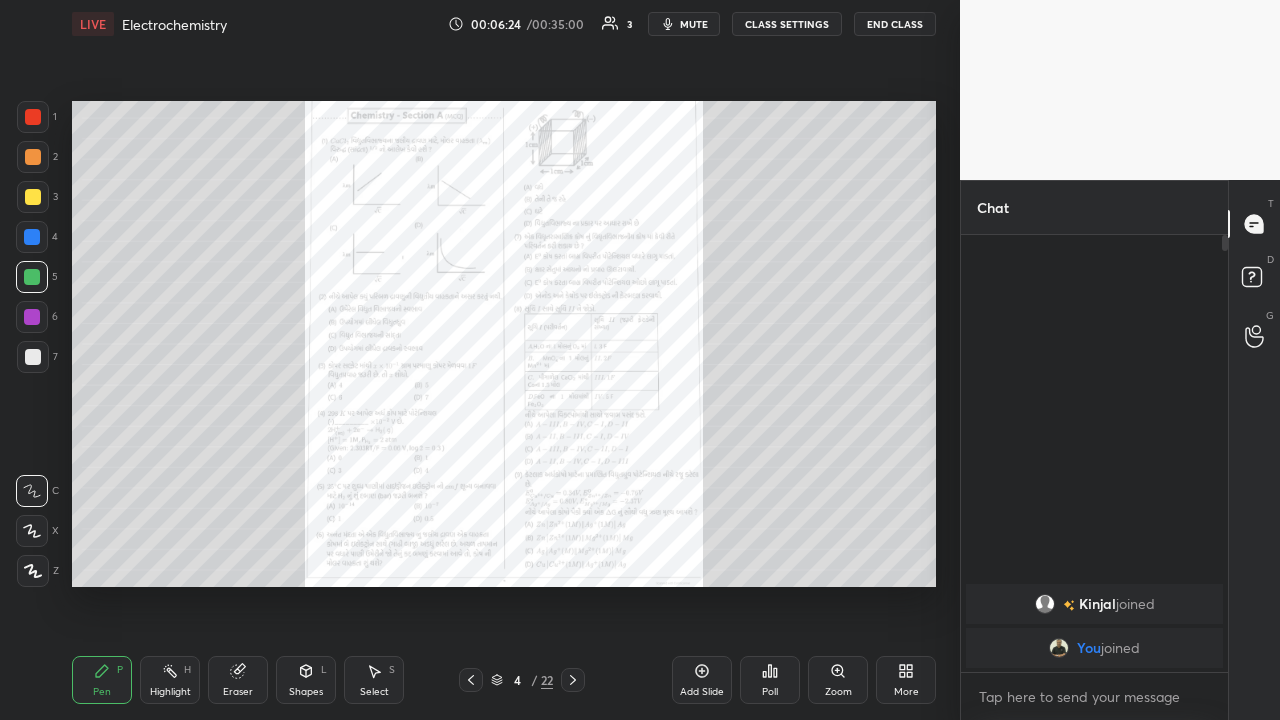 click 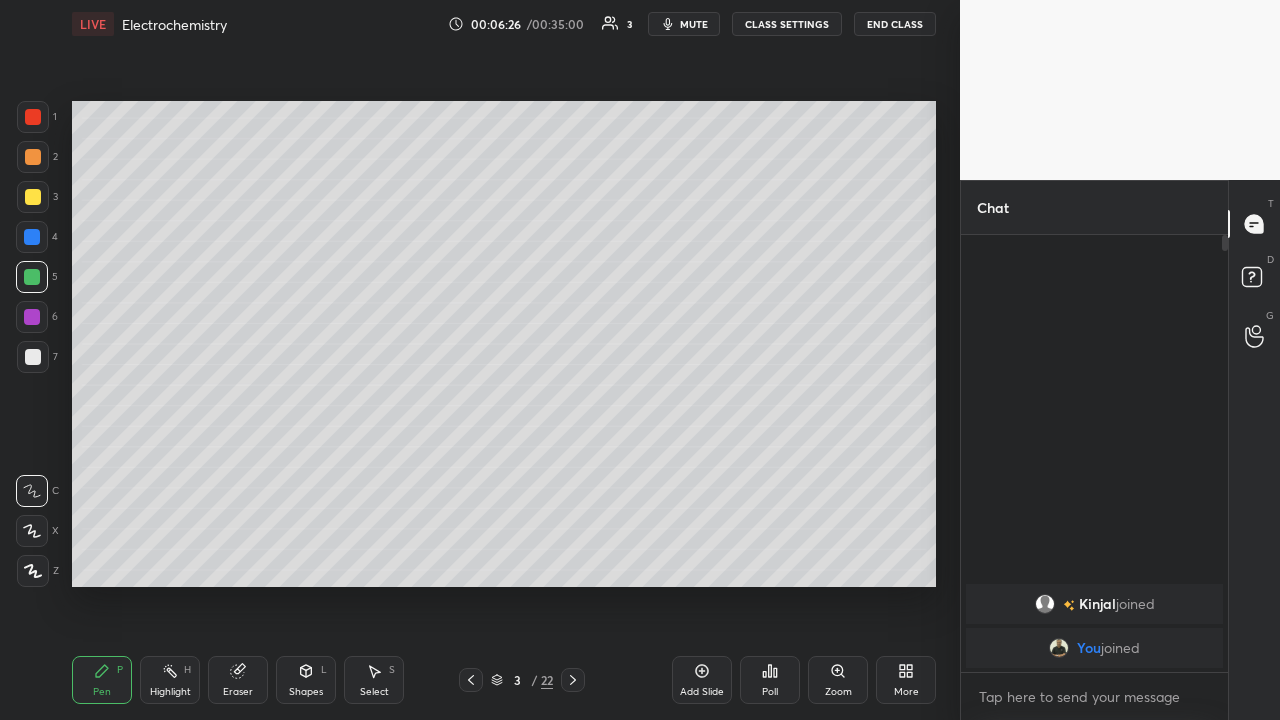 click 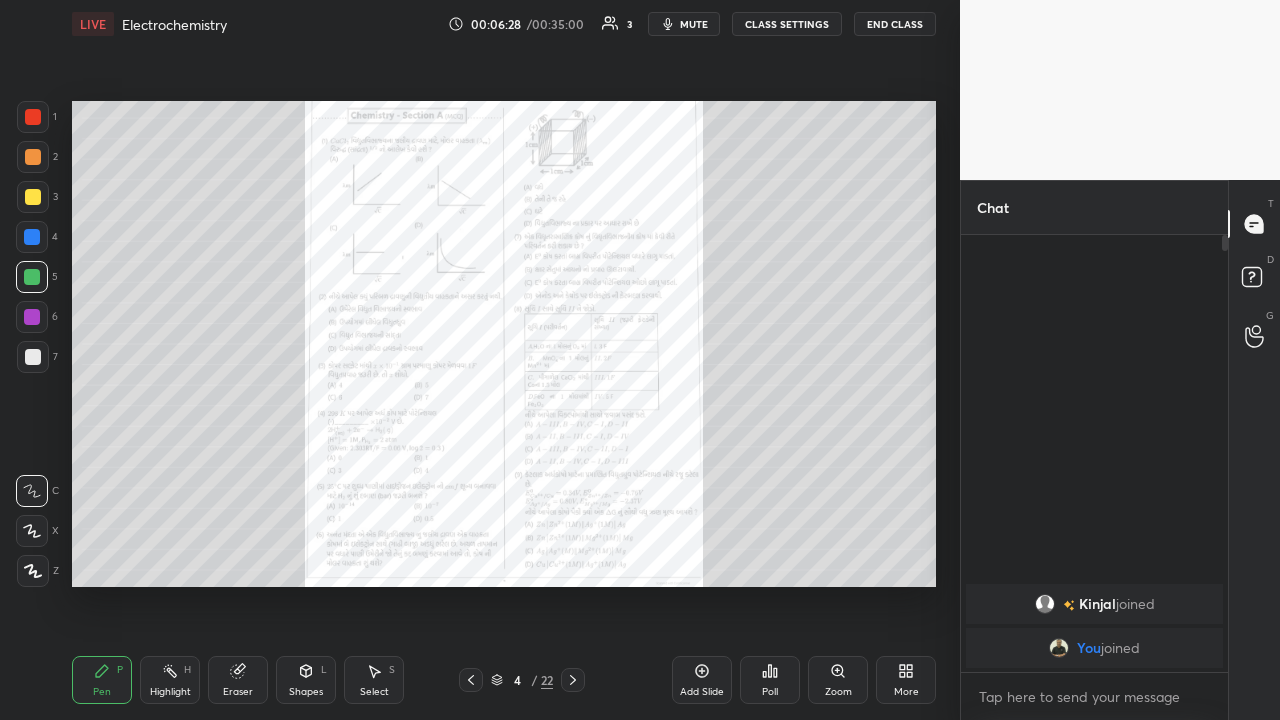 click 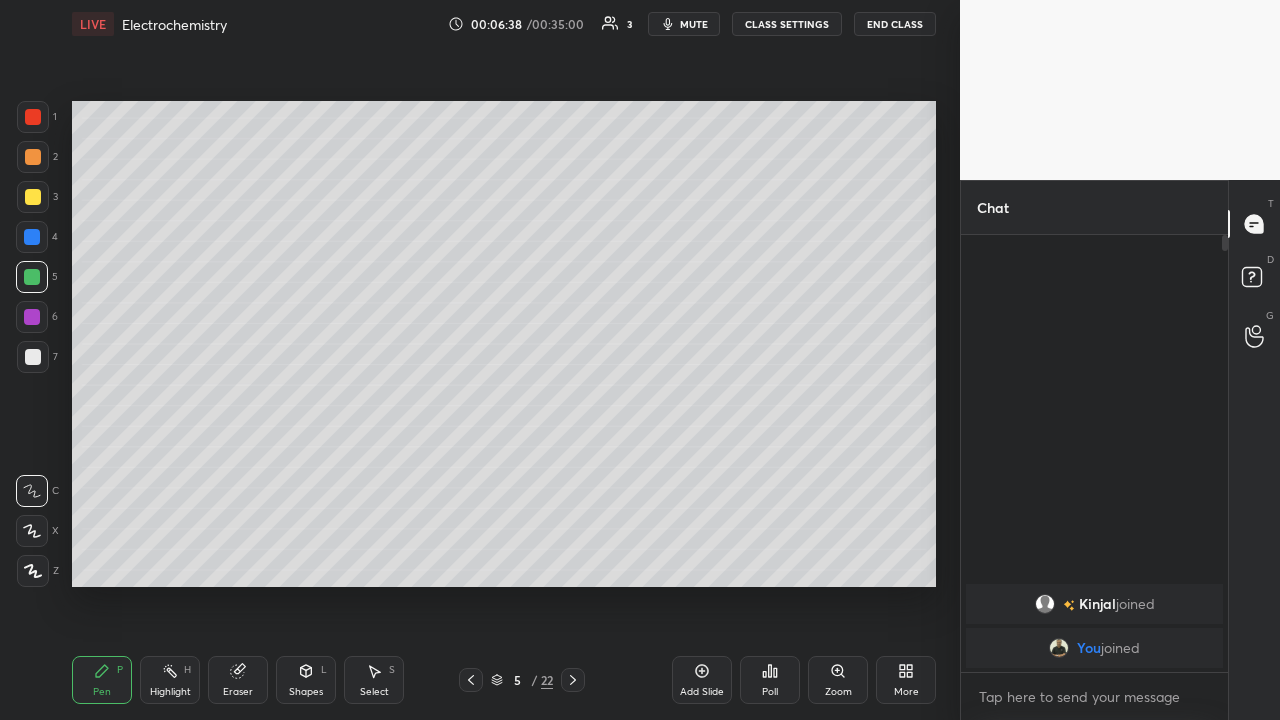 click 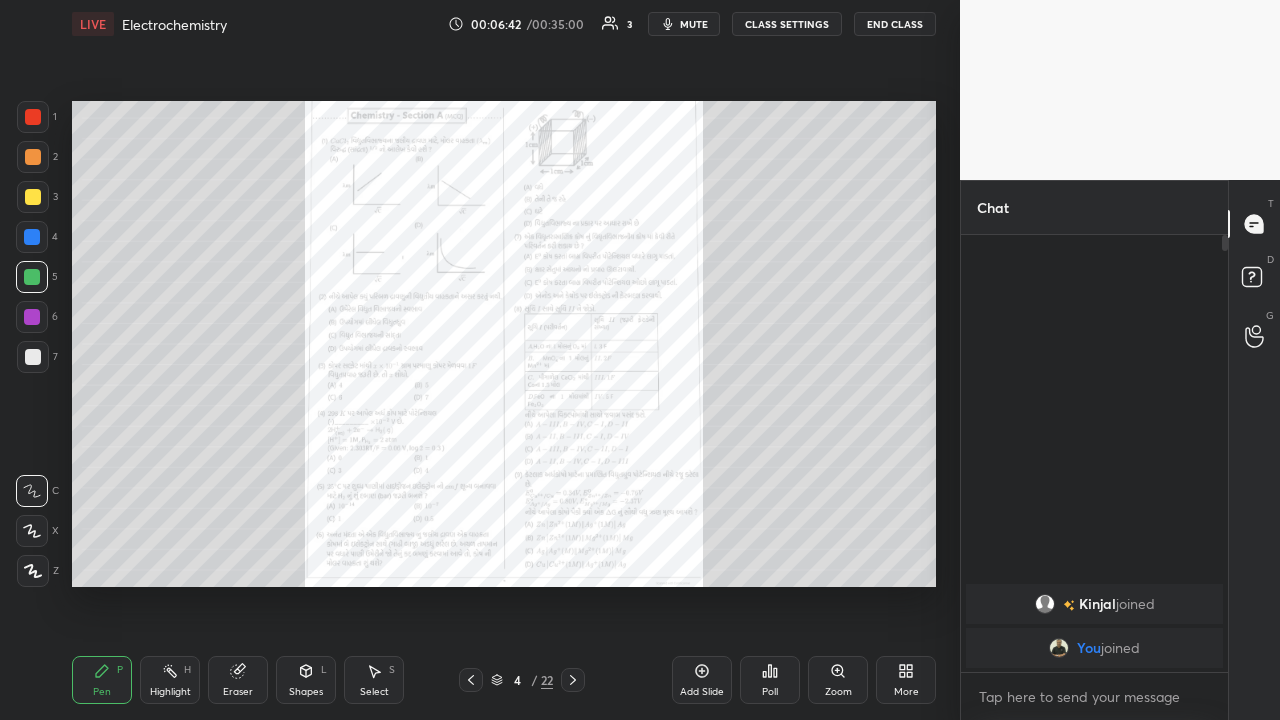 click 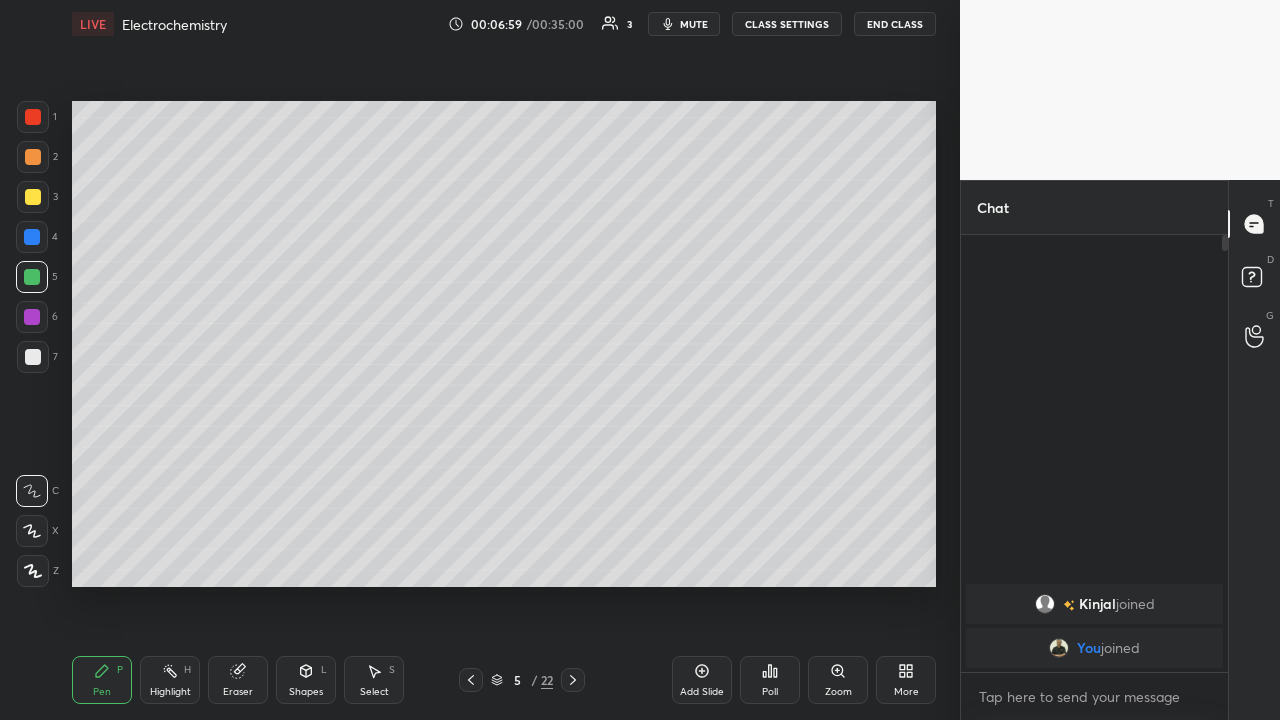 click 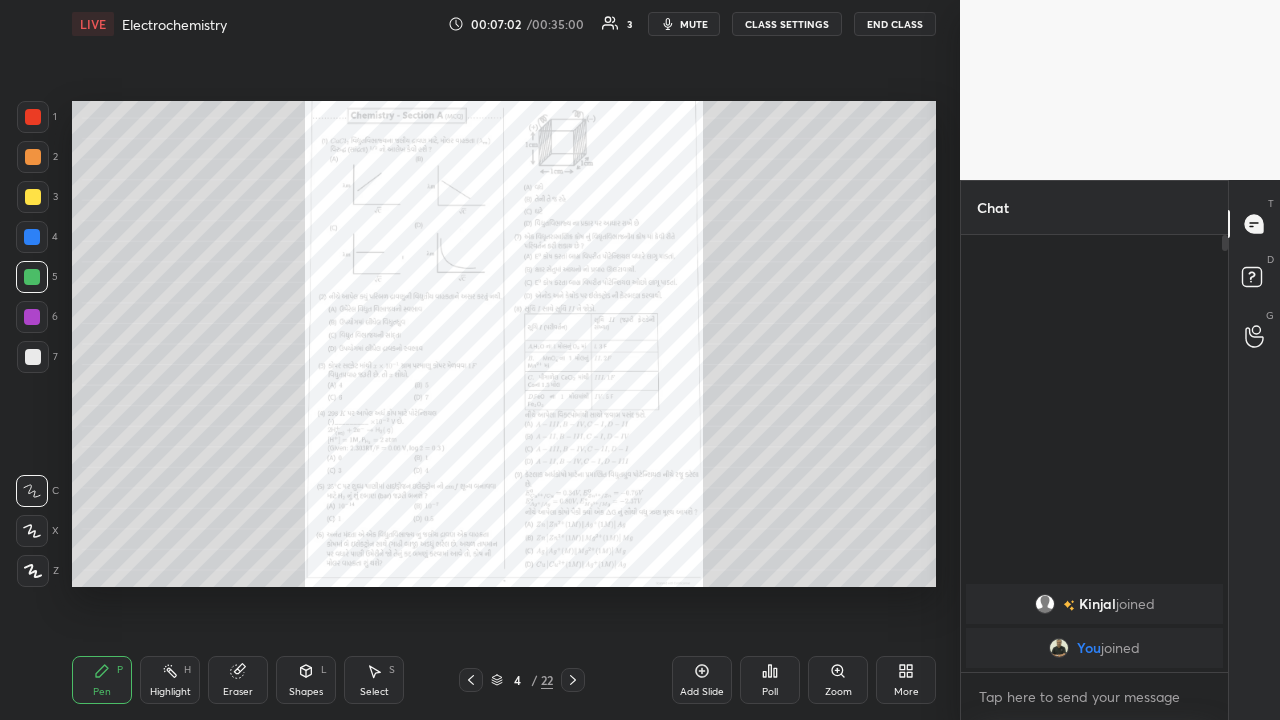 click 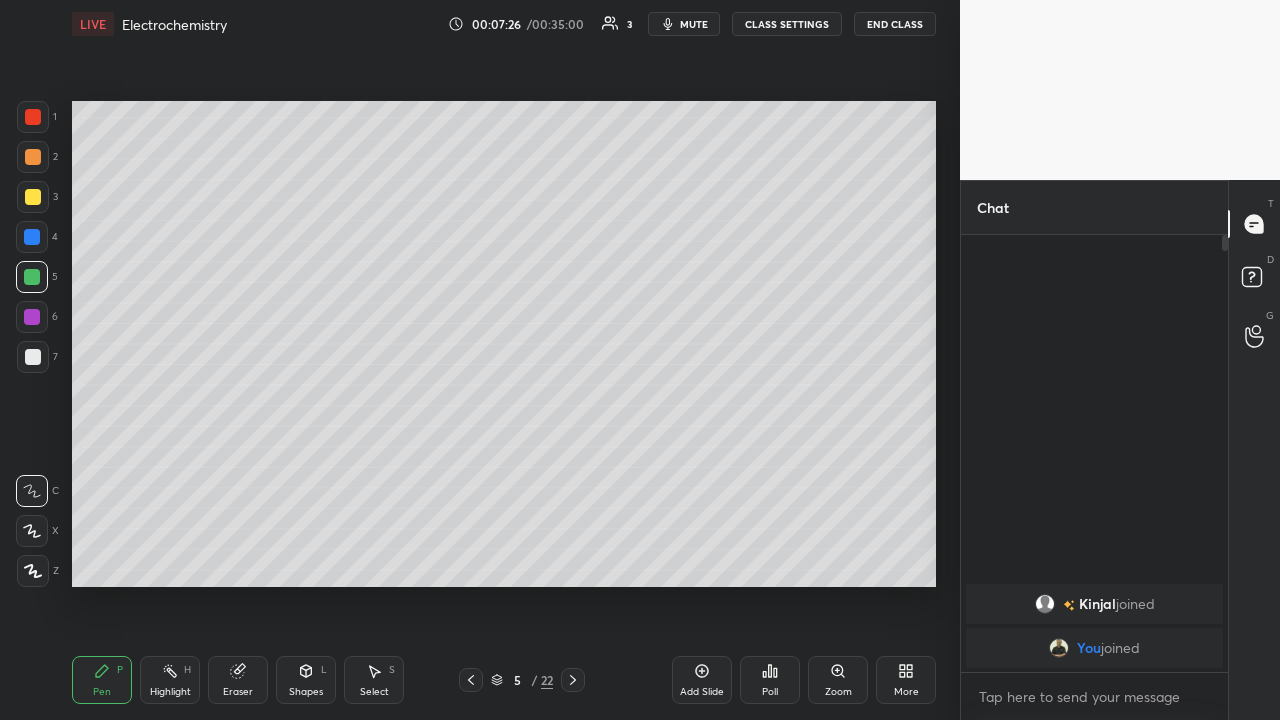 click 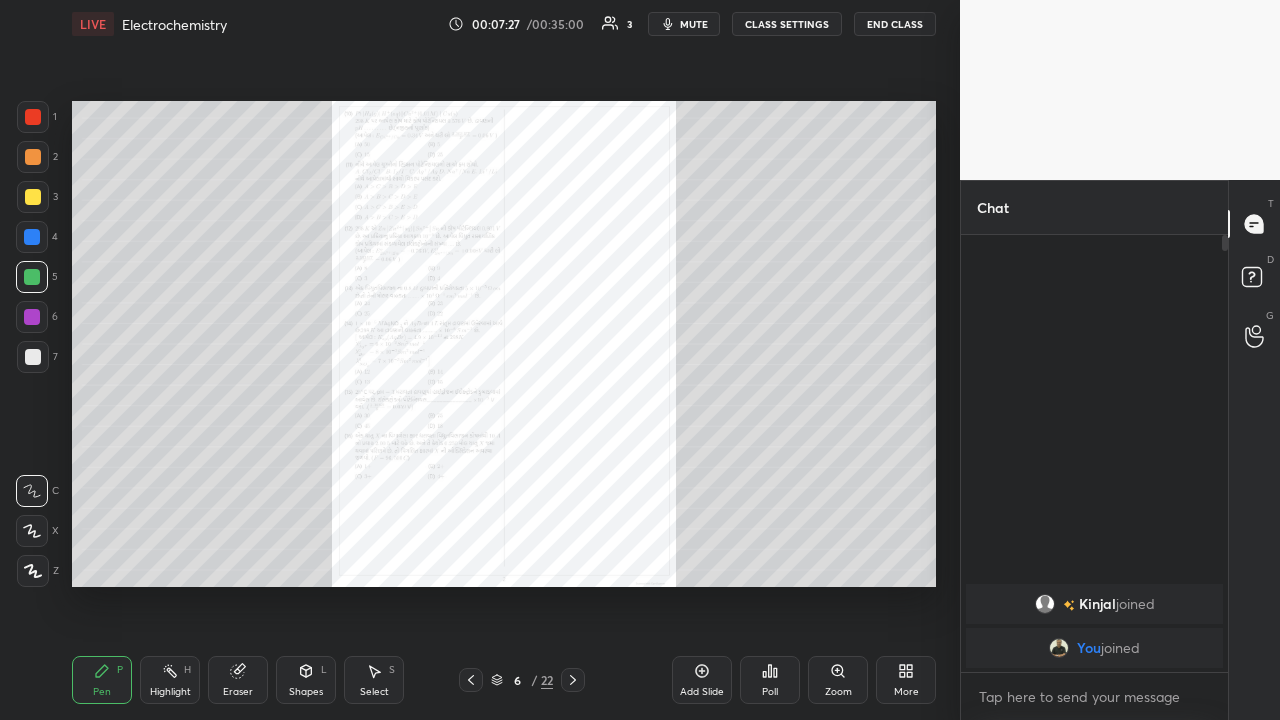 click at bounding box center [471, 680] 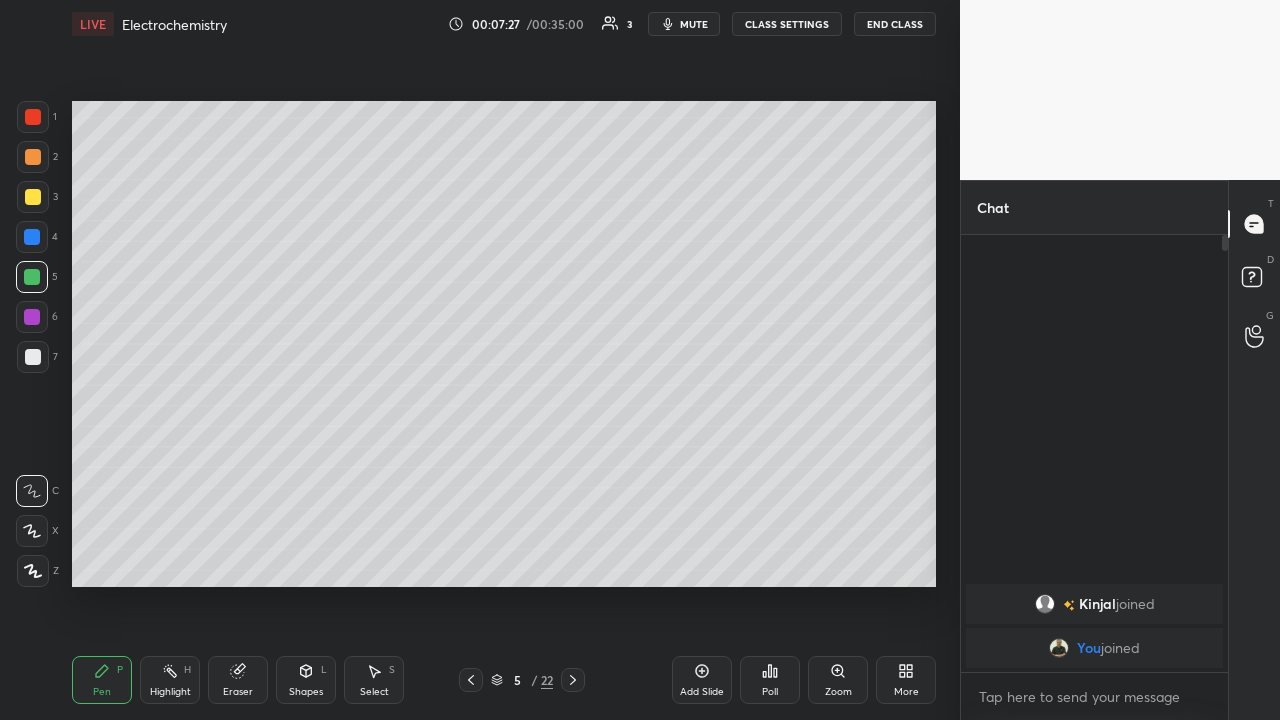 click at bounding box center (471, 680) 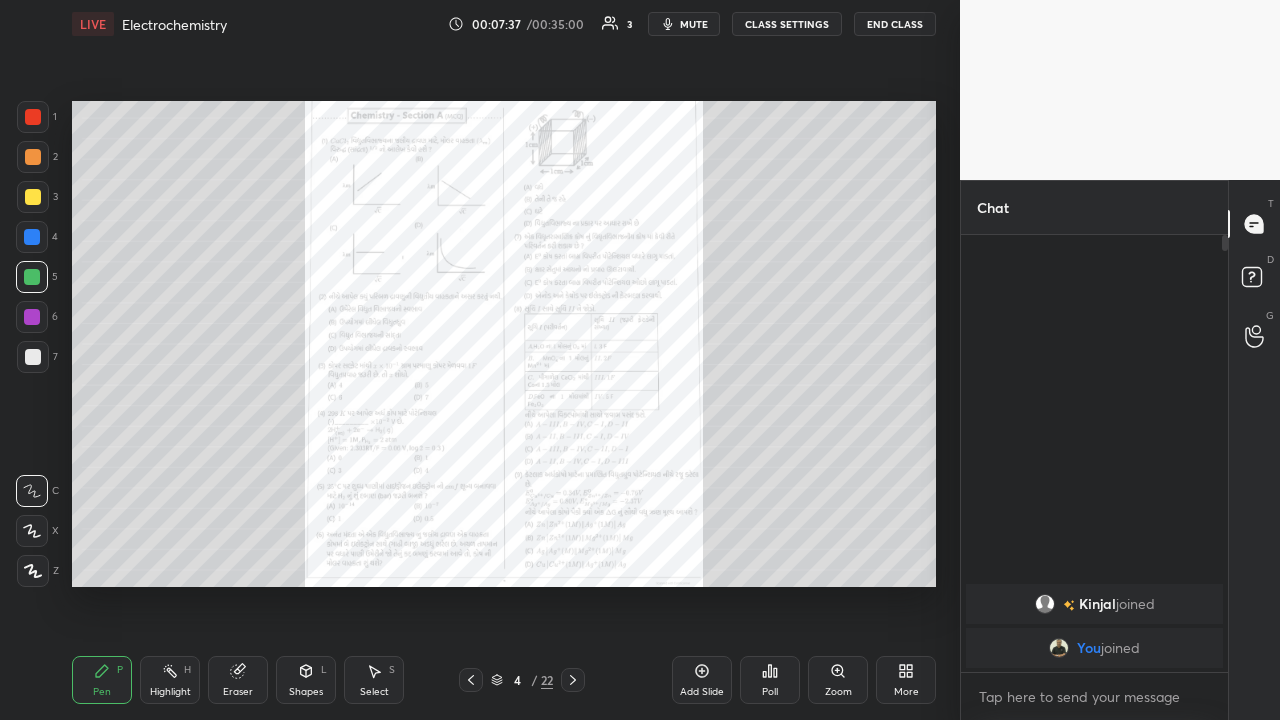 click 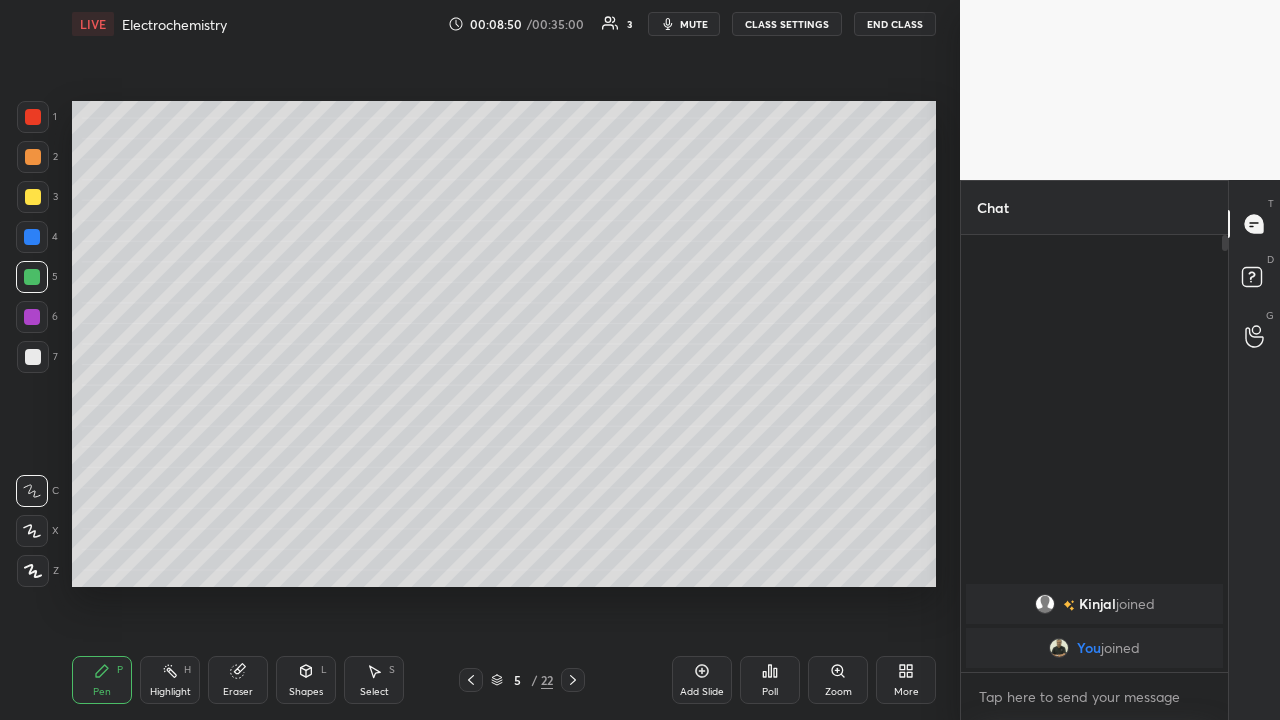 click 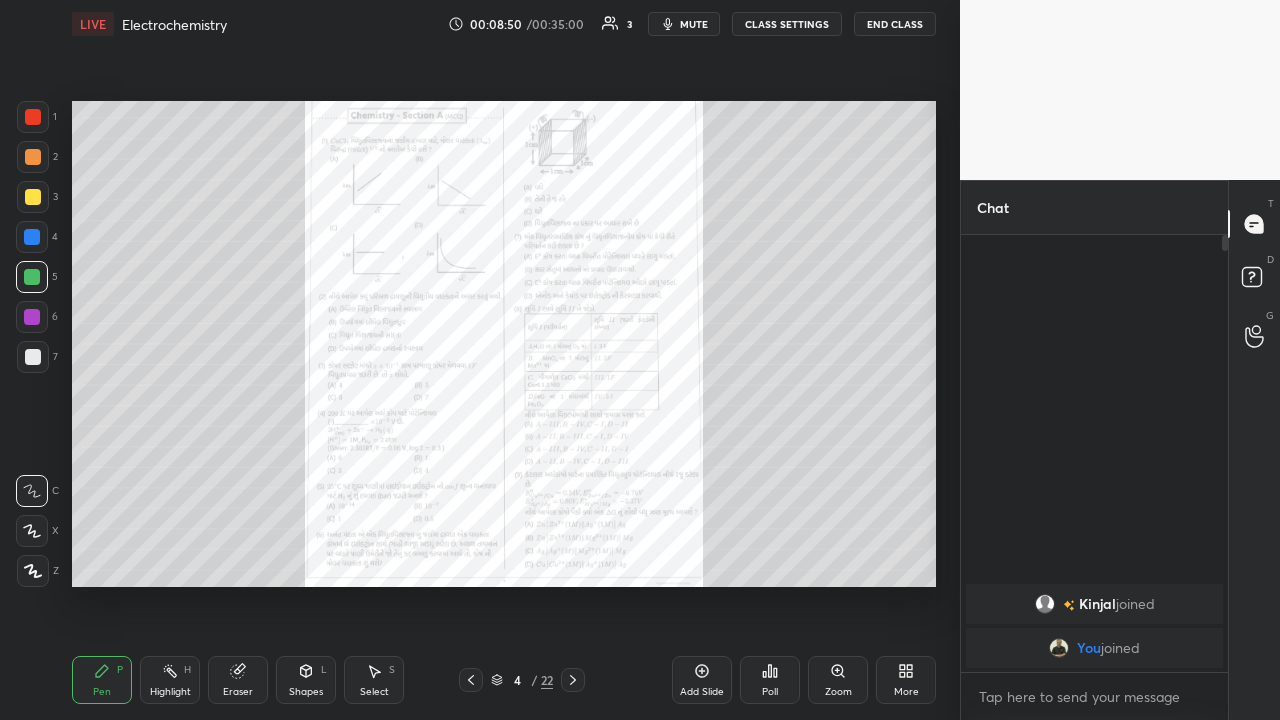 click 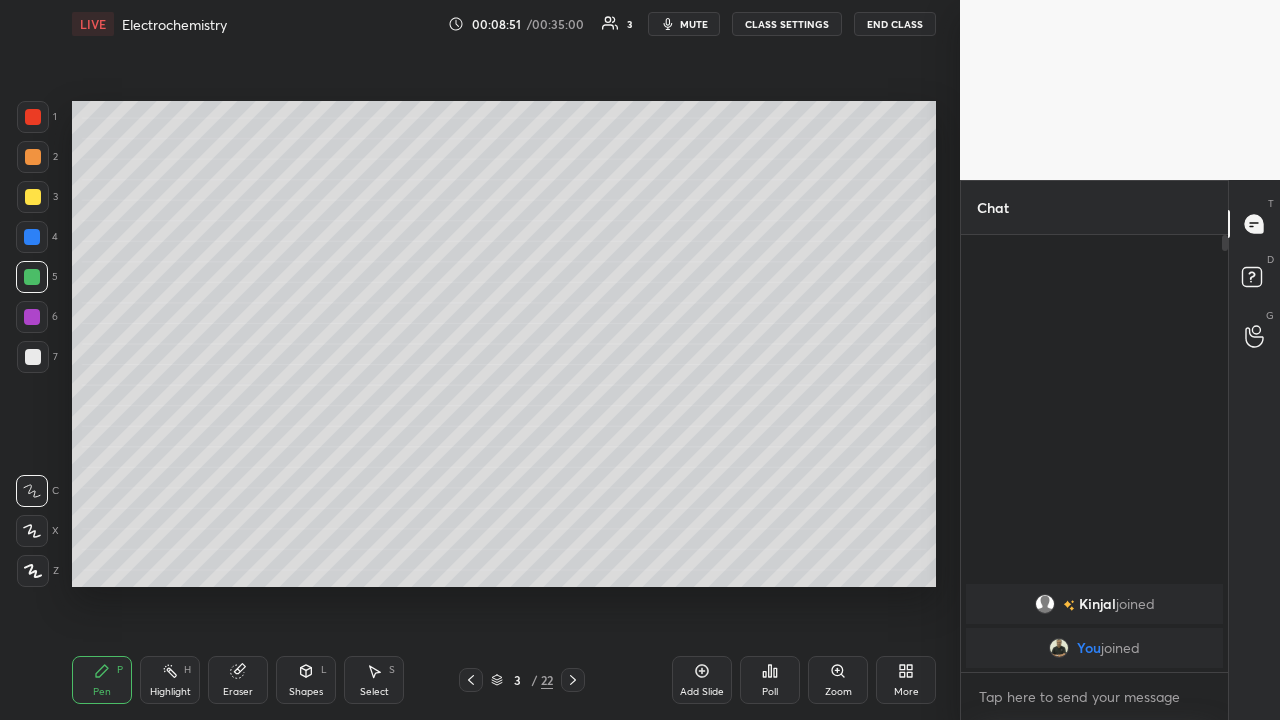 click at bounding box center (573, 680) 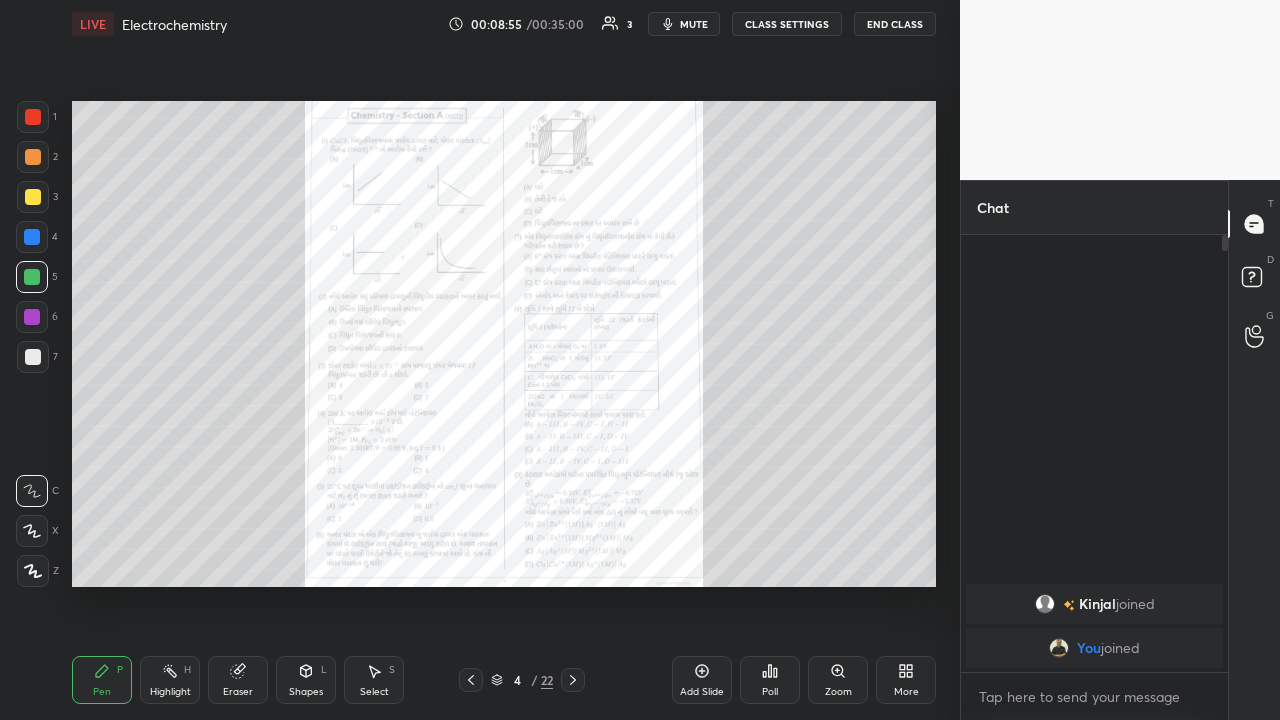 click on "More" at bounding box center (906, 680) 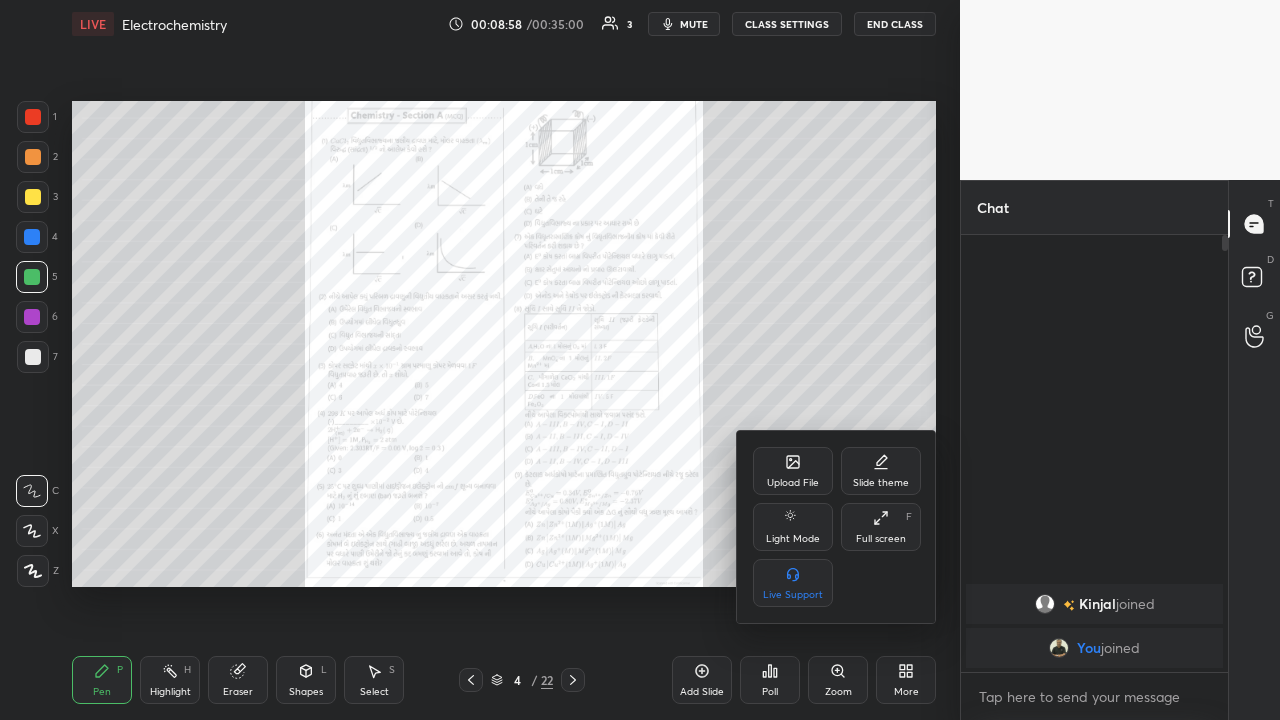 click at bounding box center (640, 360) 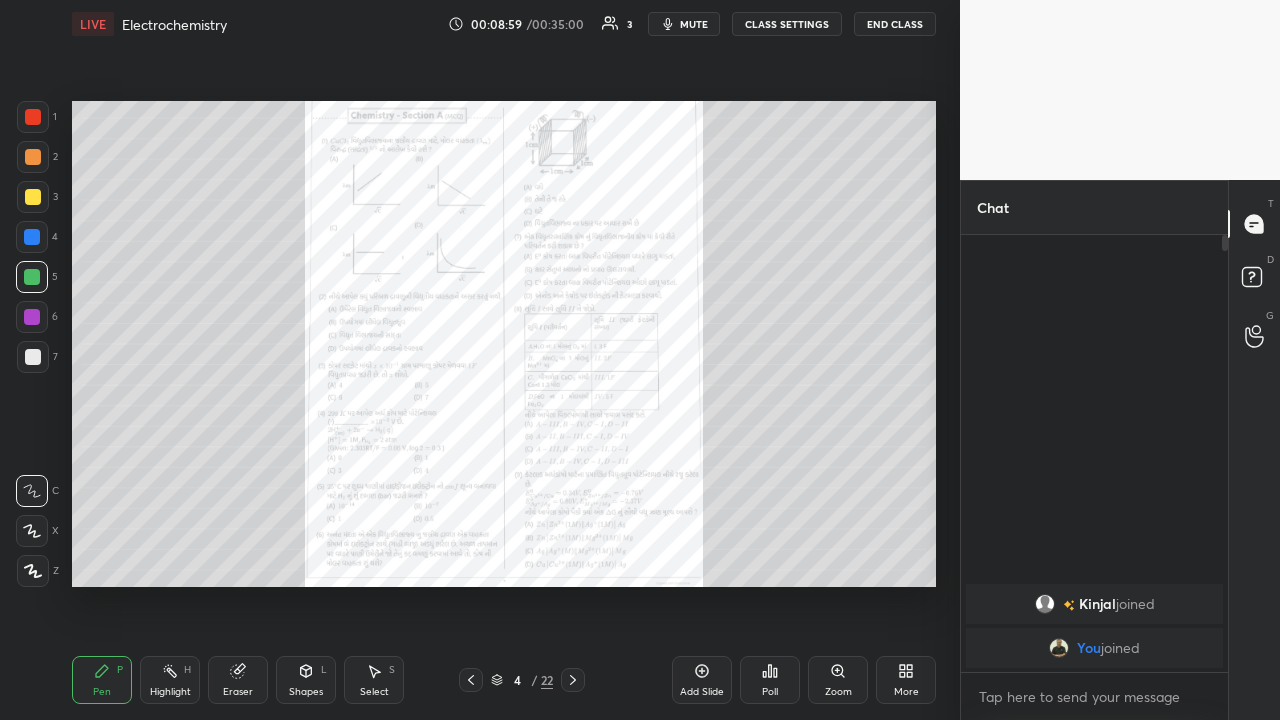 click on "Zoom" at bounding box center (838, 680) 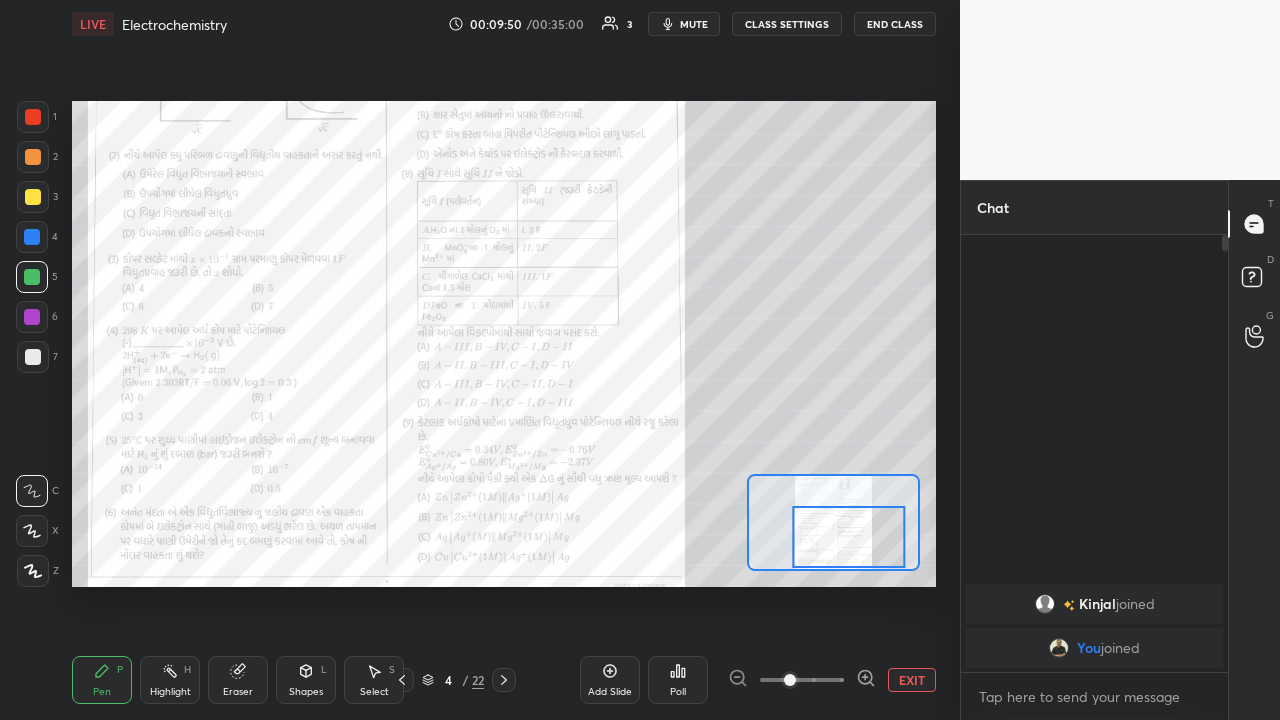 click on "Setting up your live class Poll for   secs No correct answer Start poll" at bounding box center (504, 344) 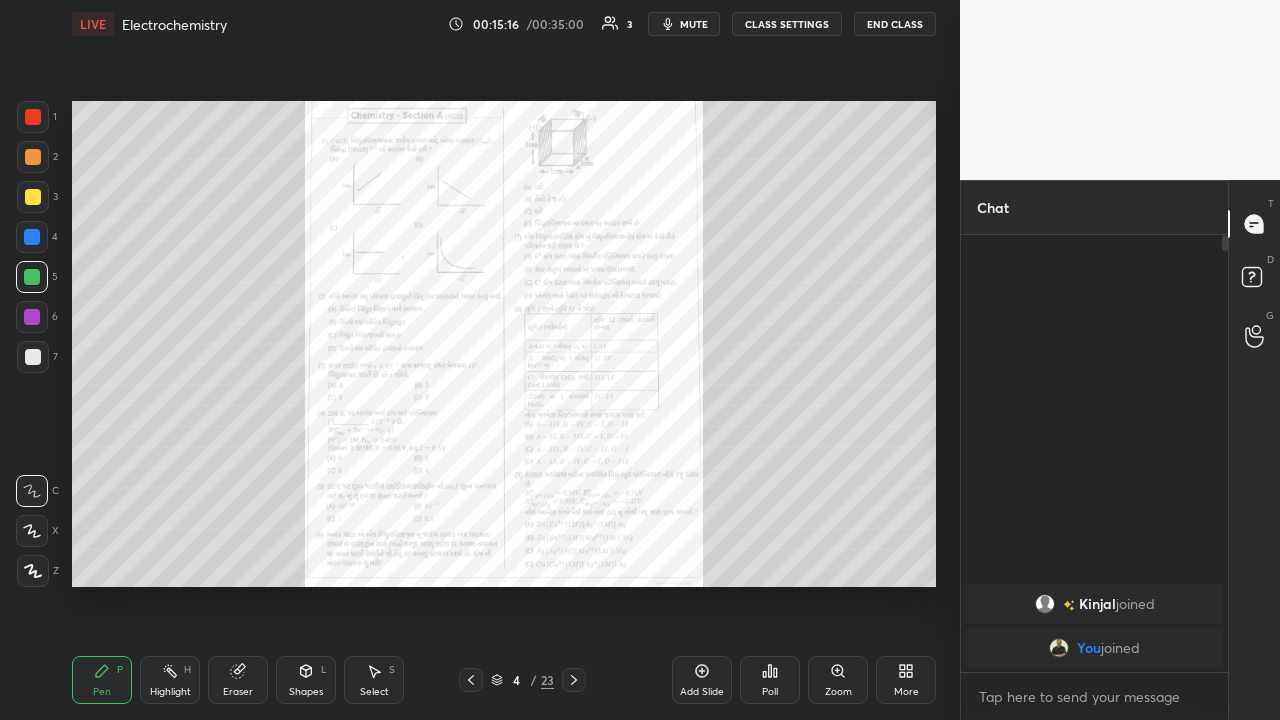 click on "Zoom" at bounding box center (838, 680) 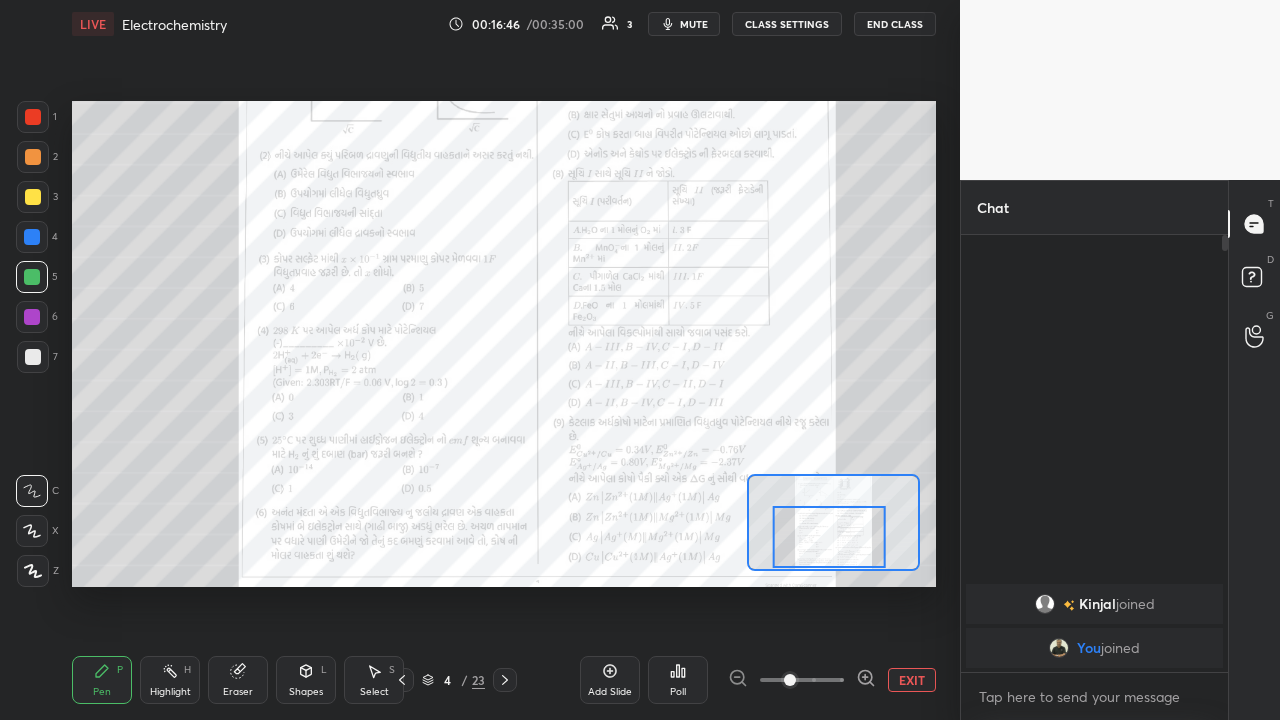 click on "EXIT" at bounding box center [912, 680] 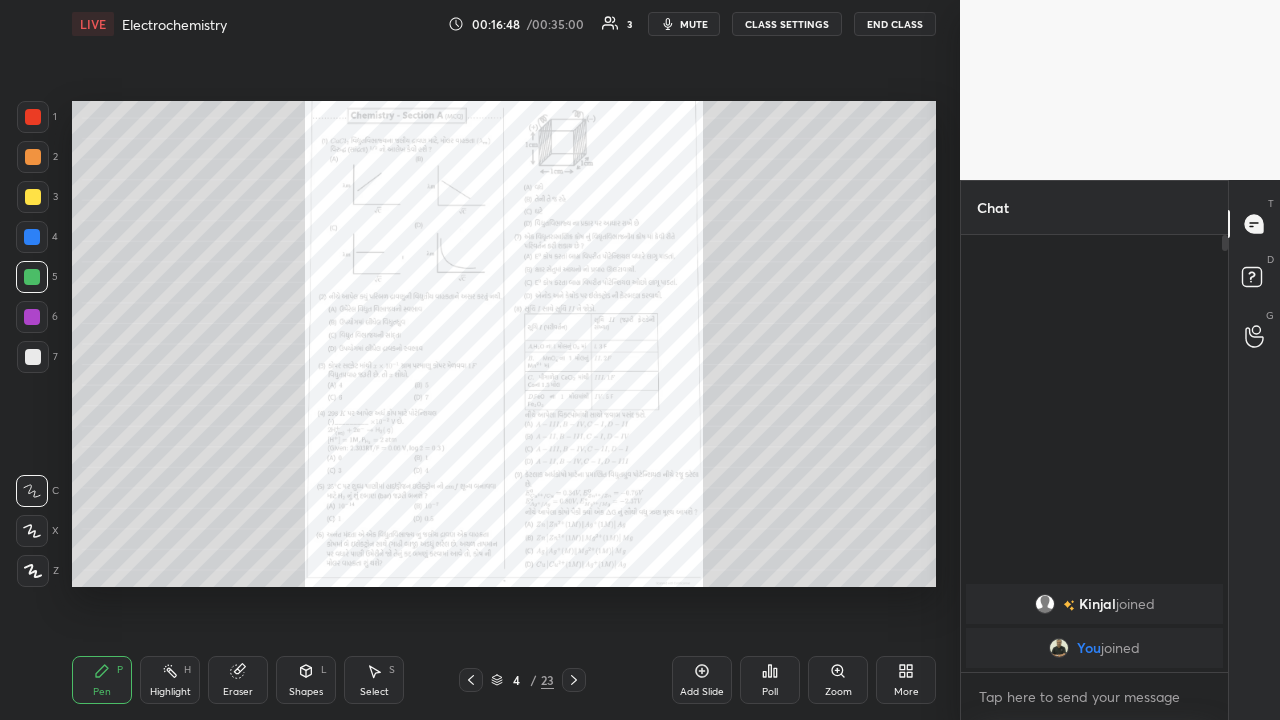 click 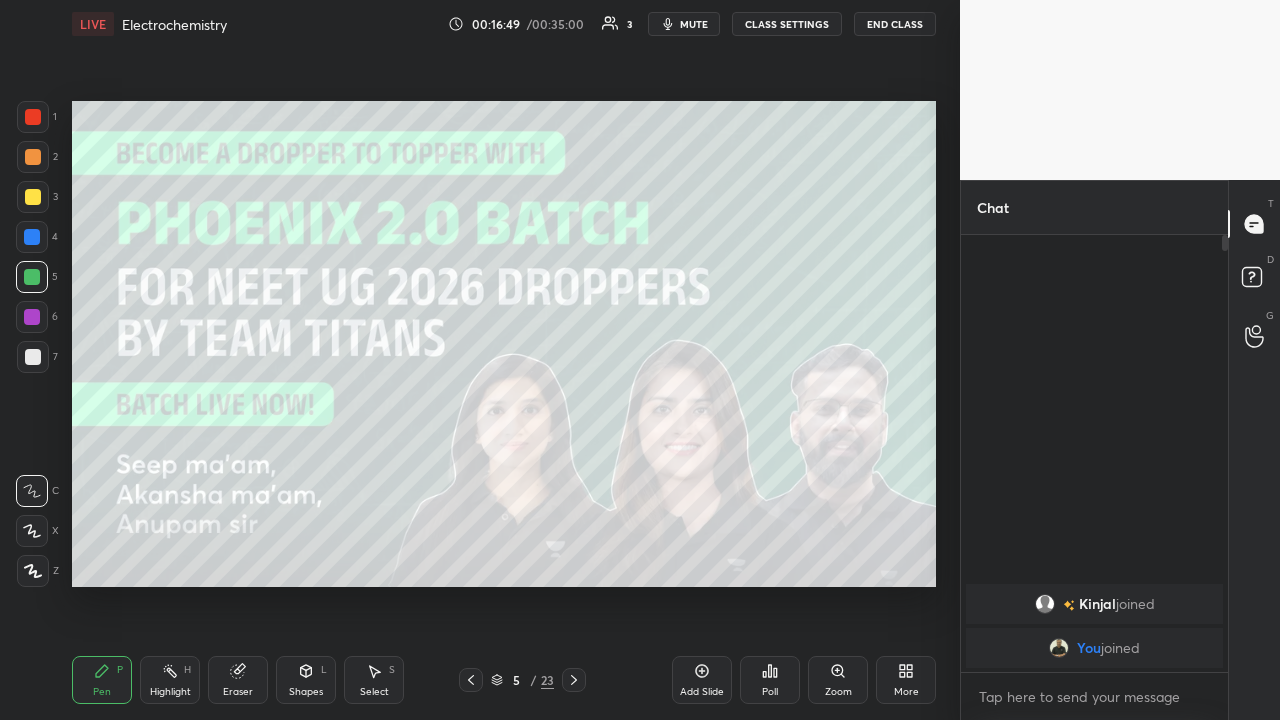 click 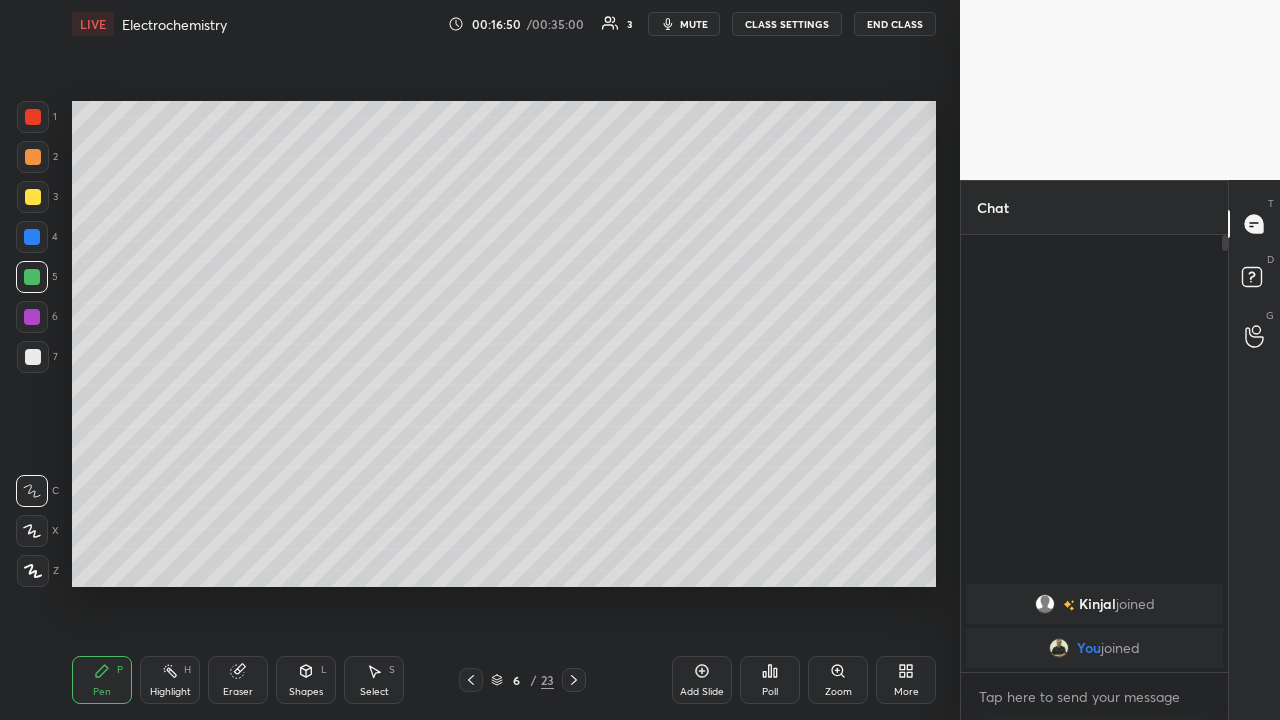 click 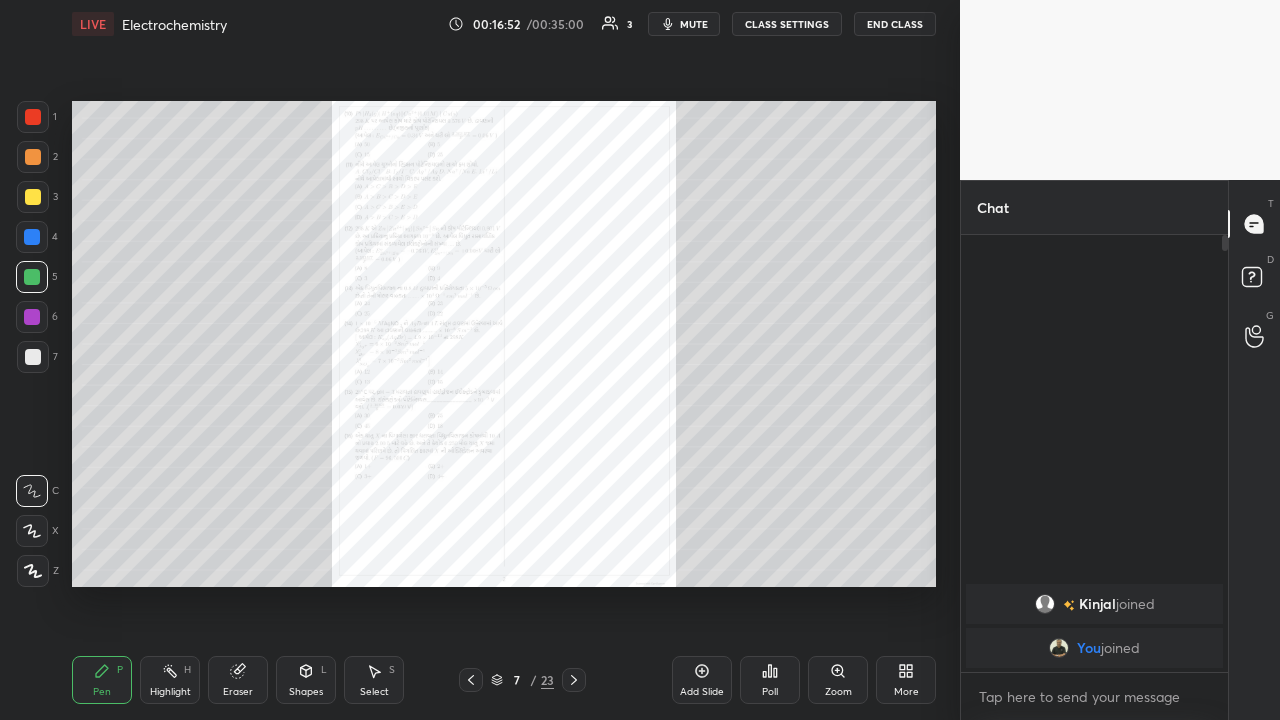 click 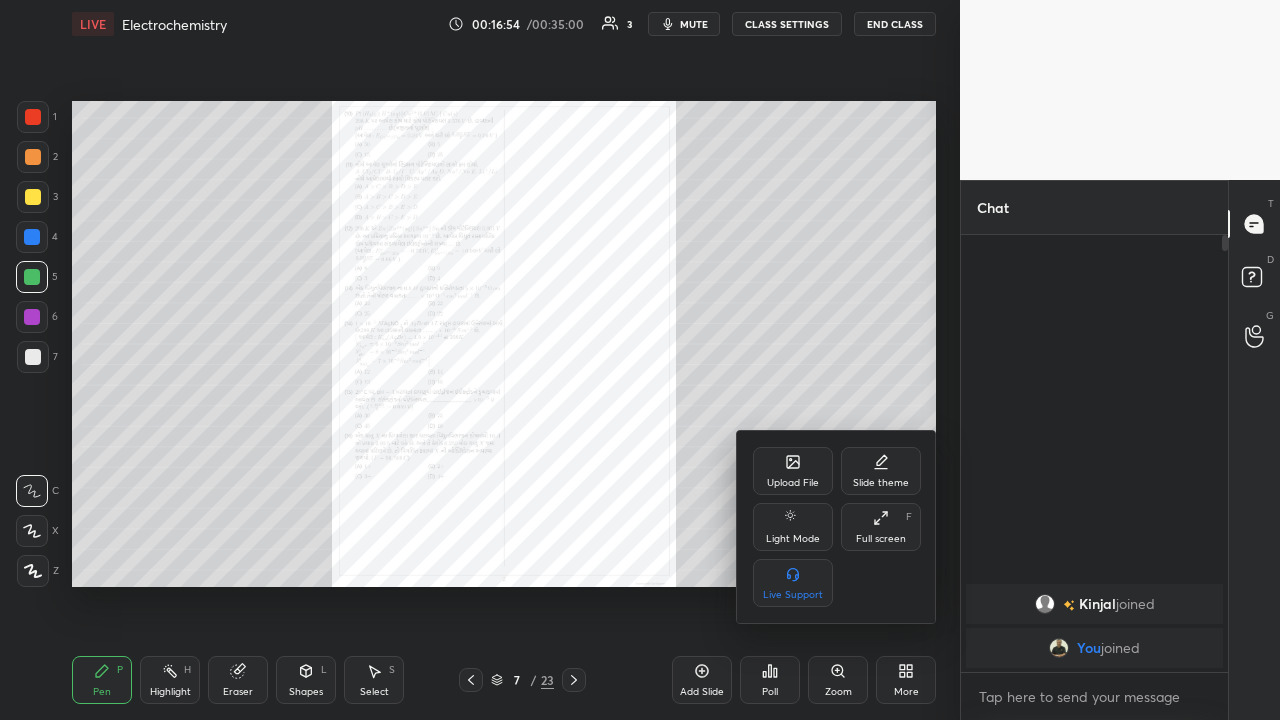click at bounding box center [640, 360] 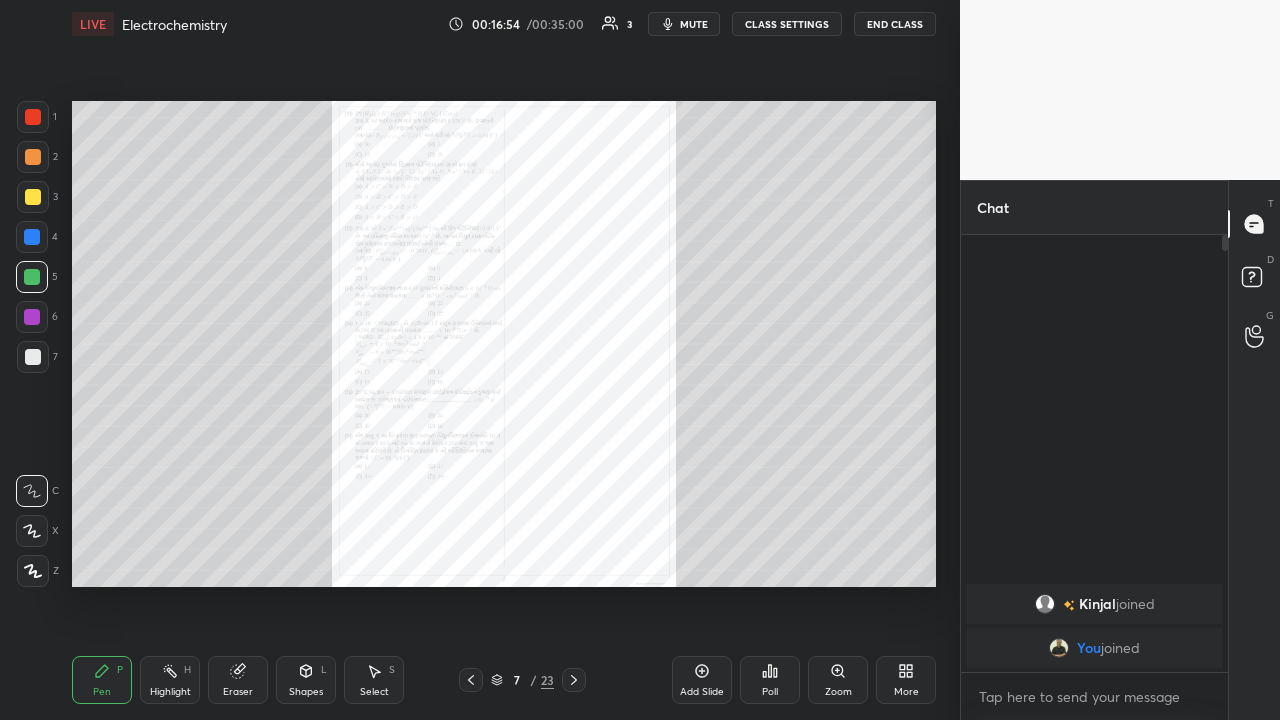 click on "Add Slide" at bounding box center (702, 692) 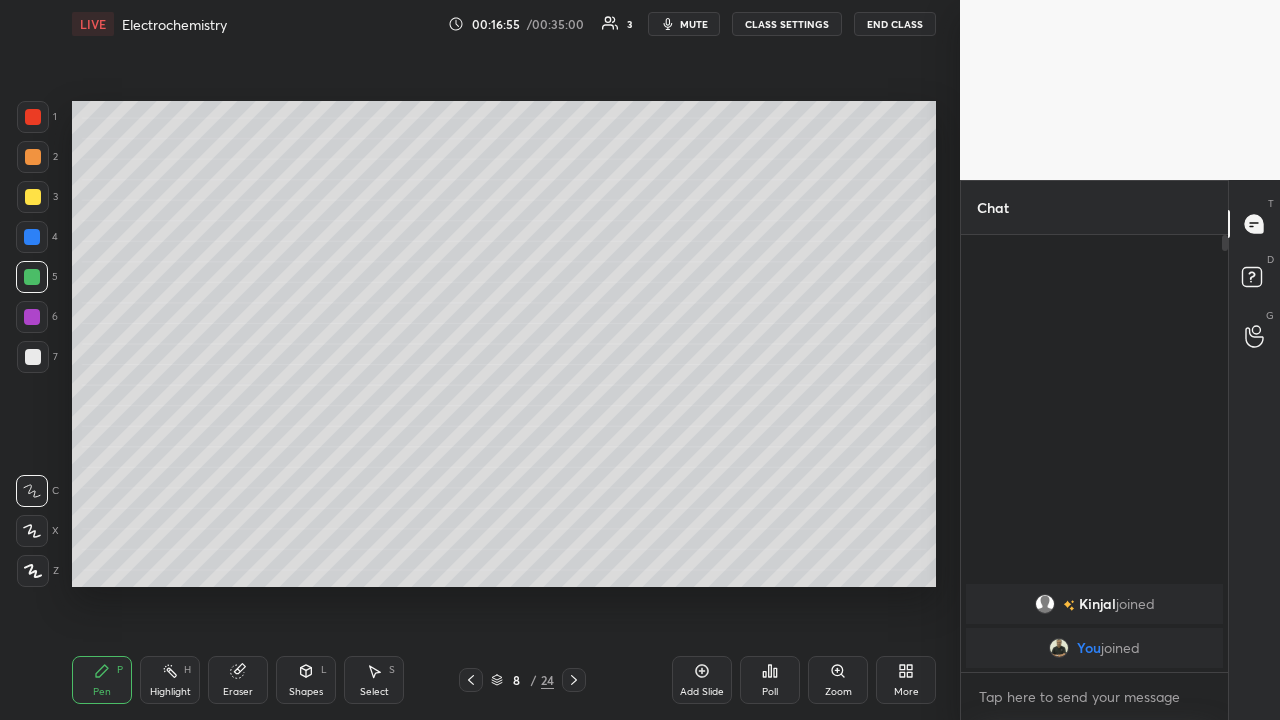 click 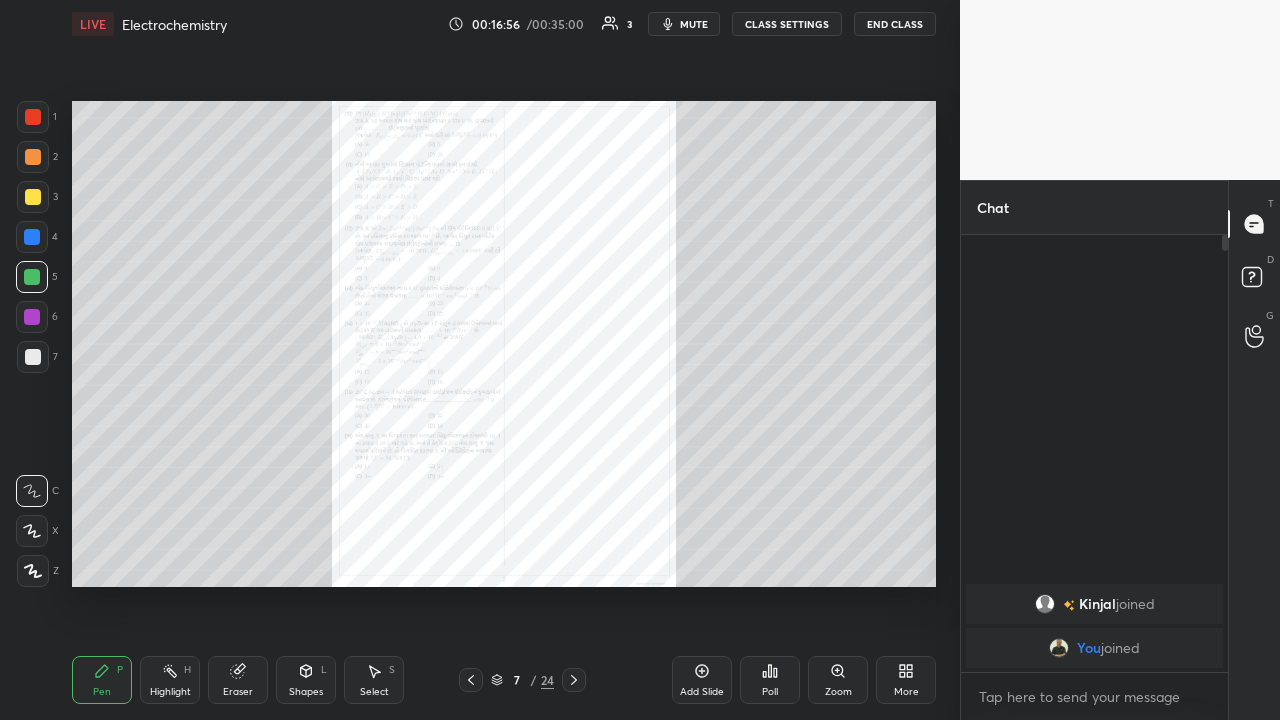 click on "Zoom" at bounding box center (838, 680) 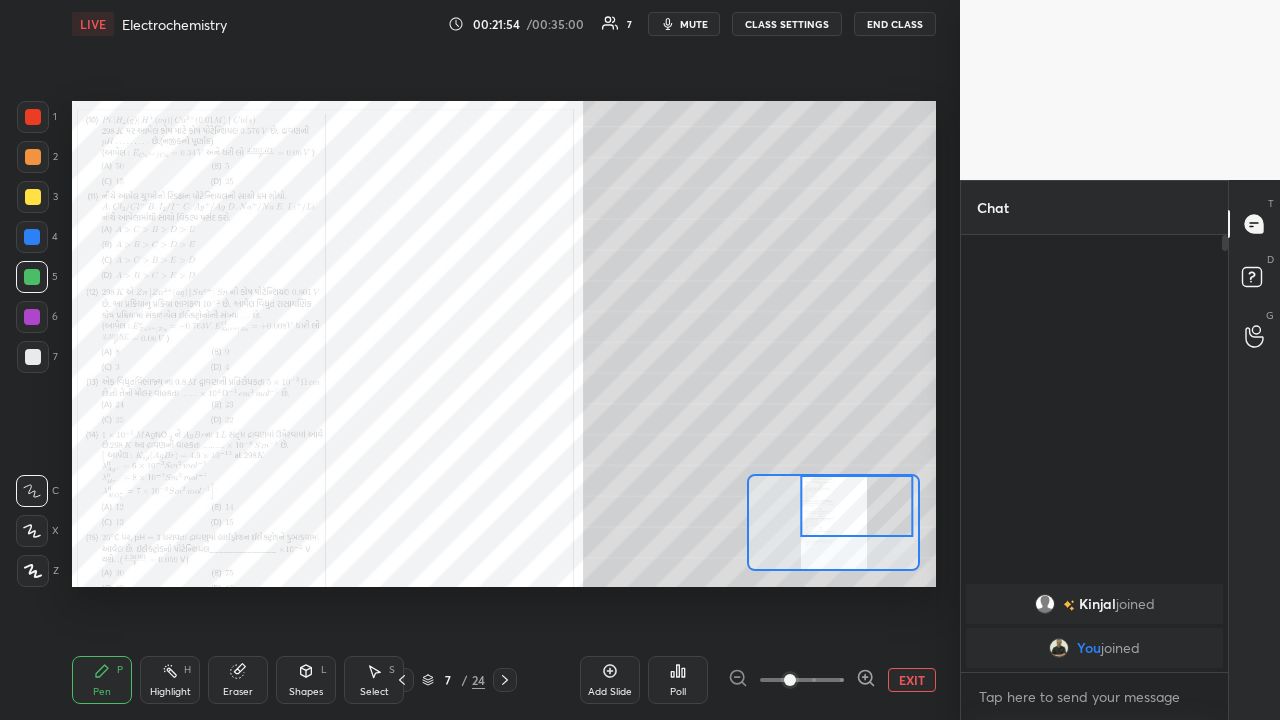 click at bounding box center (32, 237) 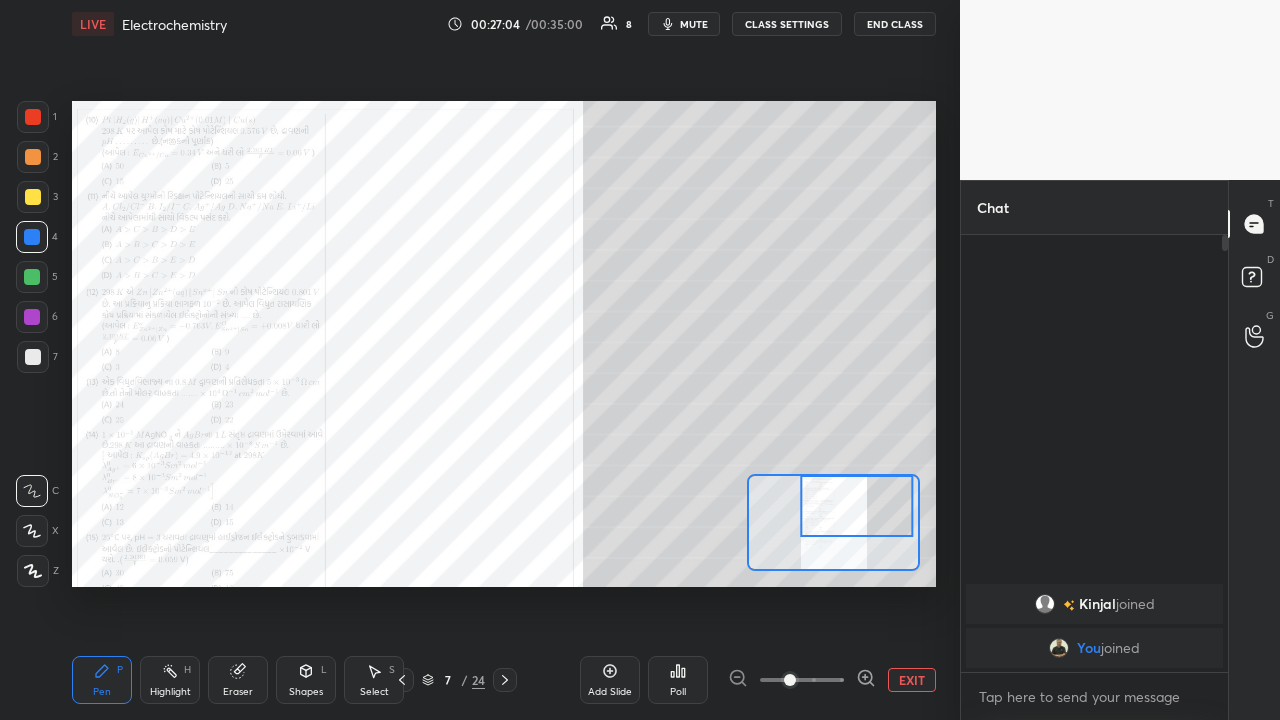 click on "Add Slide" at bounding box center (610, 680) 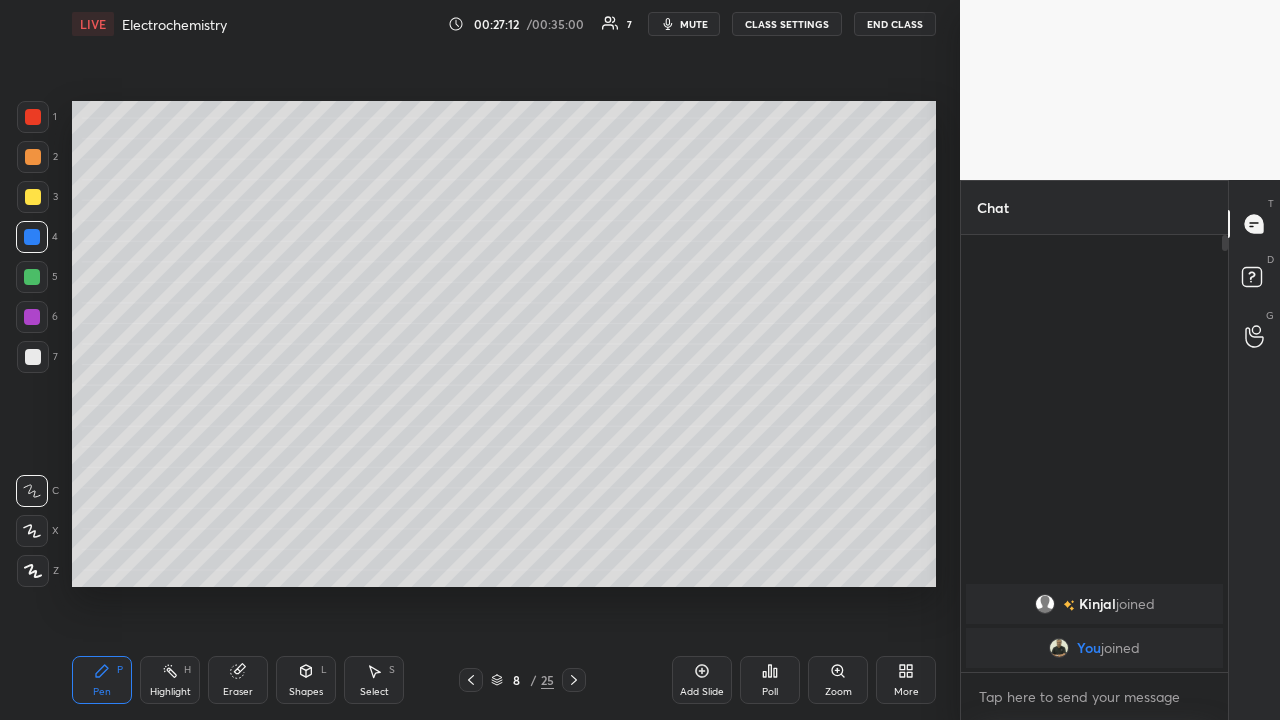 click 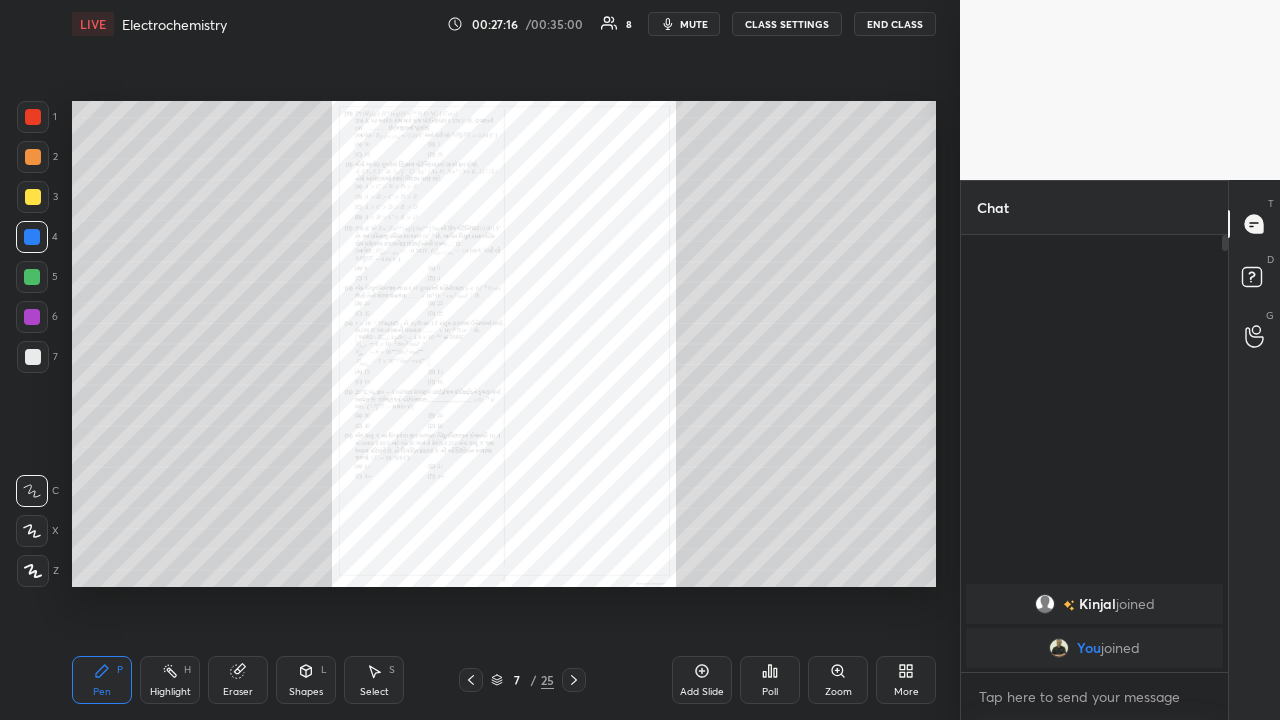 click 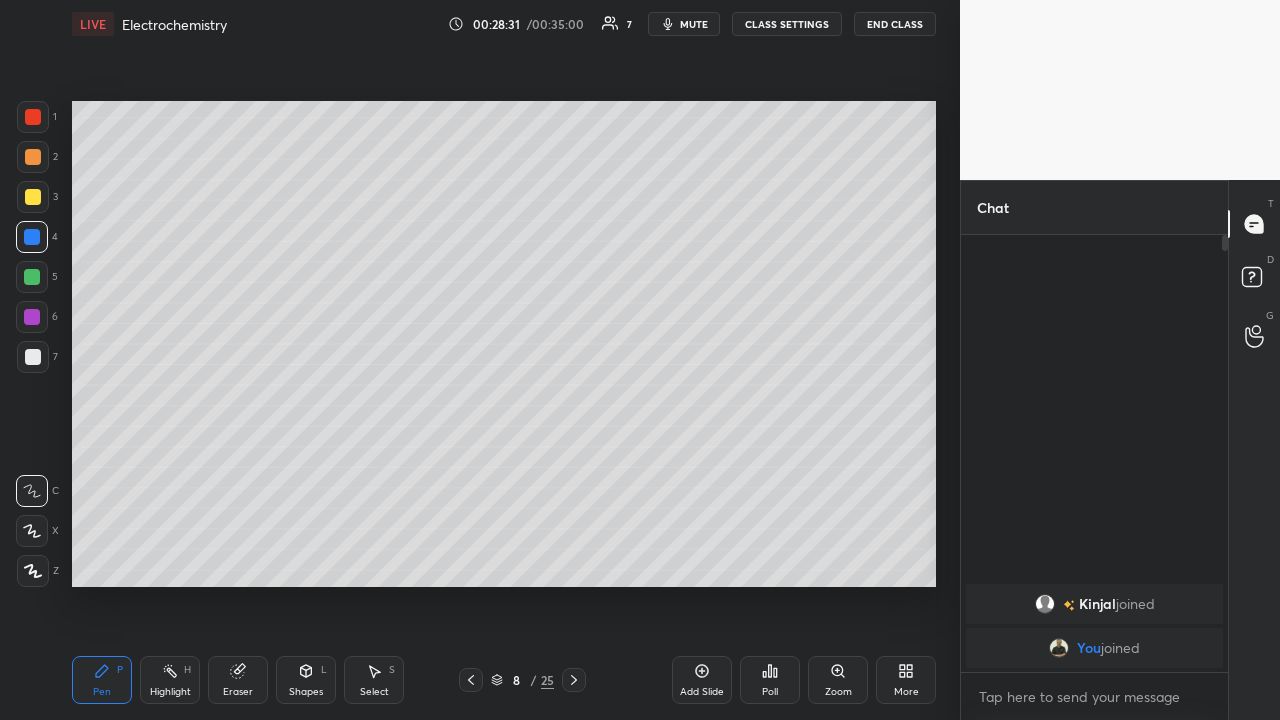 click on "End Class" at bounding box center (895, 24) 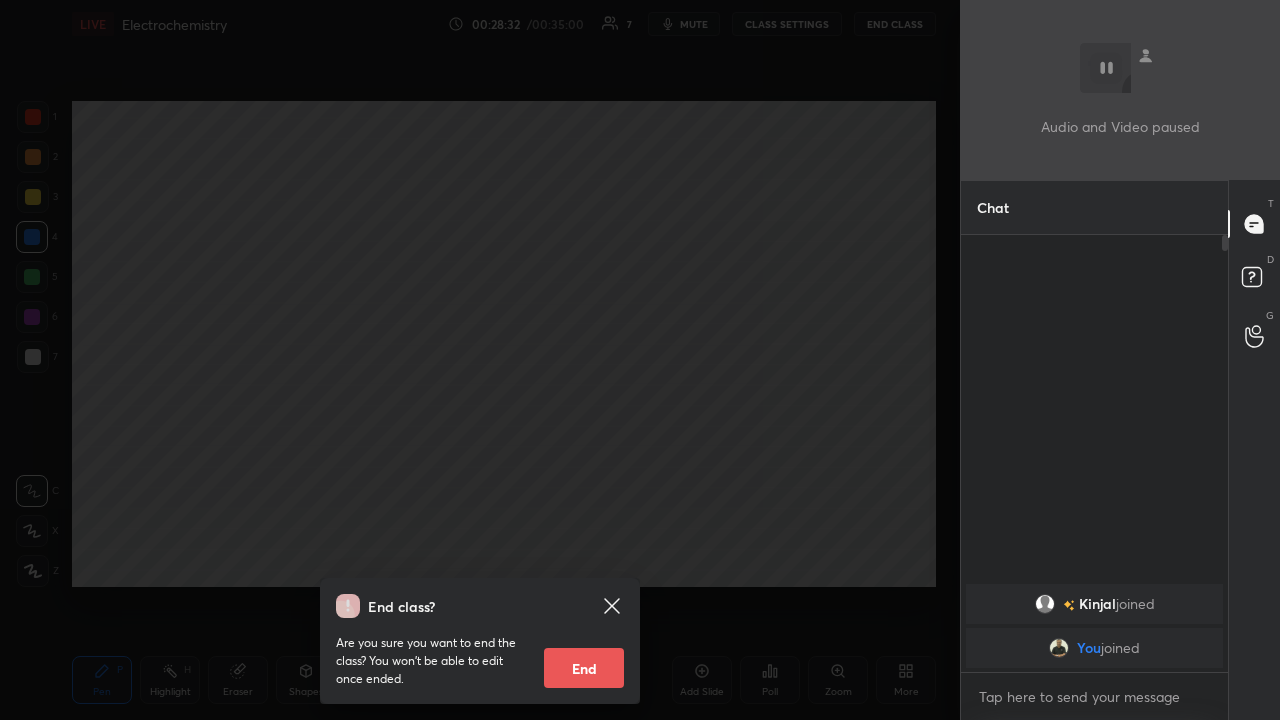 click on "End" at bounding box center (584, 668) 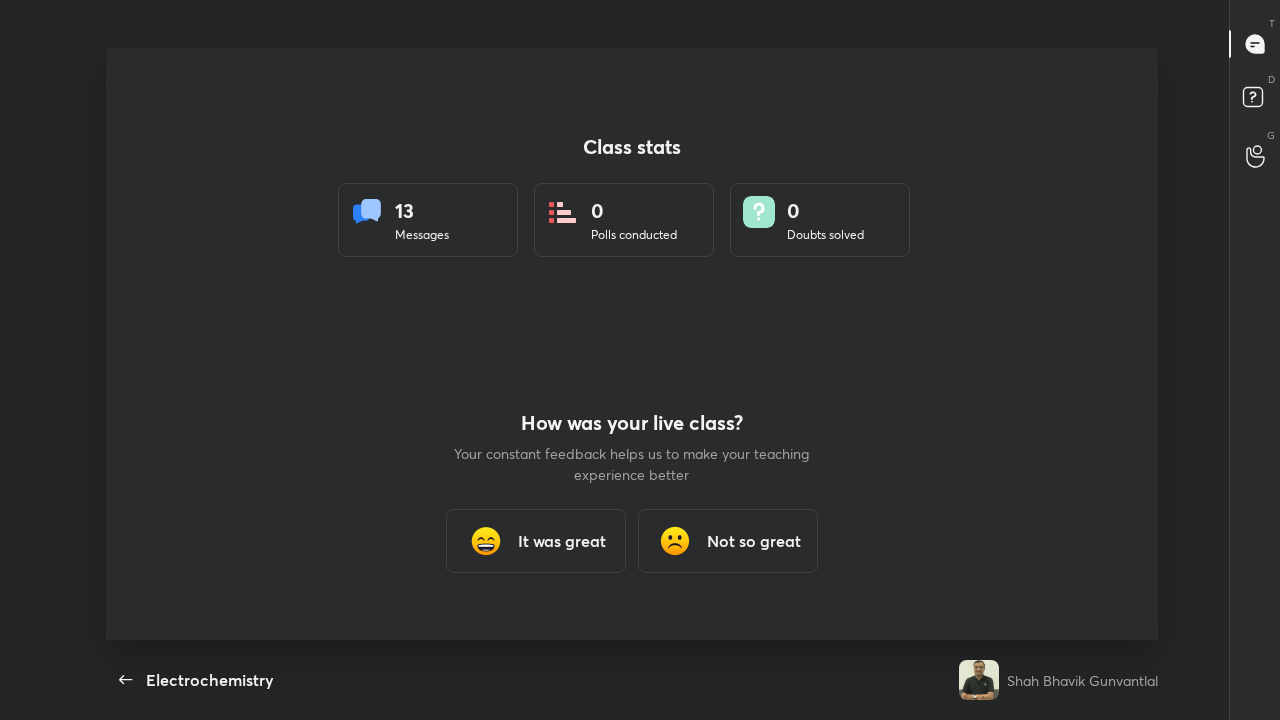 scroll, scrollTop: 99408, scrollLeft: 98736, axis: both 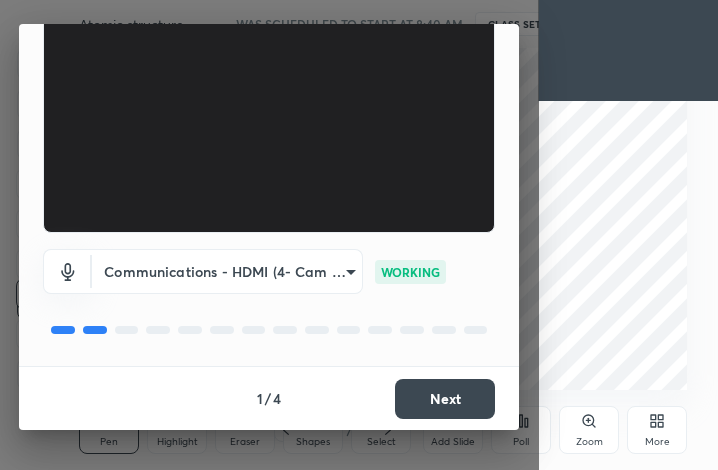 click on "Next" at bounding box center (445, 399) 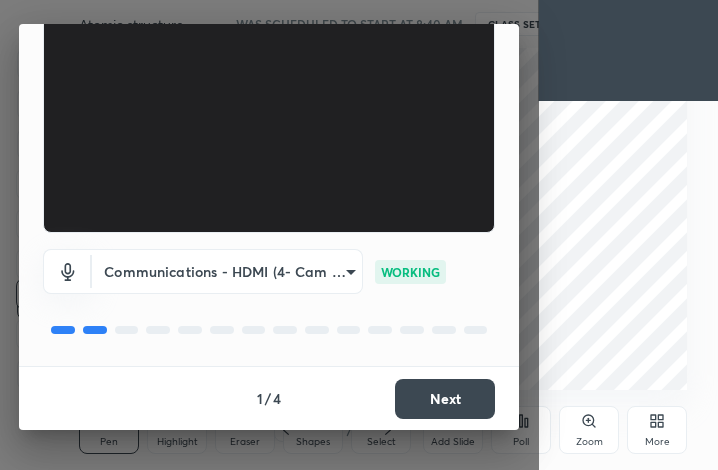 scroll, scrollTop: 0, scrollLeft: 0, axis: both 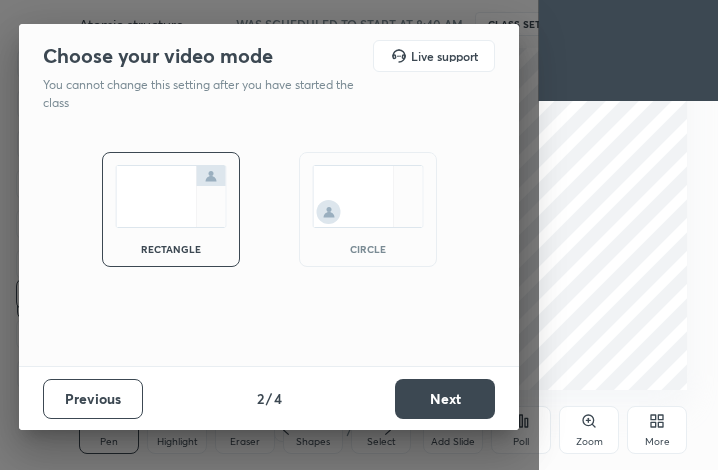 click on "Next" at bounding box center [445, 399] 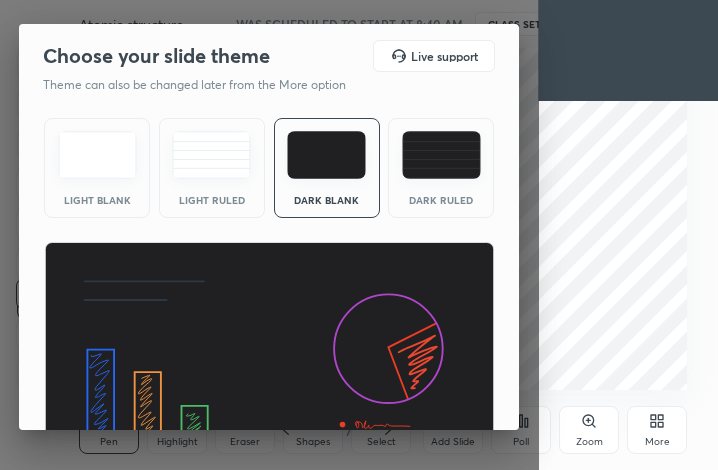 click on "Choose your slide theme Live support Theme can also be changed later from the More option Light Blank Light Ruled Dark Blank Dark Ruled Previous 3 / 4 Next" at bounding box center [269, 235] 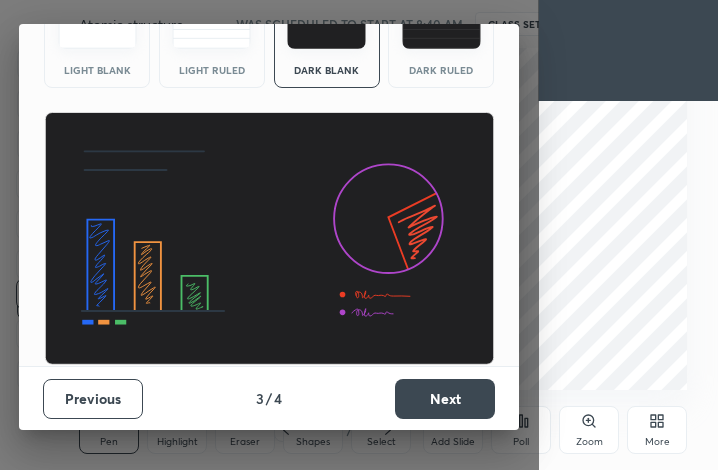 click on "Next" at bounding box center [445, 399] 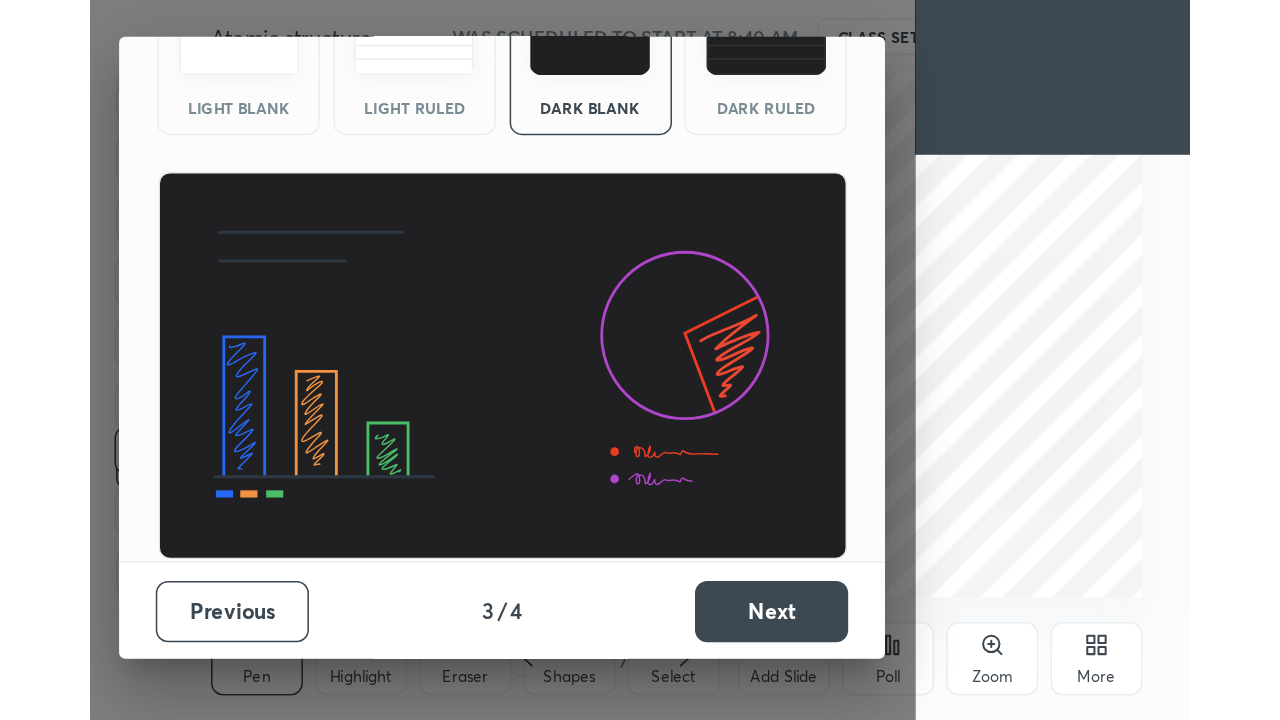 scroll, scrollTop: 0, scrollLeft: 0, axis: both 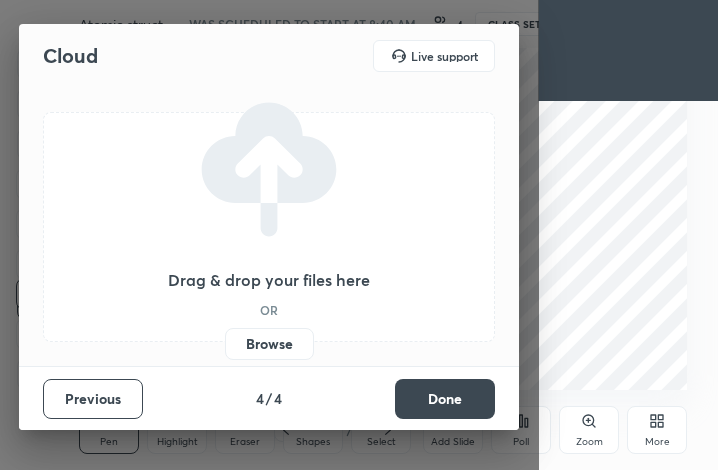 click on "Done" at bounding box center [445, 399] 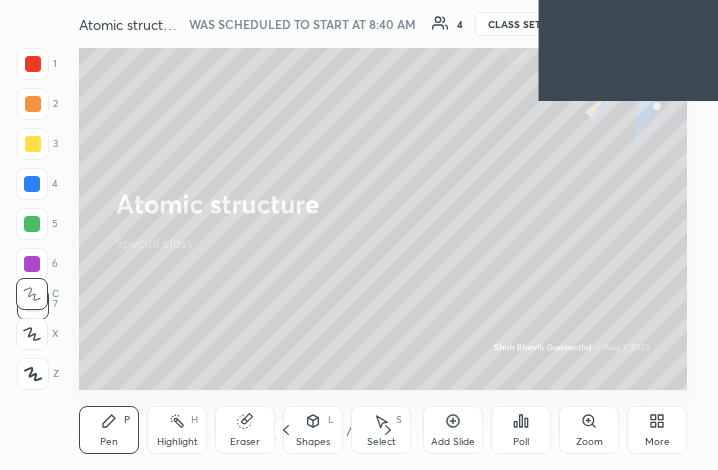 click 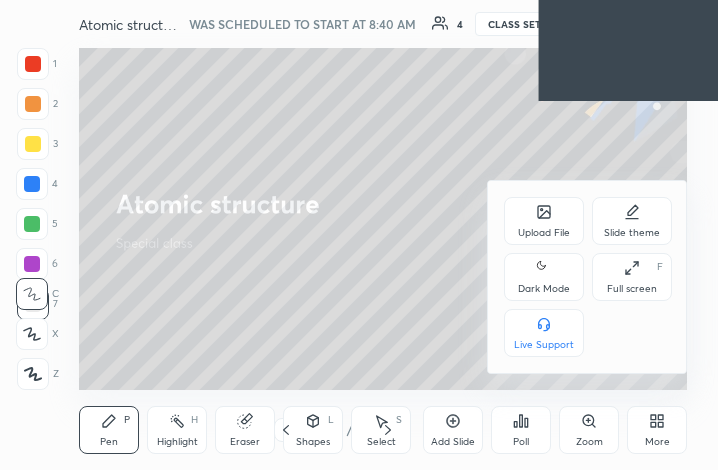 click 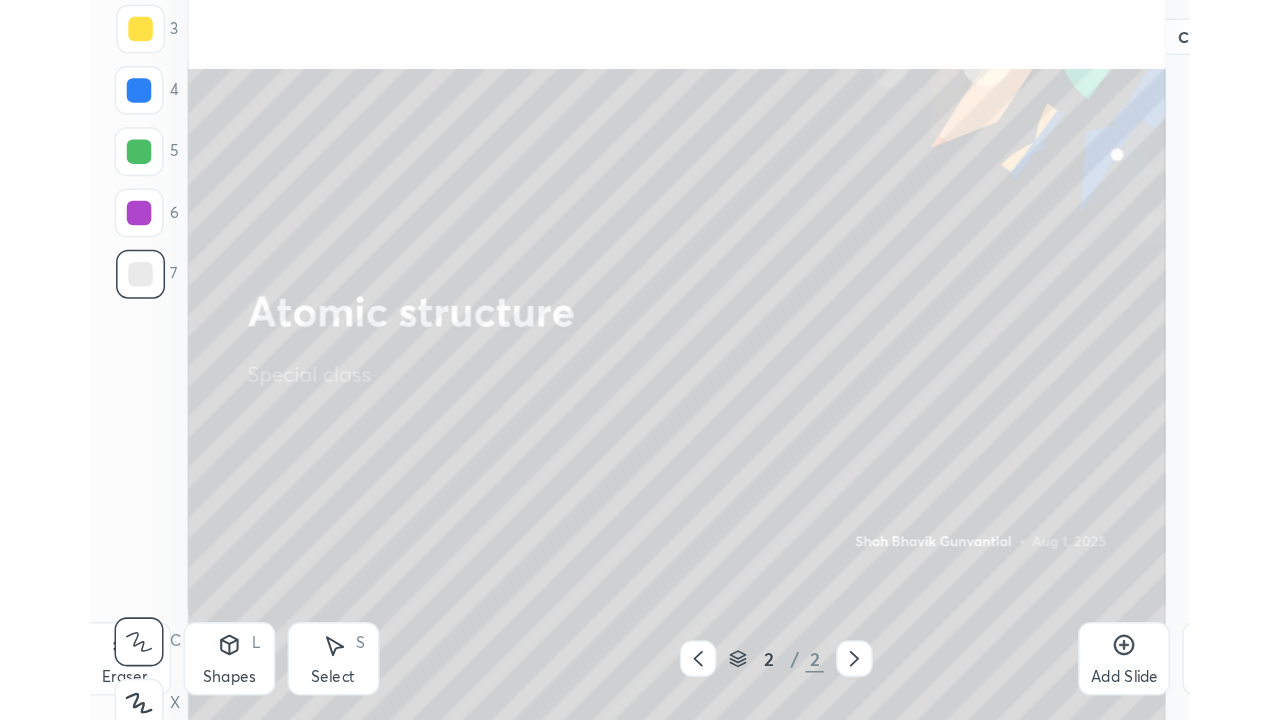 scroll, scrollTop: 99408, scrollLeft: 98924, axis: both 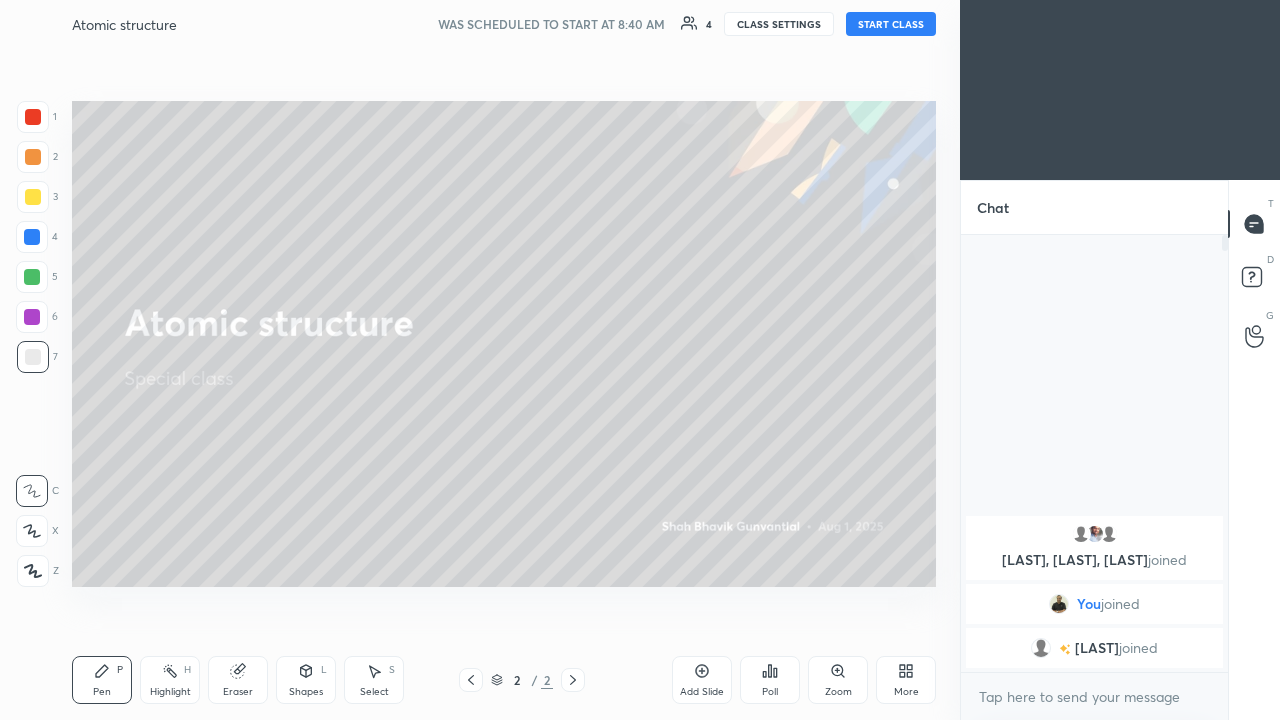 click on "START CLASS" at bounding box center (891, 24) 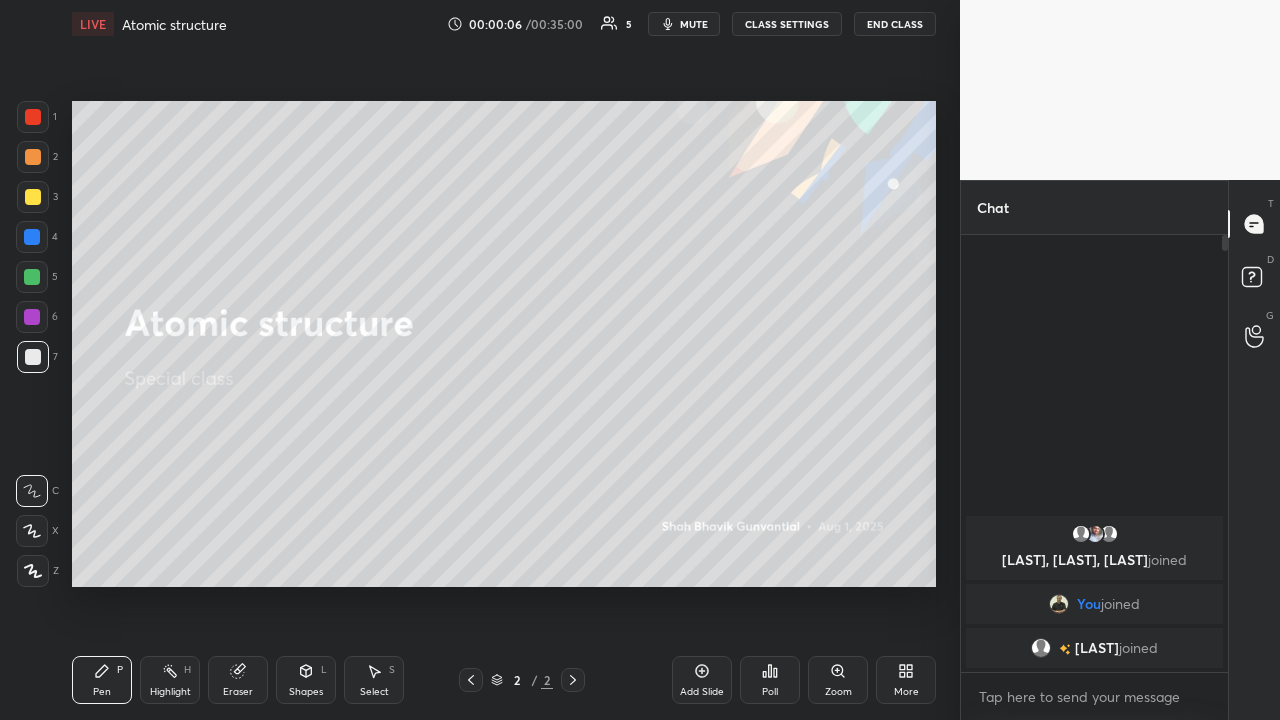 click 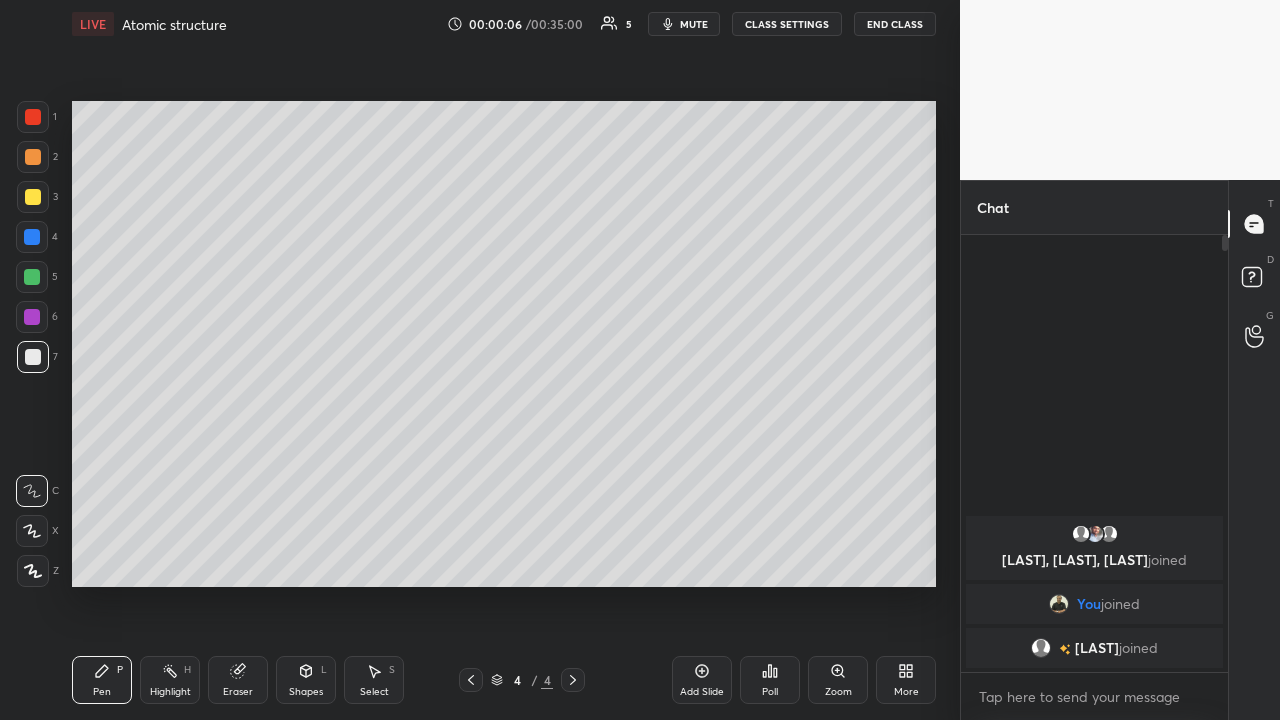 click 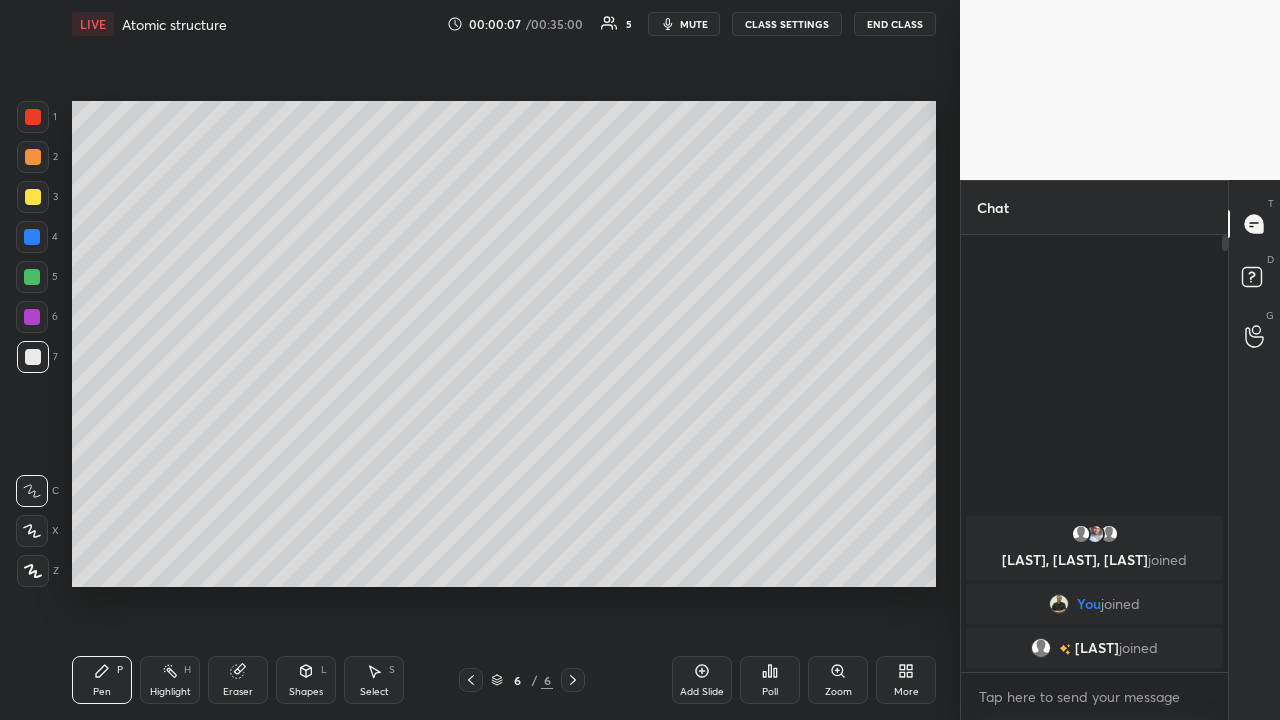 click 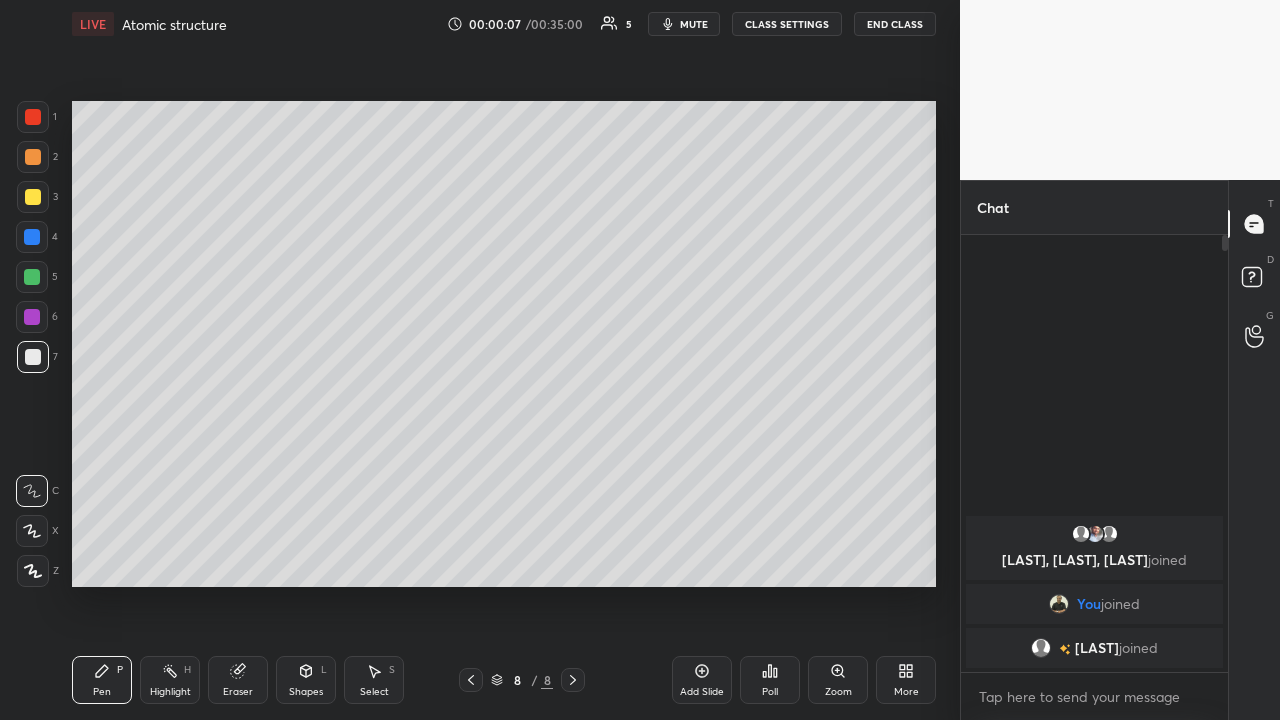 click on "Add Slide" at bounding box center [702, 680] 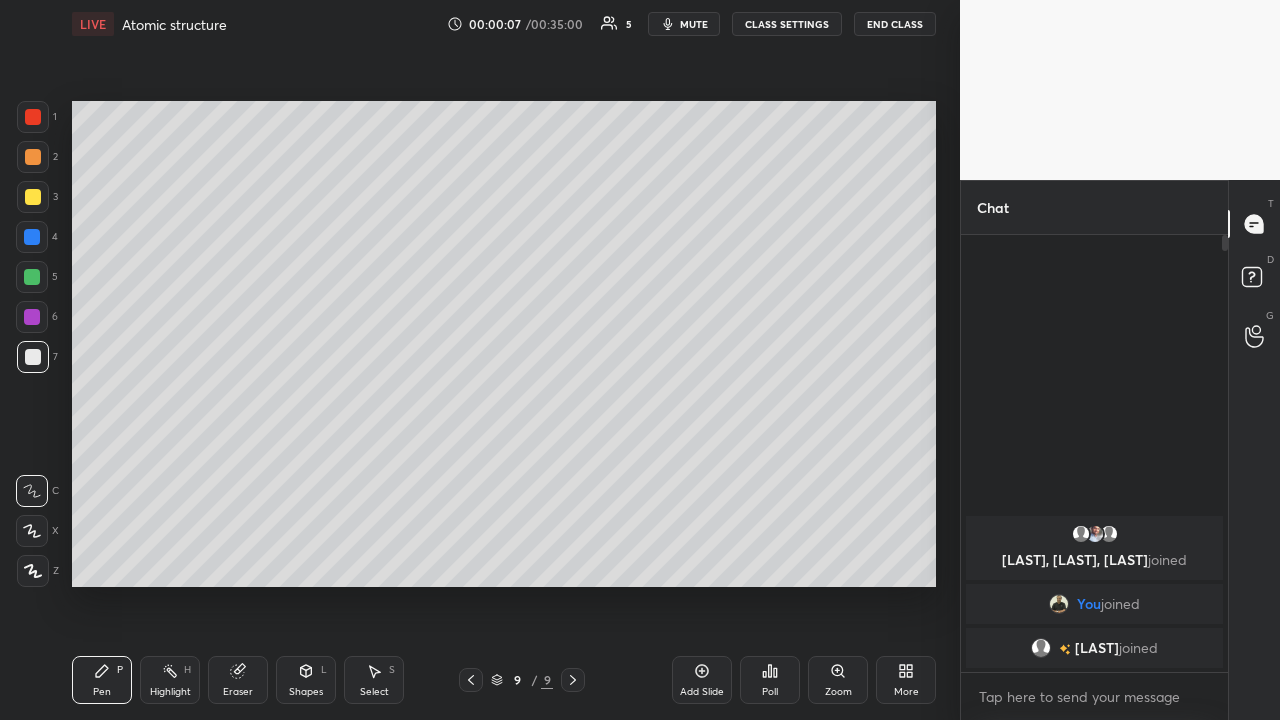 click 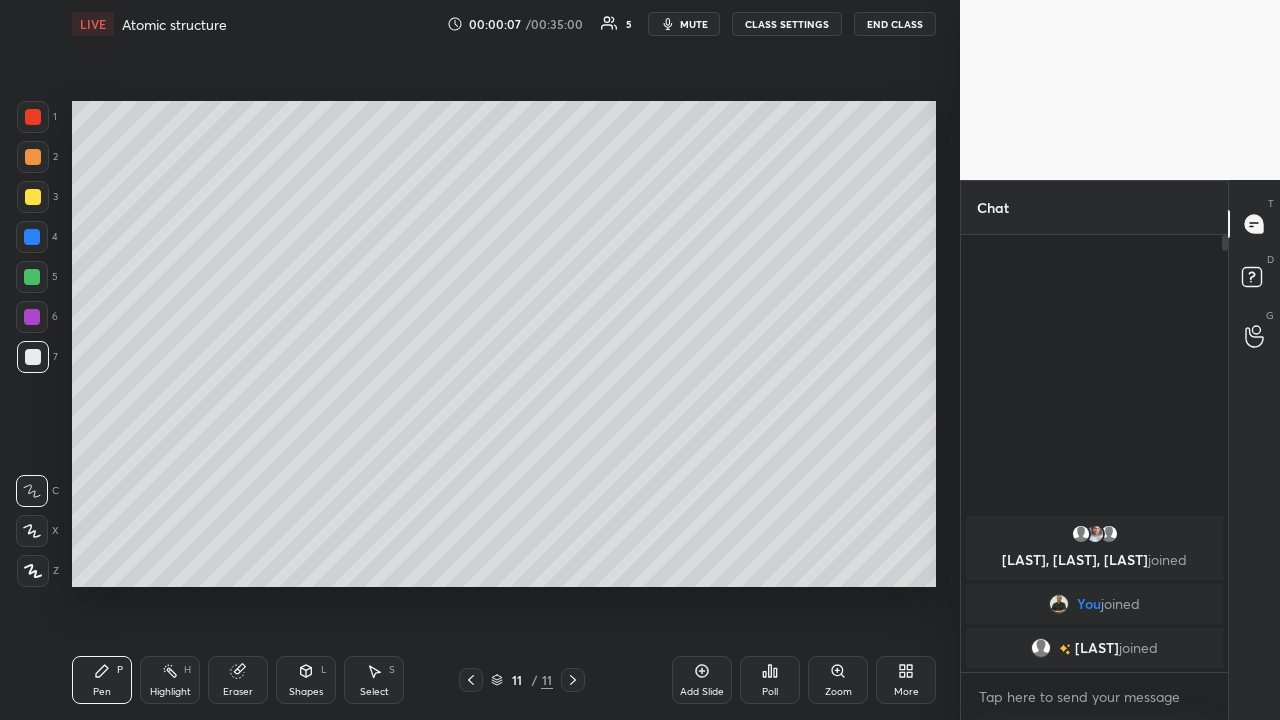 click 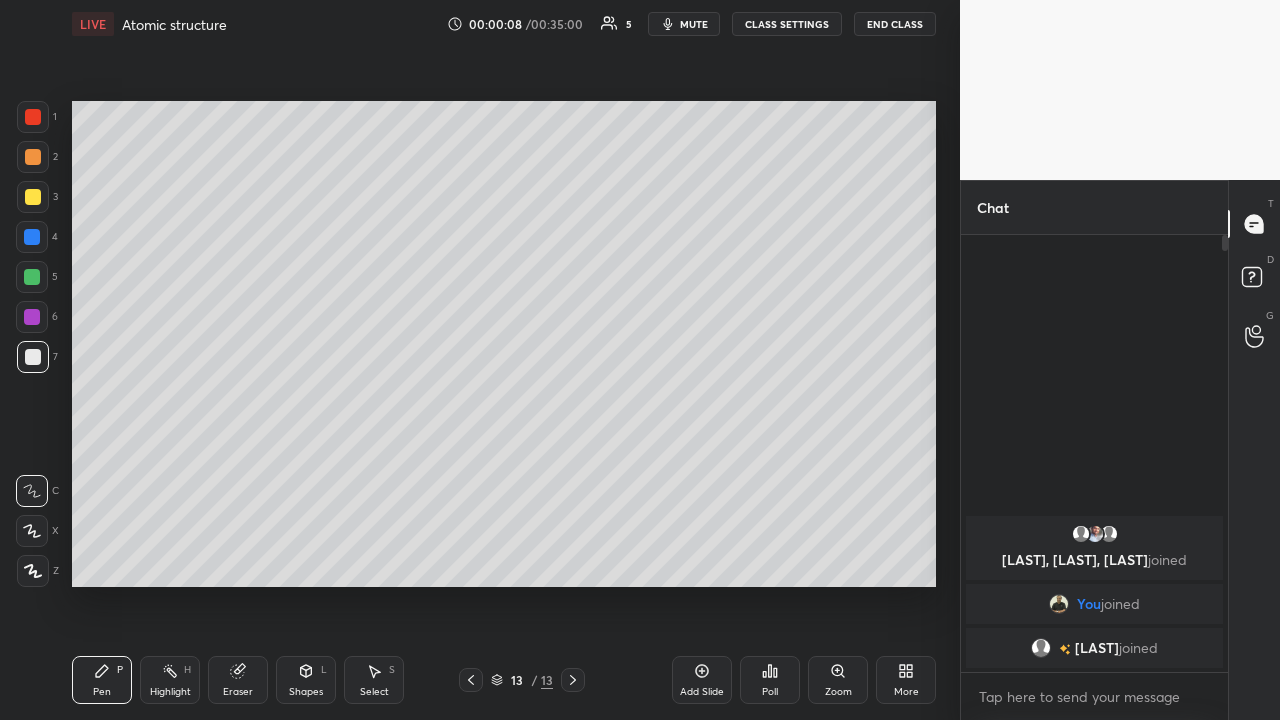 click 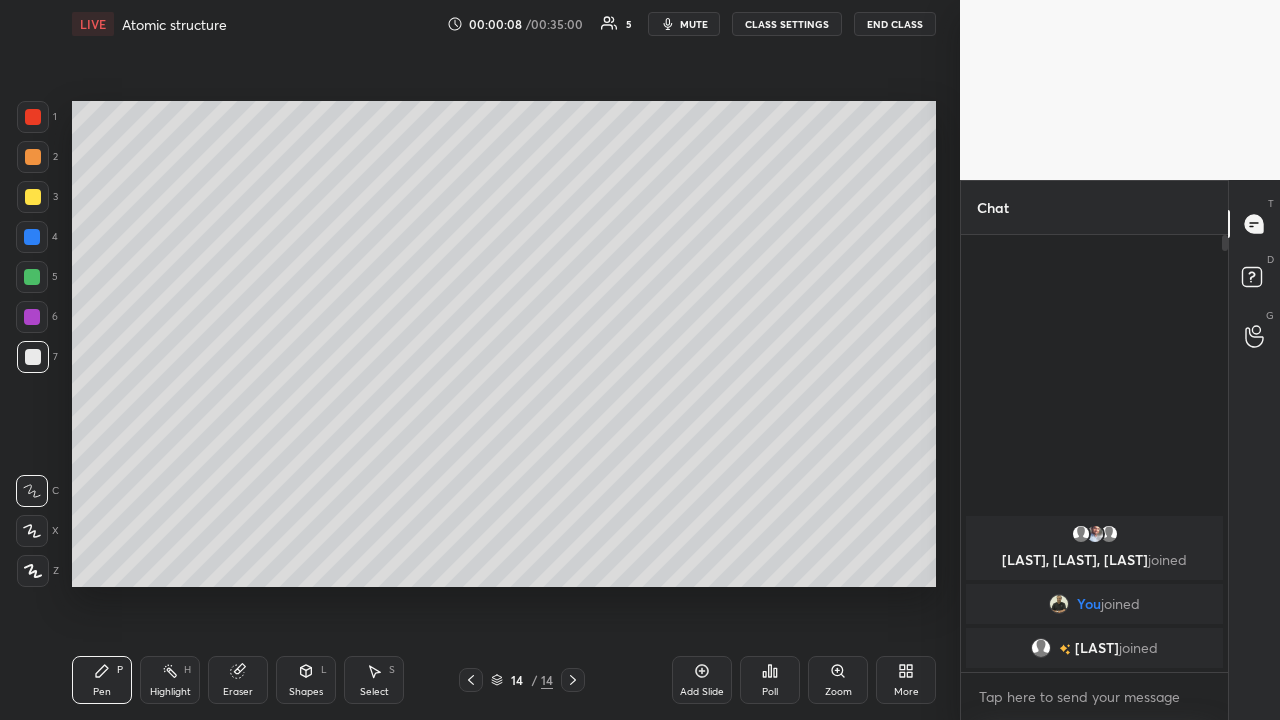 click 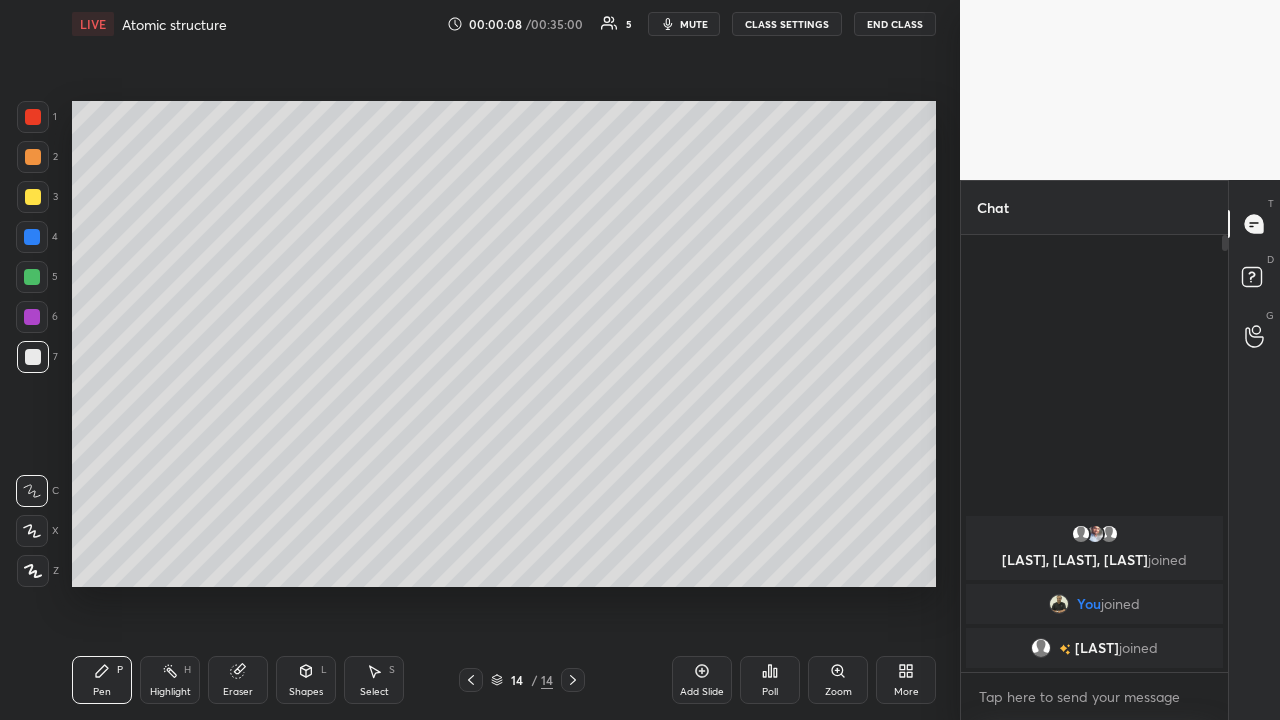 click 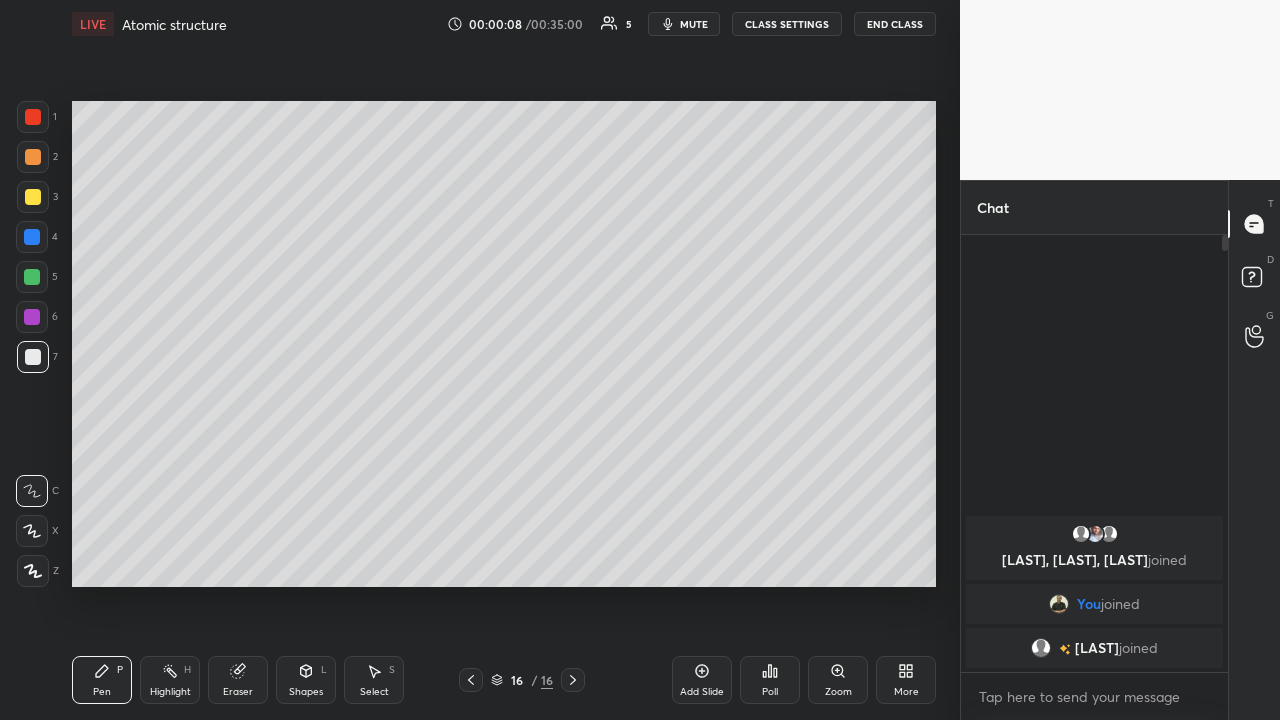 click on "Add Slide" at bounding box center (702, 680) 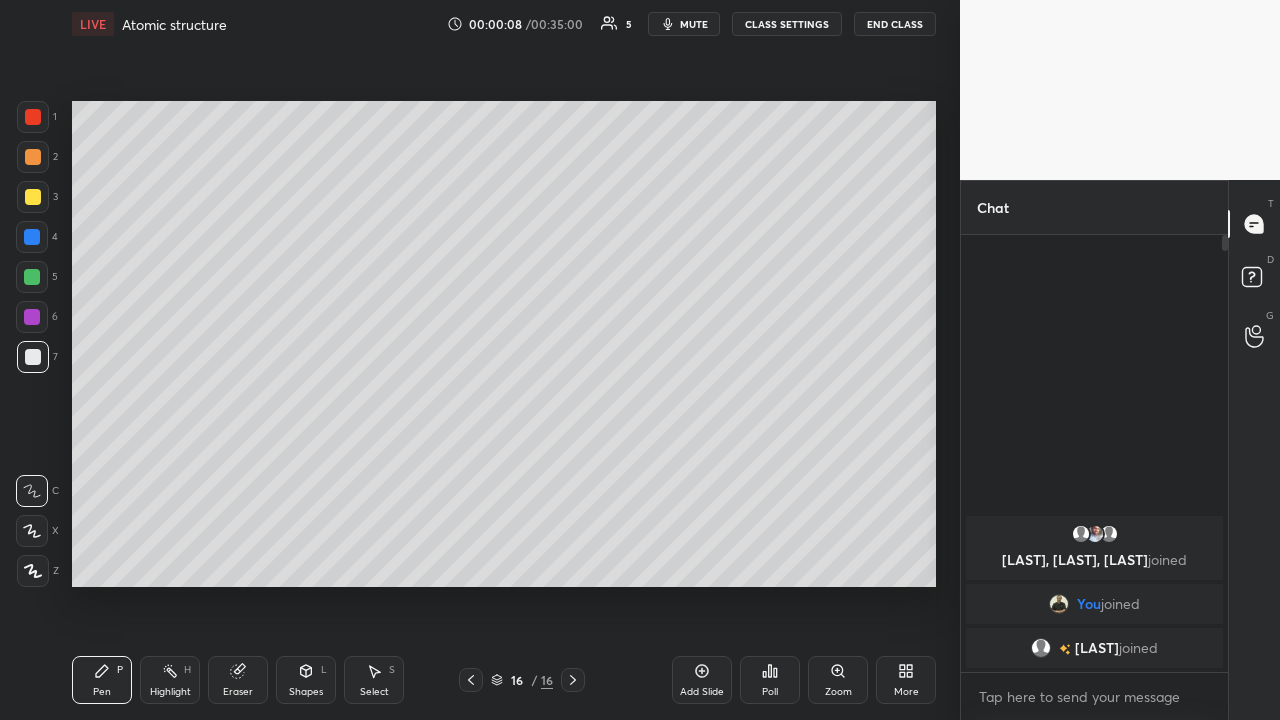 click on "Add Slide" at bounding box center (702, 680) 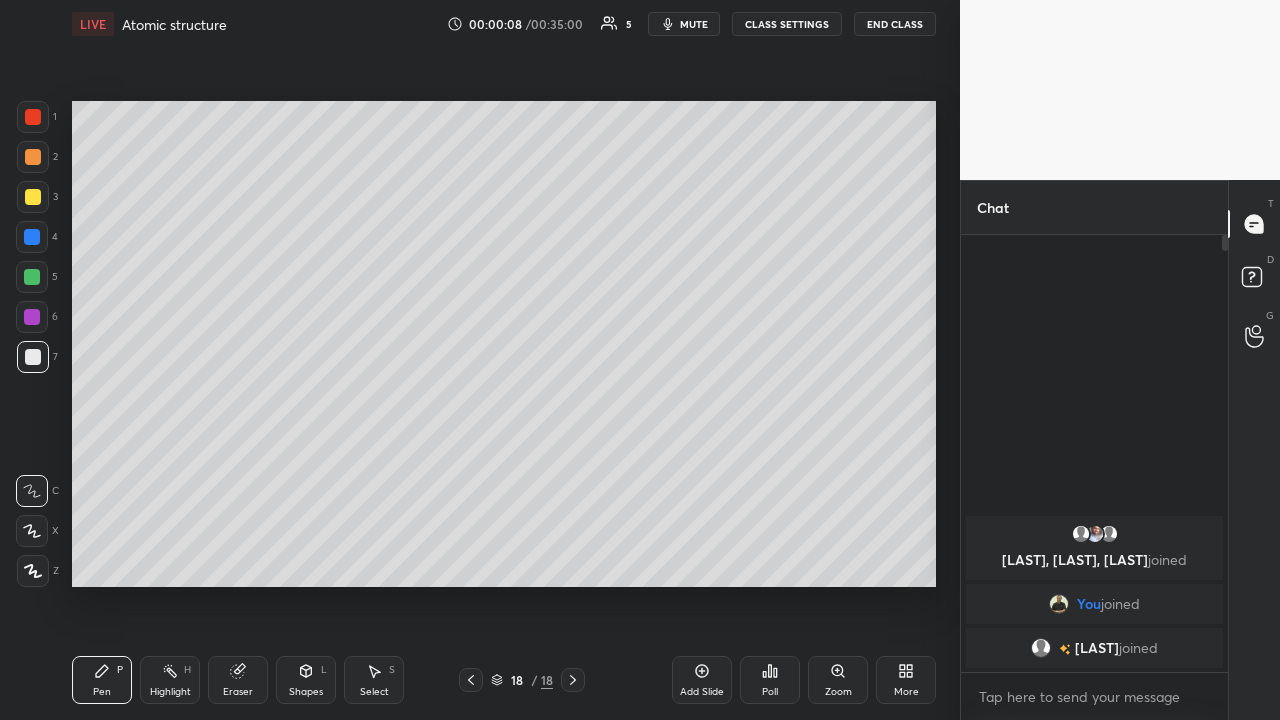 click on "Add Slide" at bounding box center [702, 680] 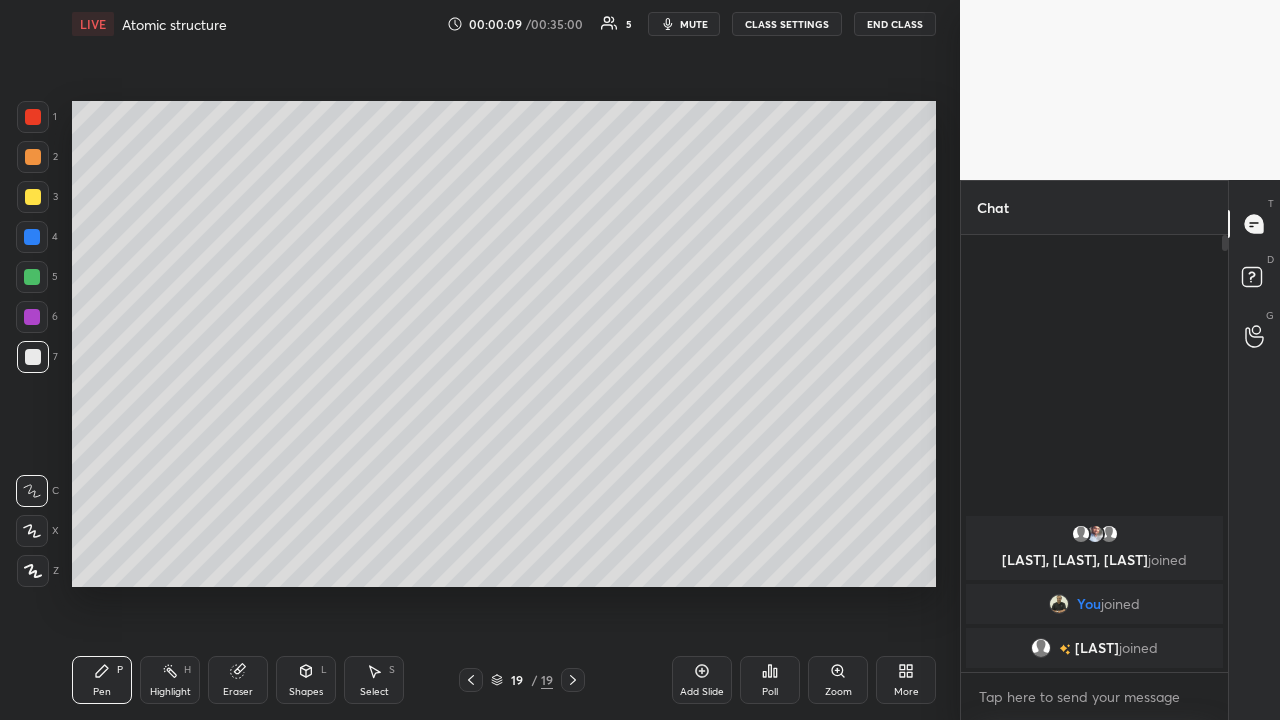 click at bounding box center [471, 680] 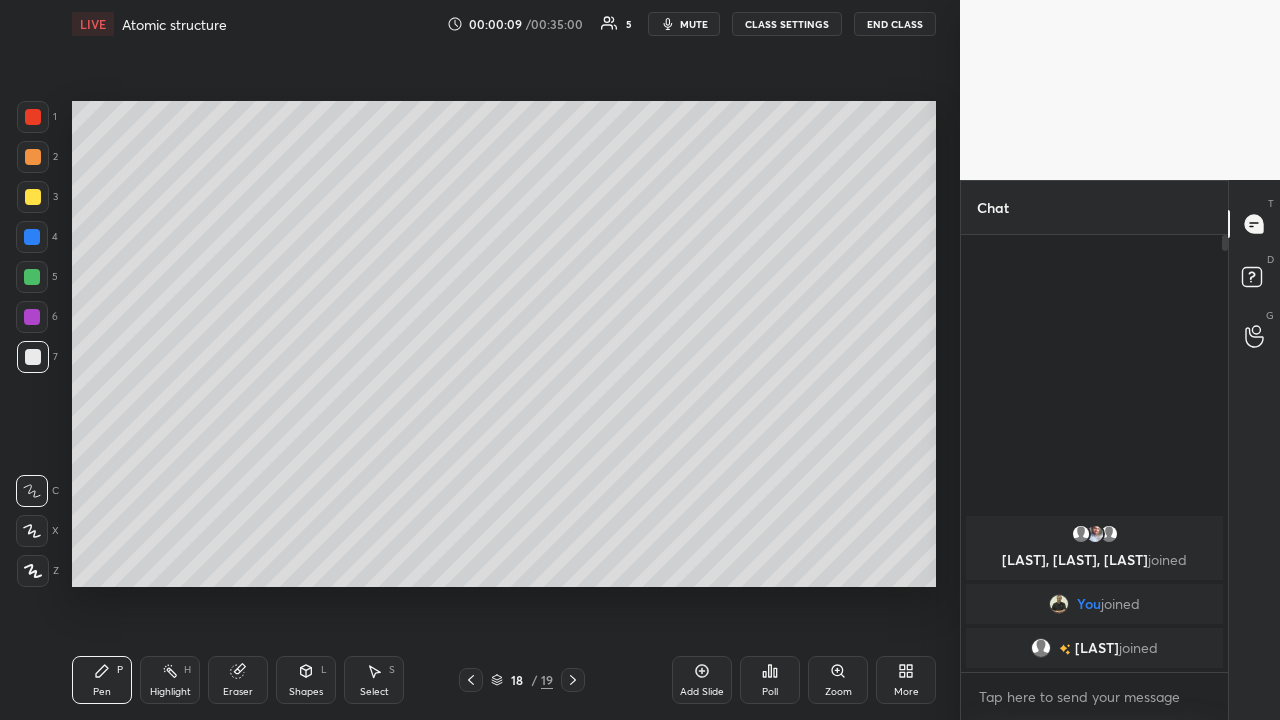 click at bounding box center [471, 680] 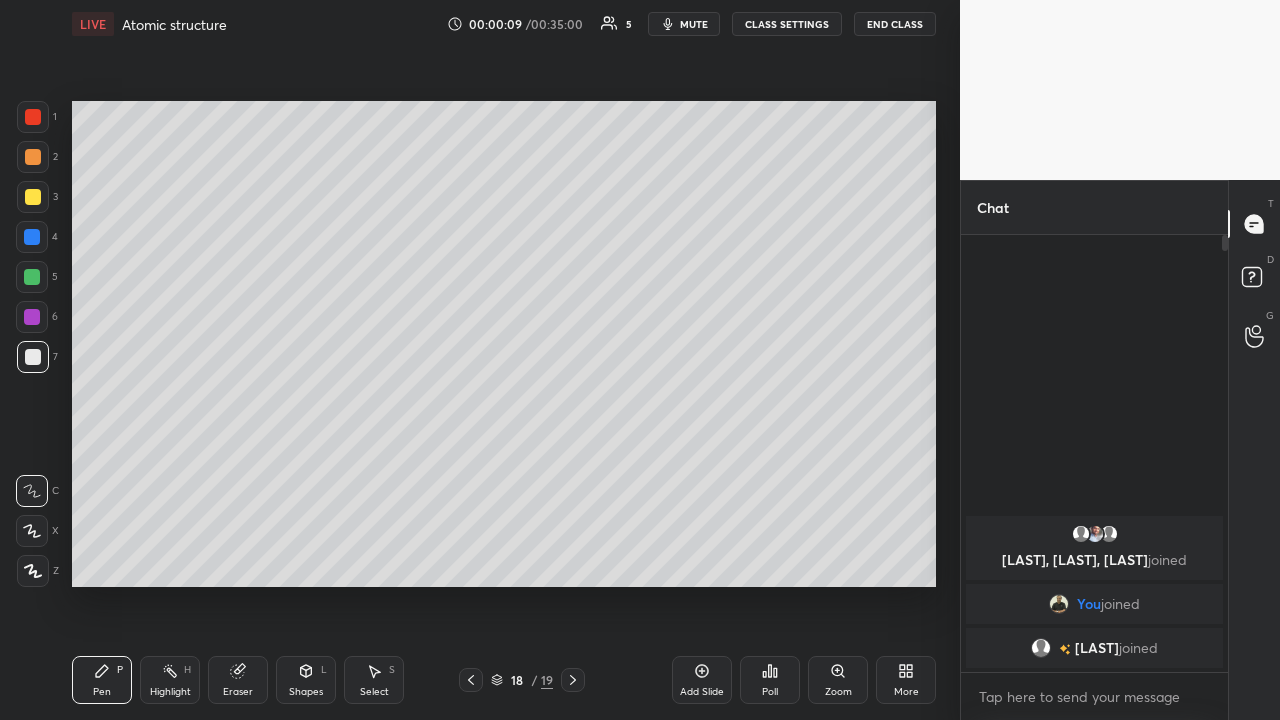 click 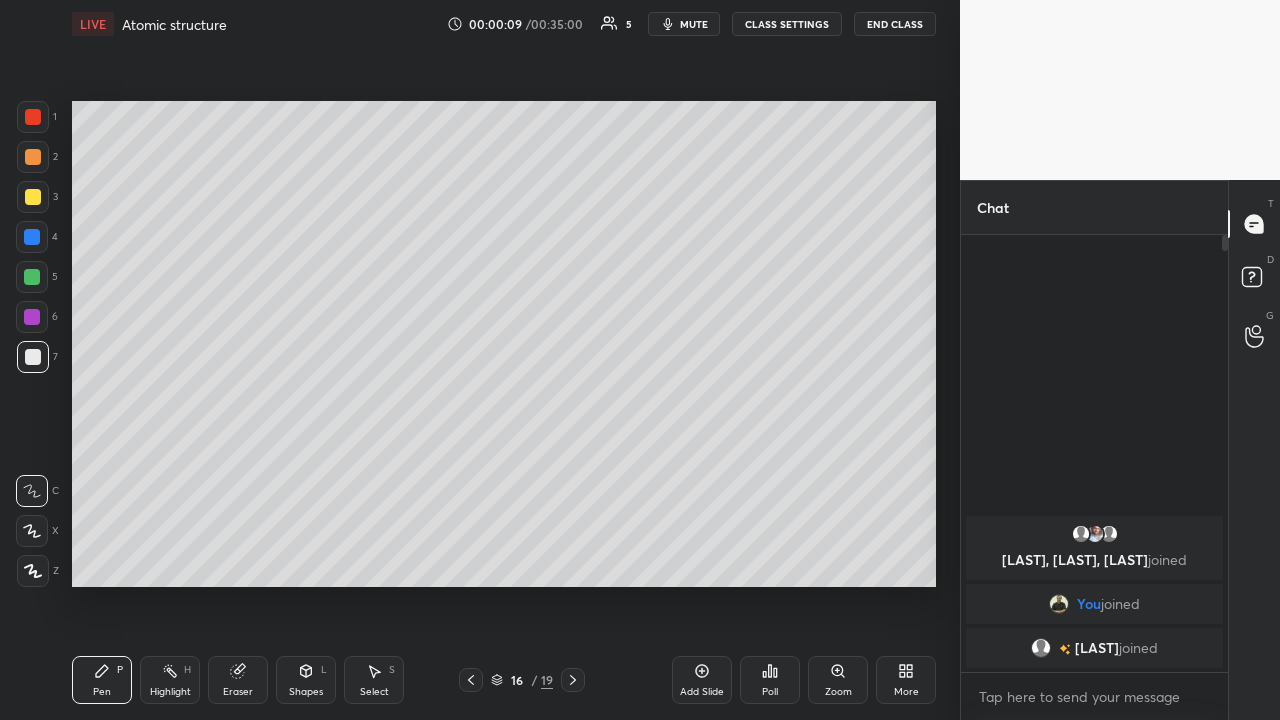 click 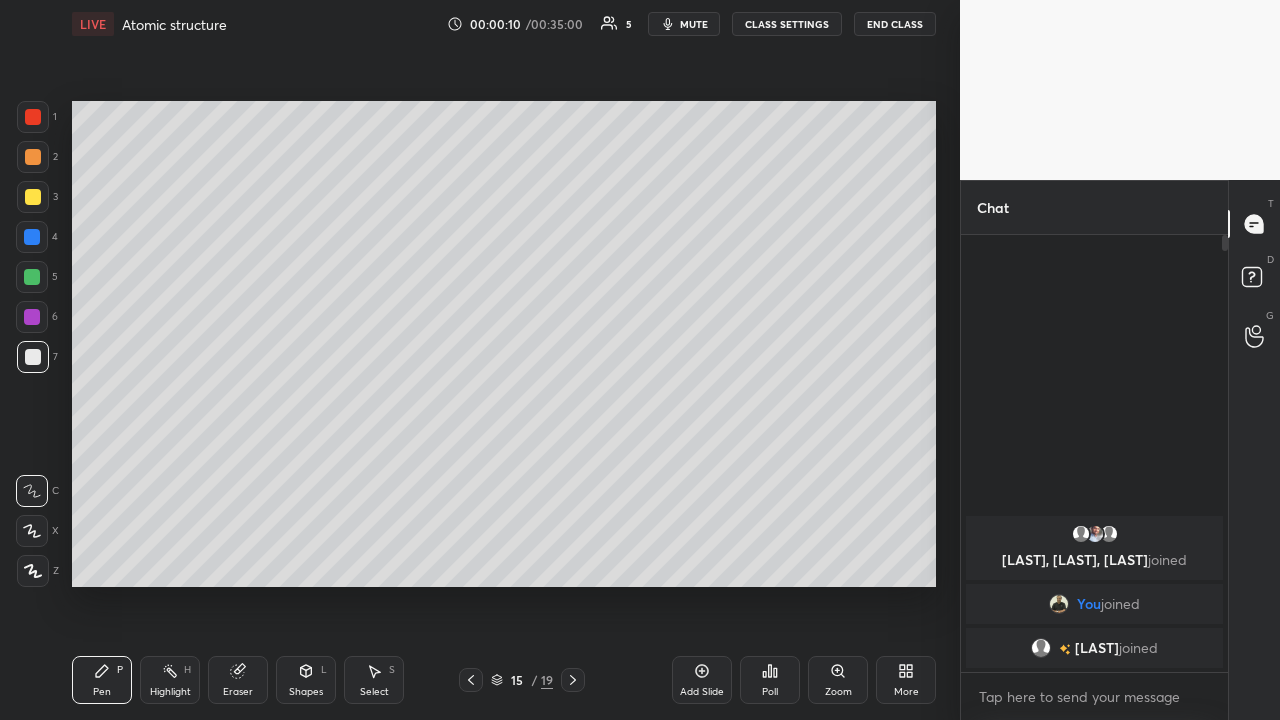 click 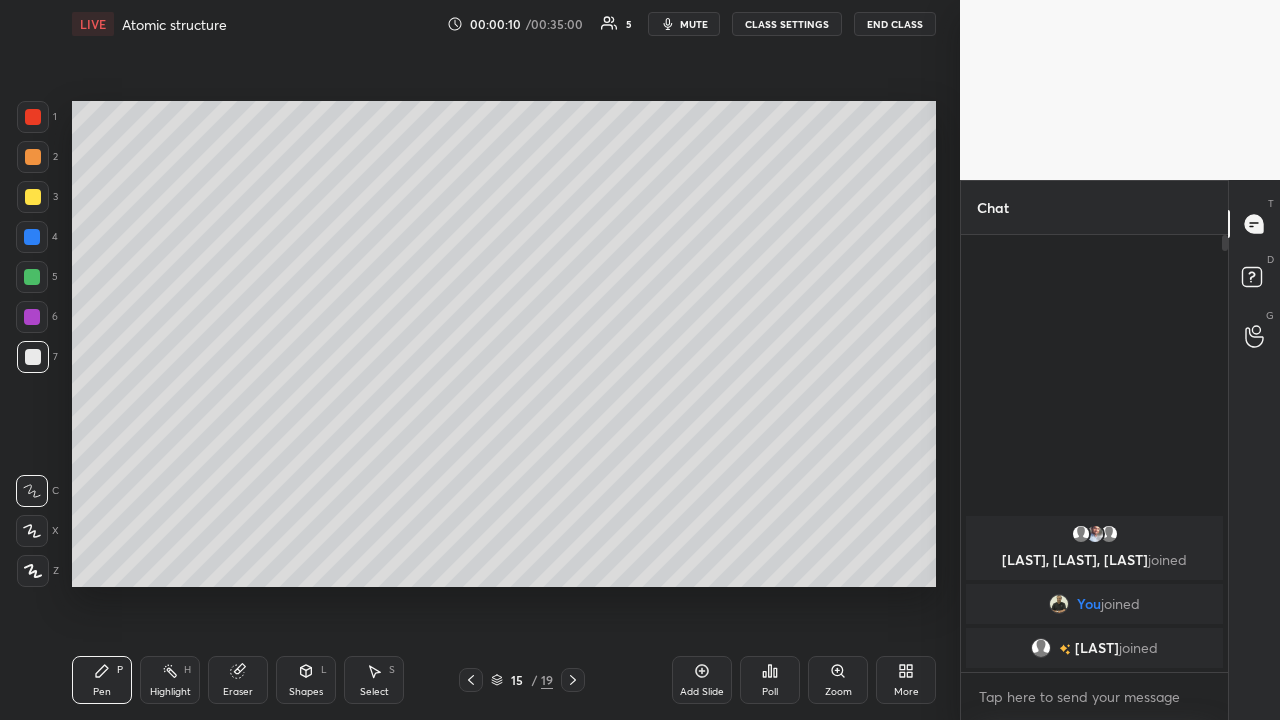 click 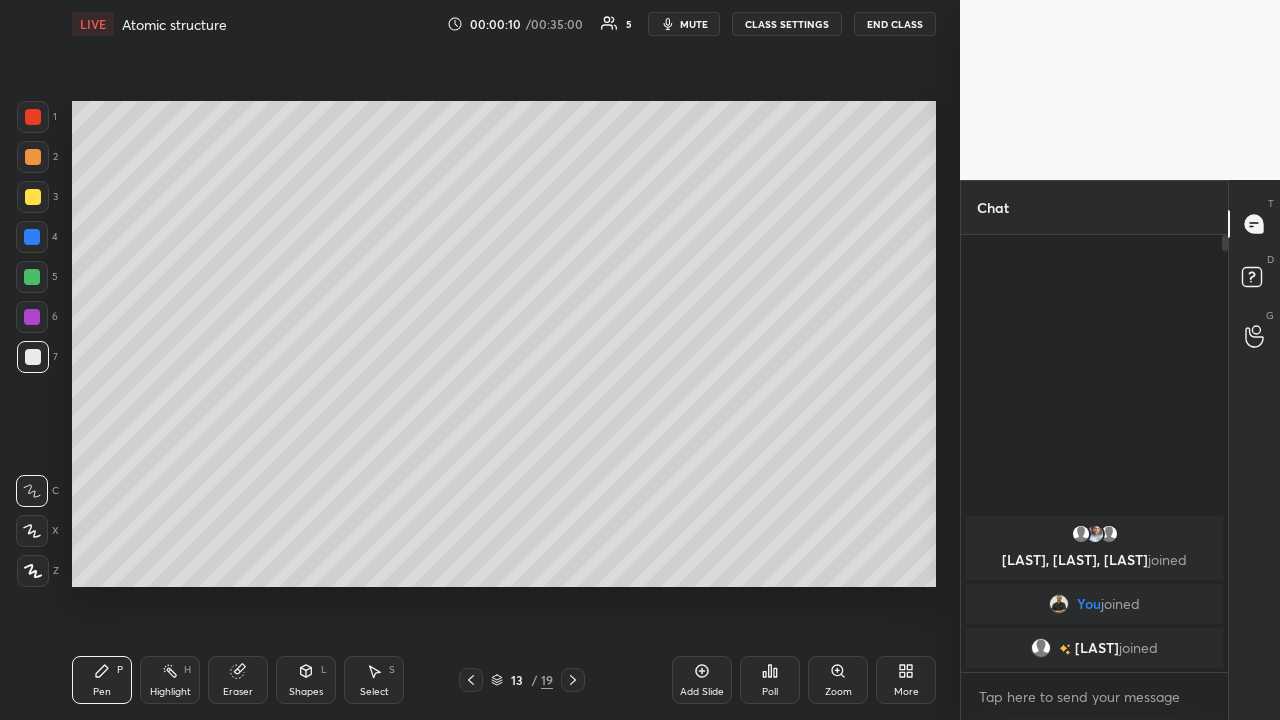 click 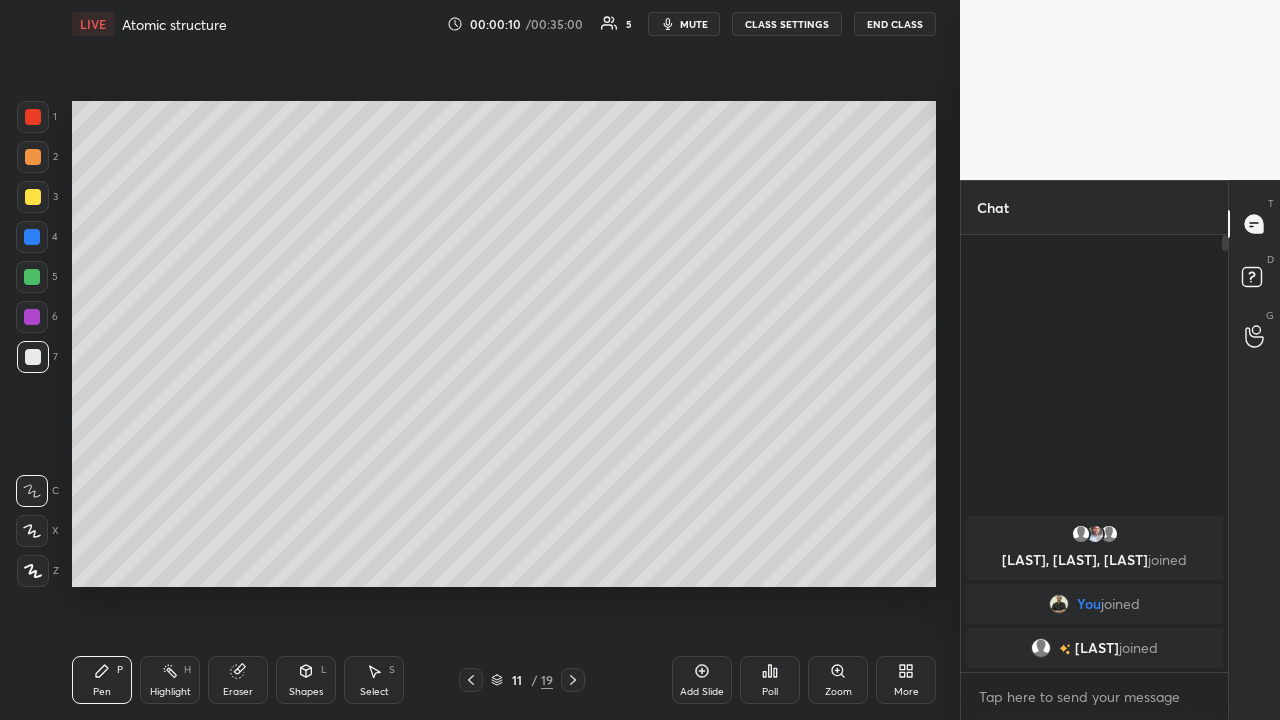 click 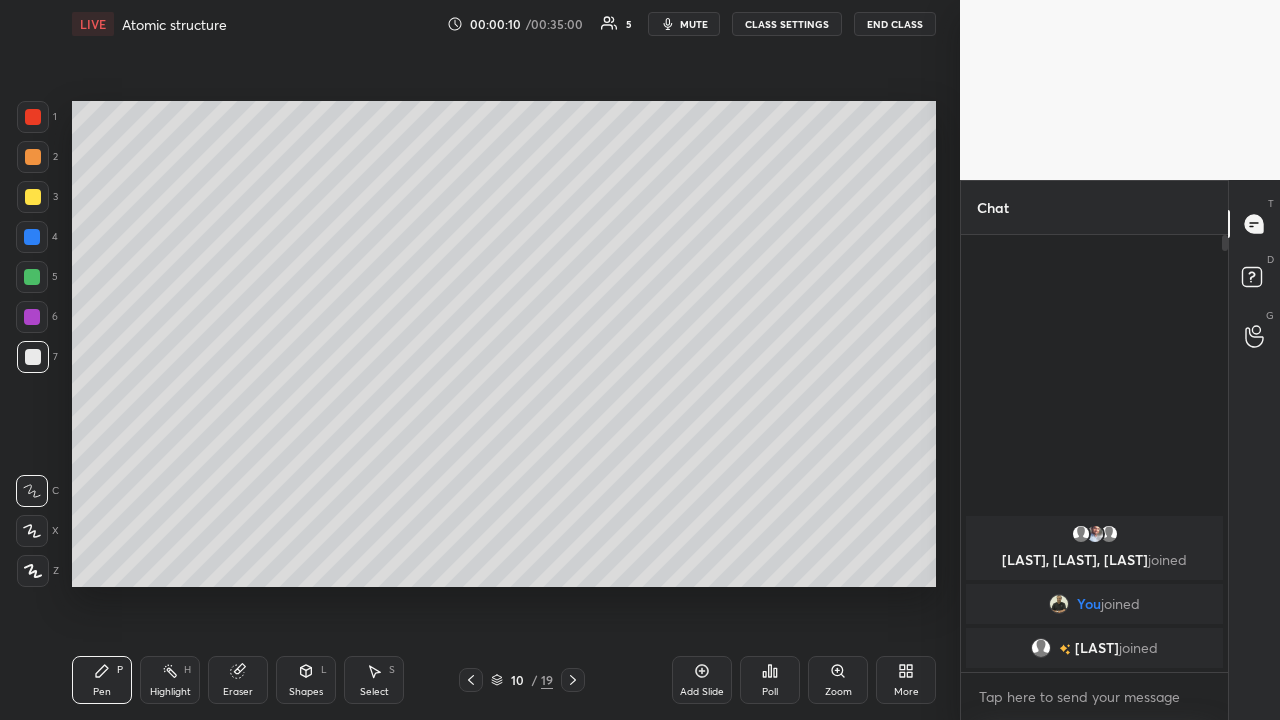 click 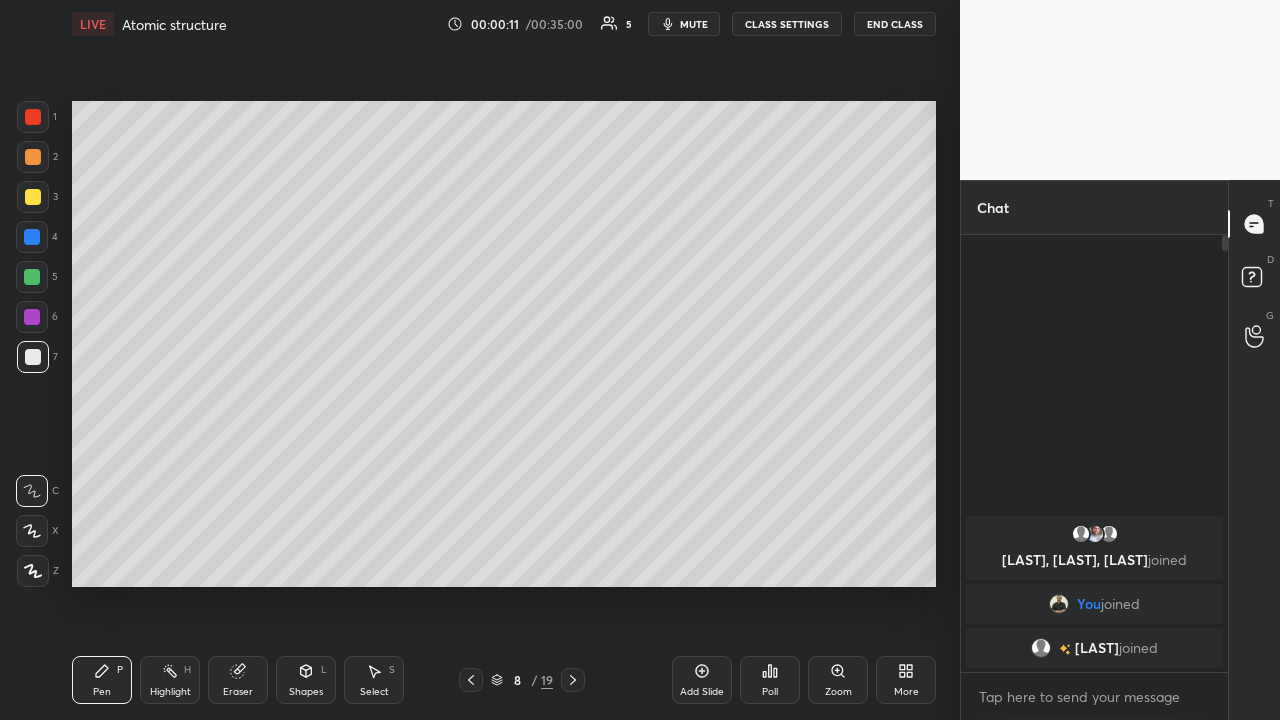 click 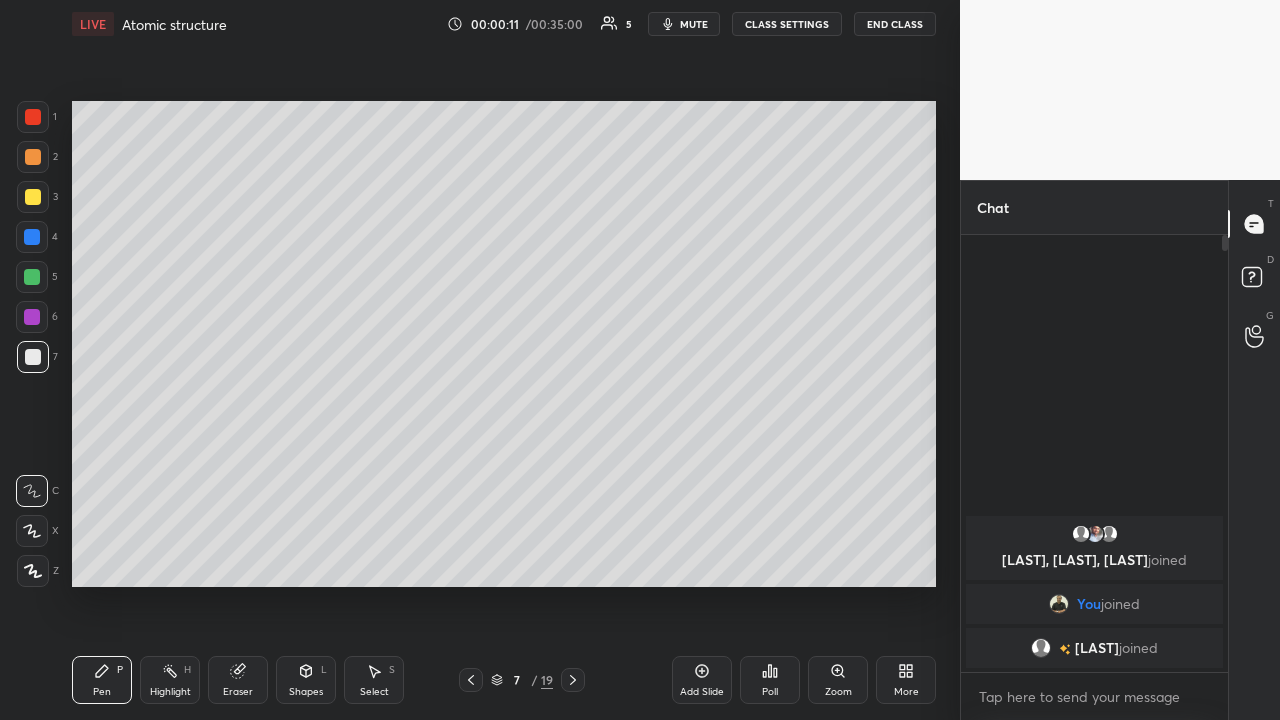 click 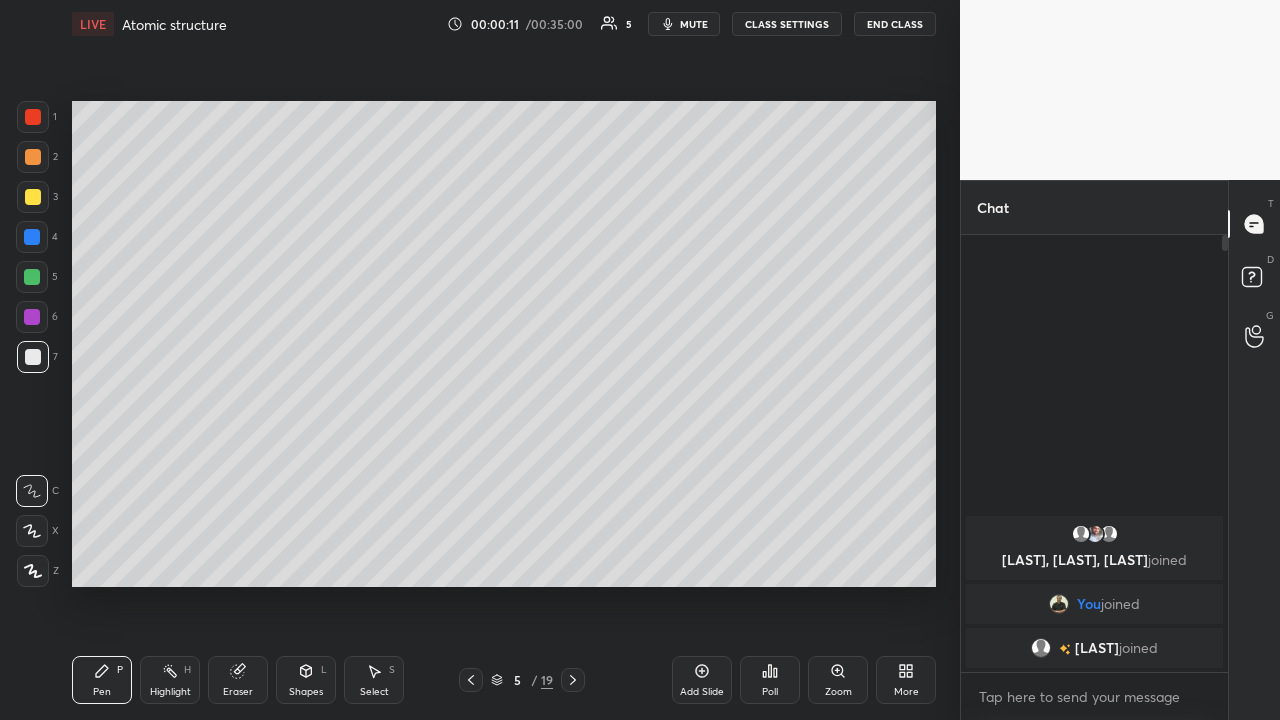 click 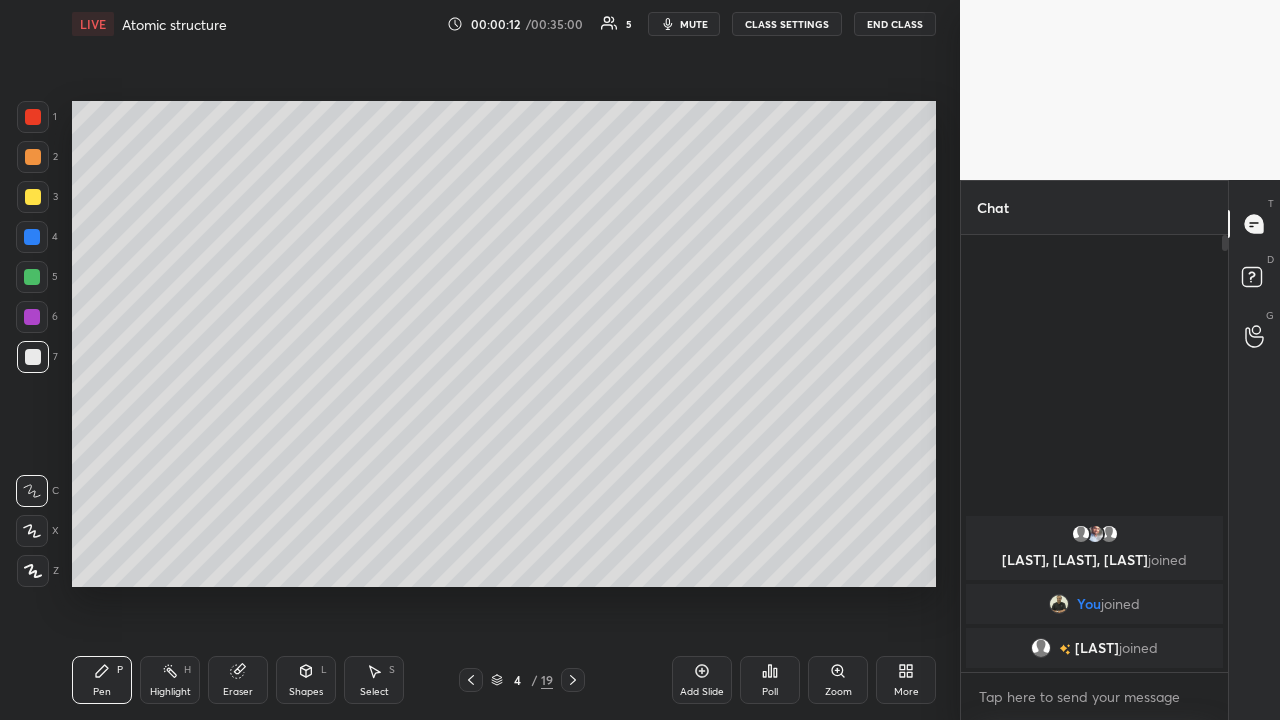 click 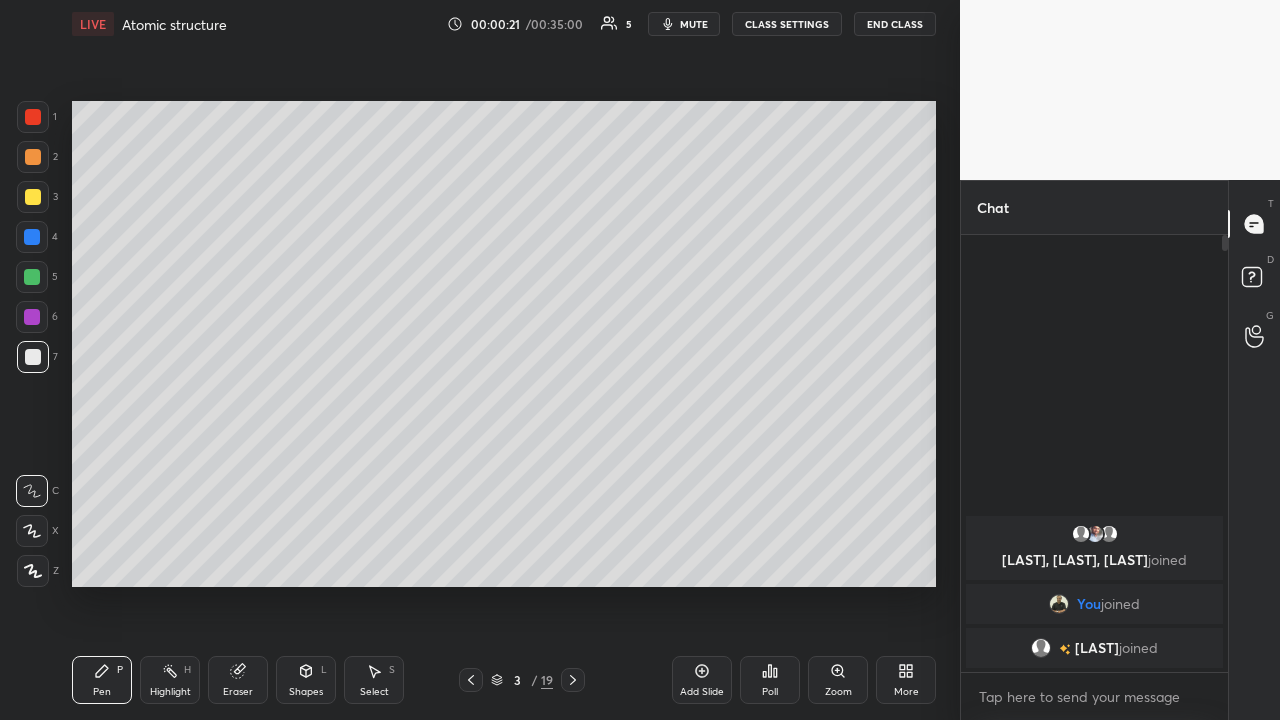 click at bounding box center (33, 357) 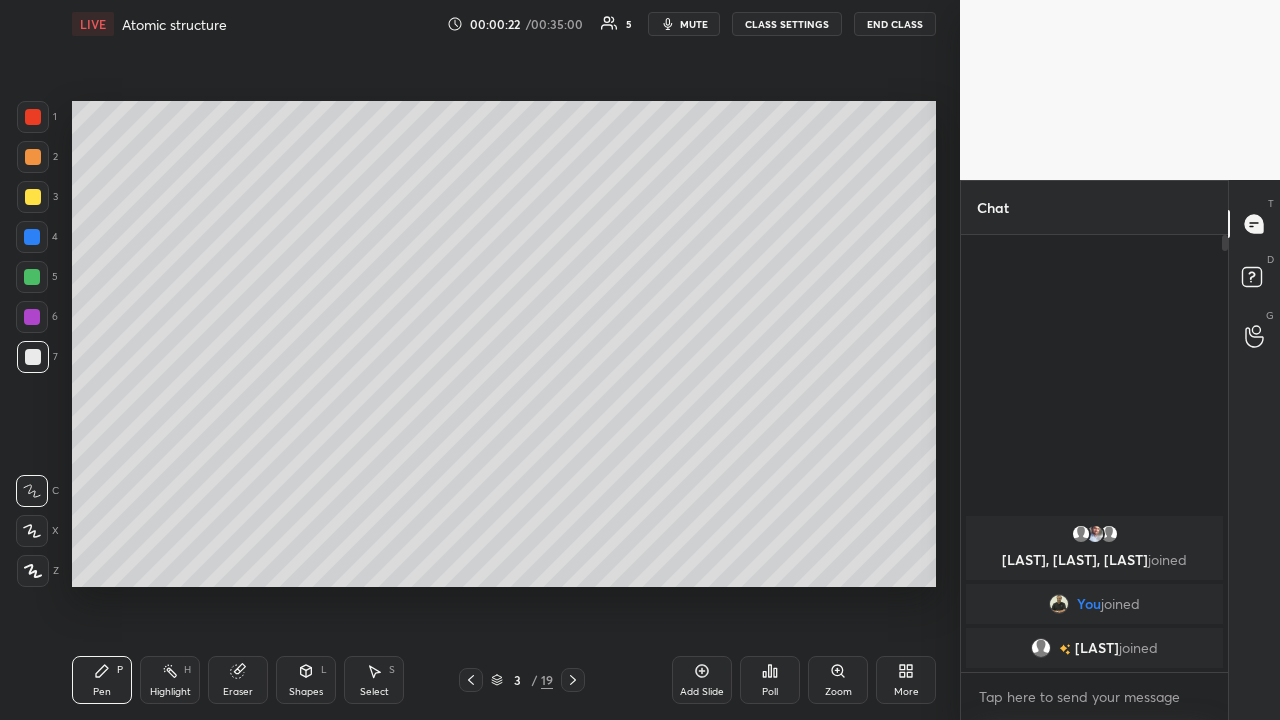 click on "Pen P" at bounding box center (102, 680) 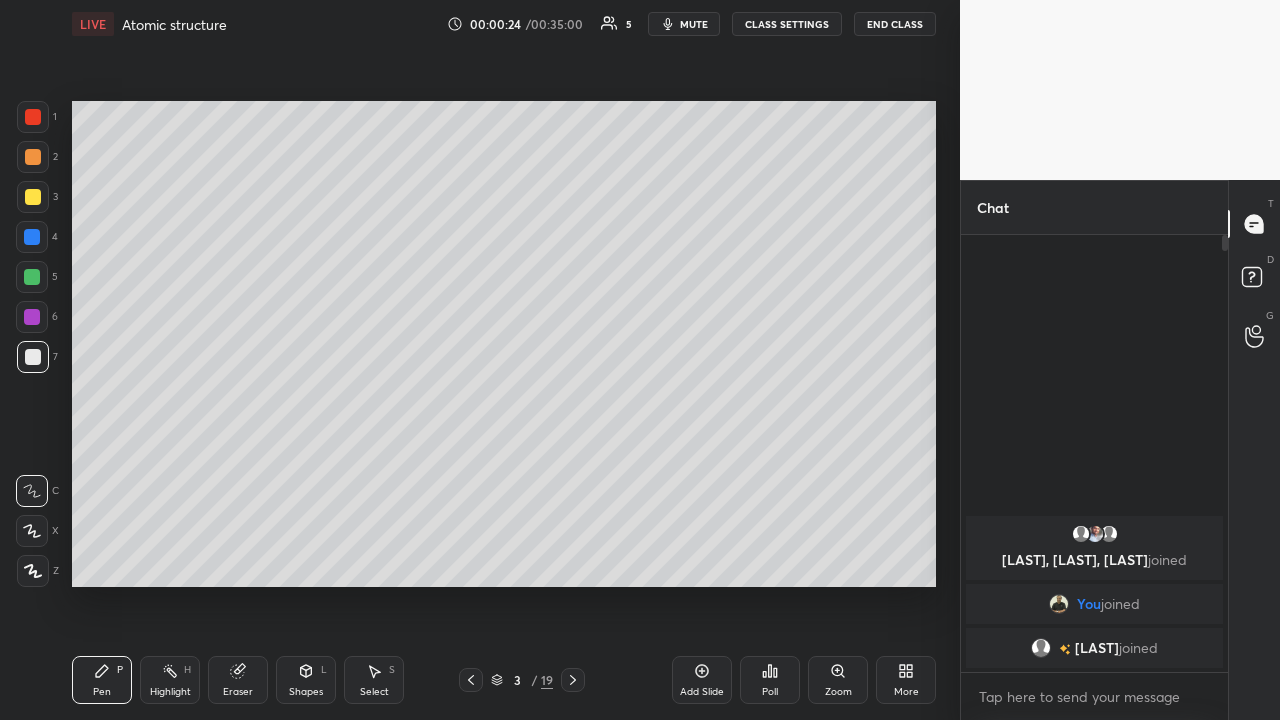 click 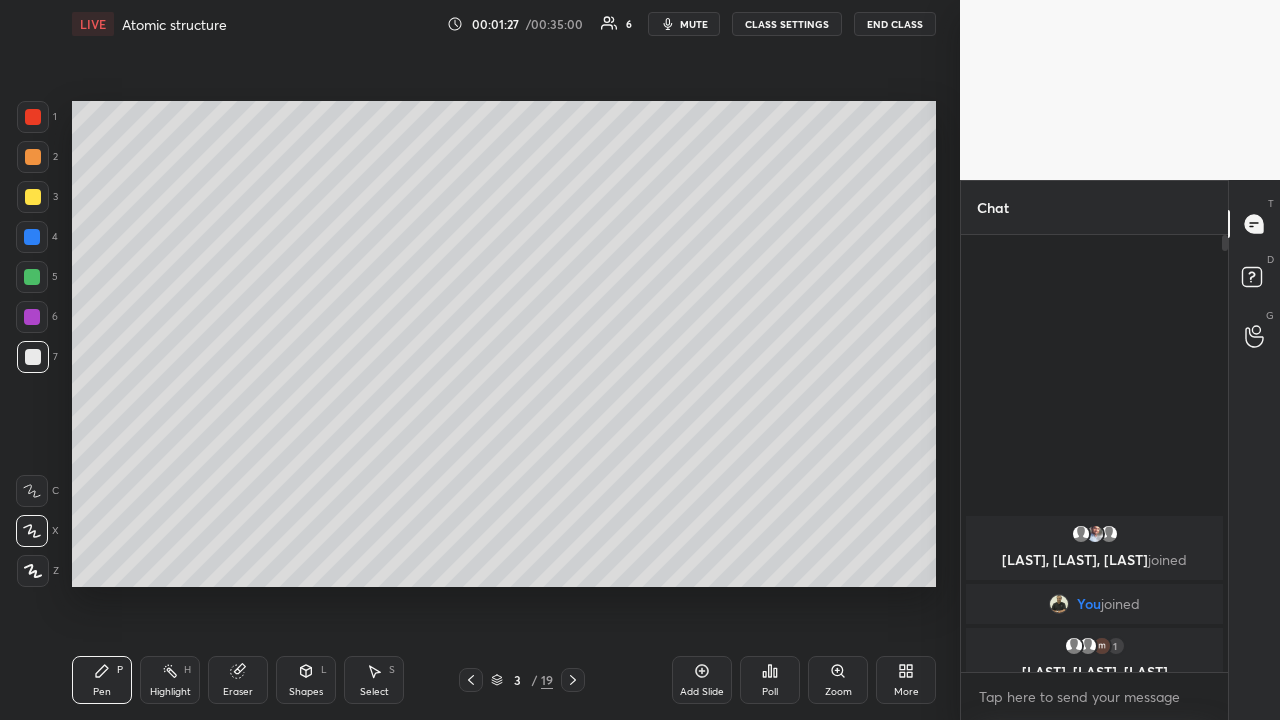 click 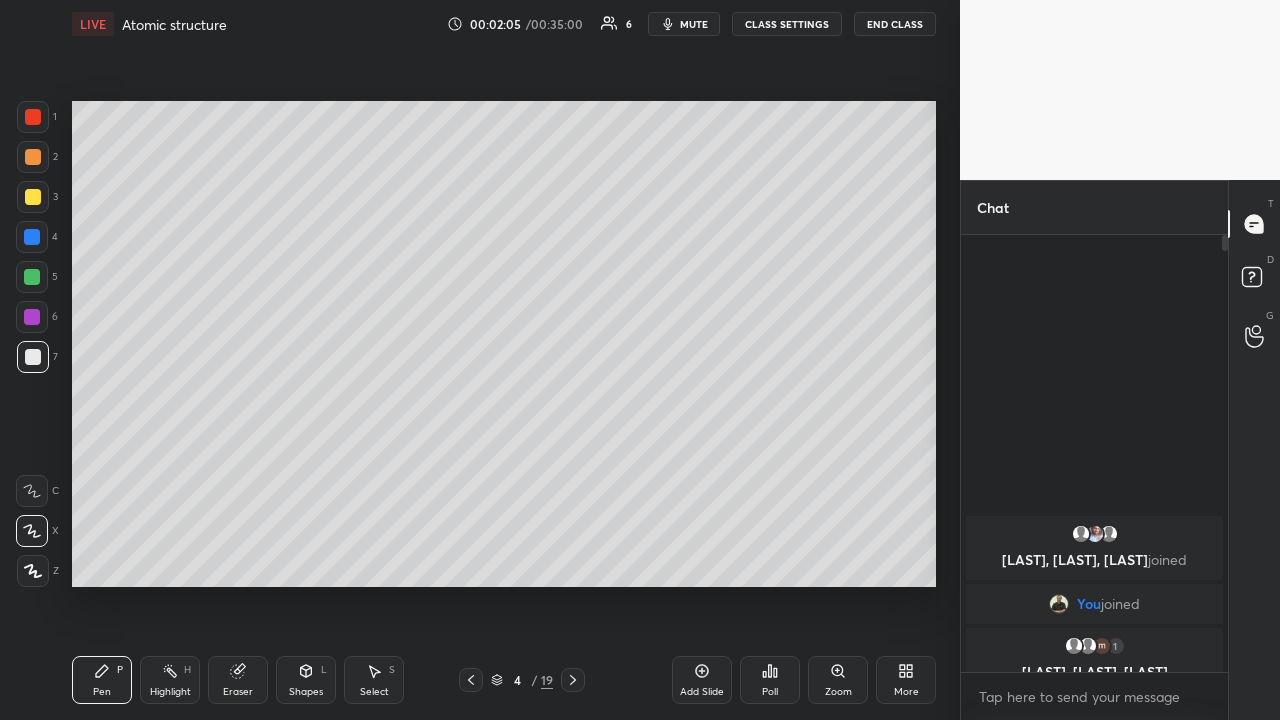 click on "Setting up your live class Poll for   secs No correct answer Start poll" at bounding box center (504, 344) 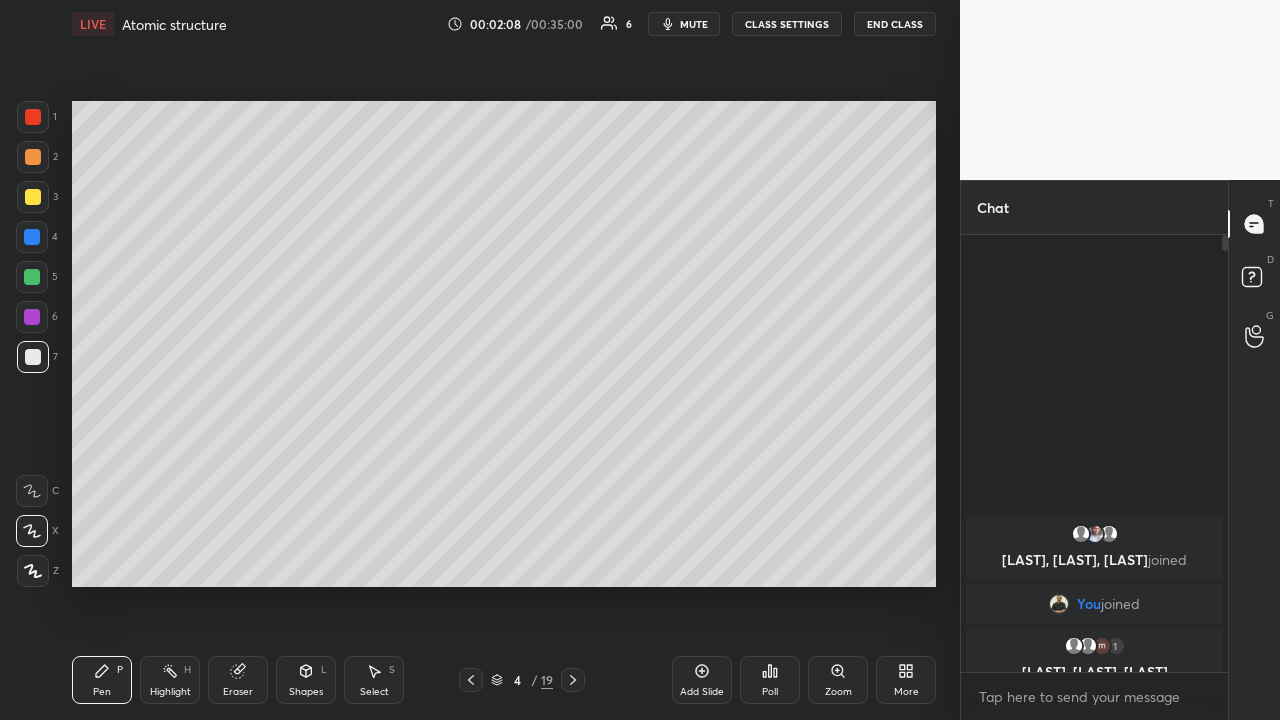 click at bounding box center [32, 237] 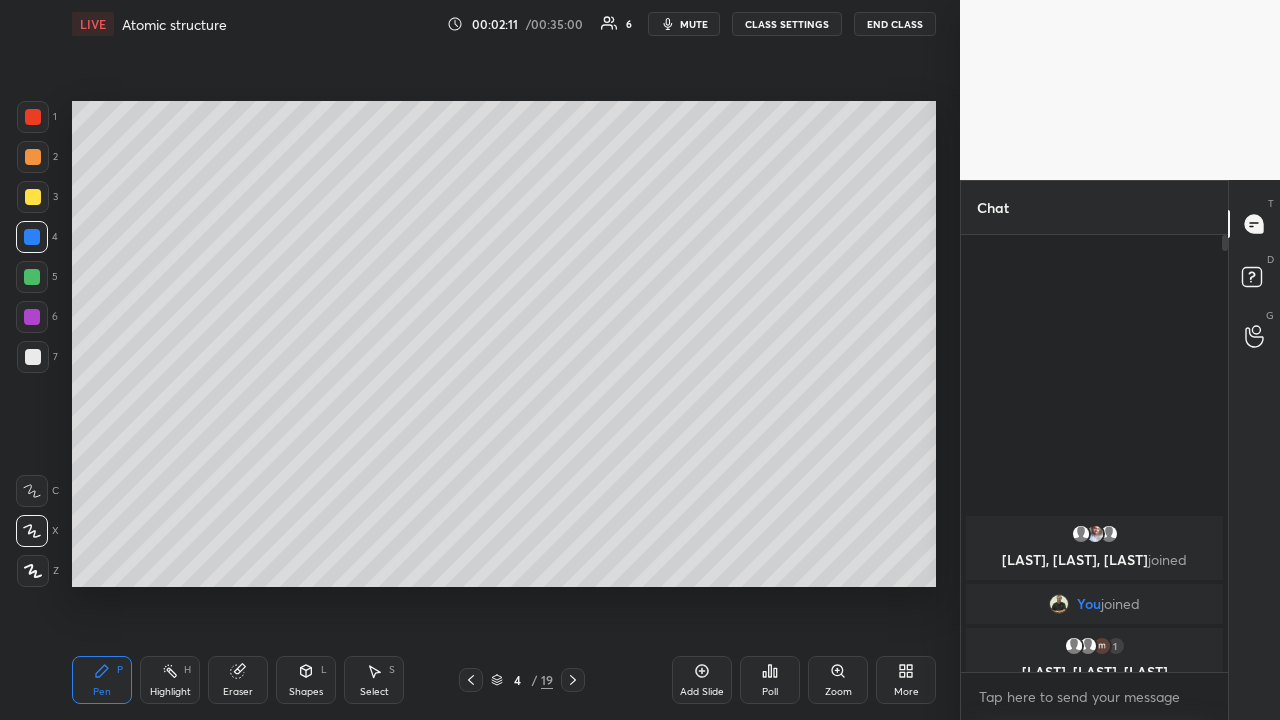 click at bounding box center (33, 157) 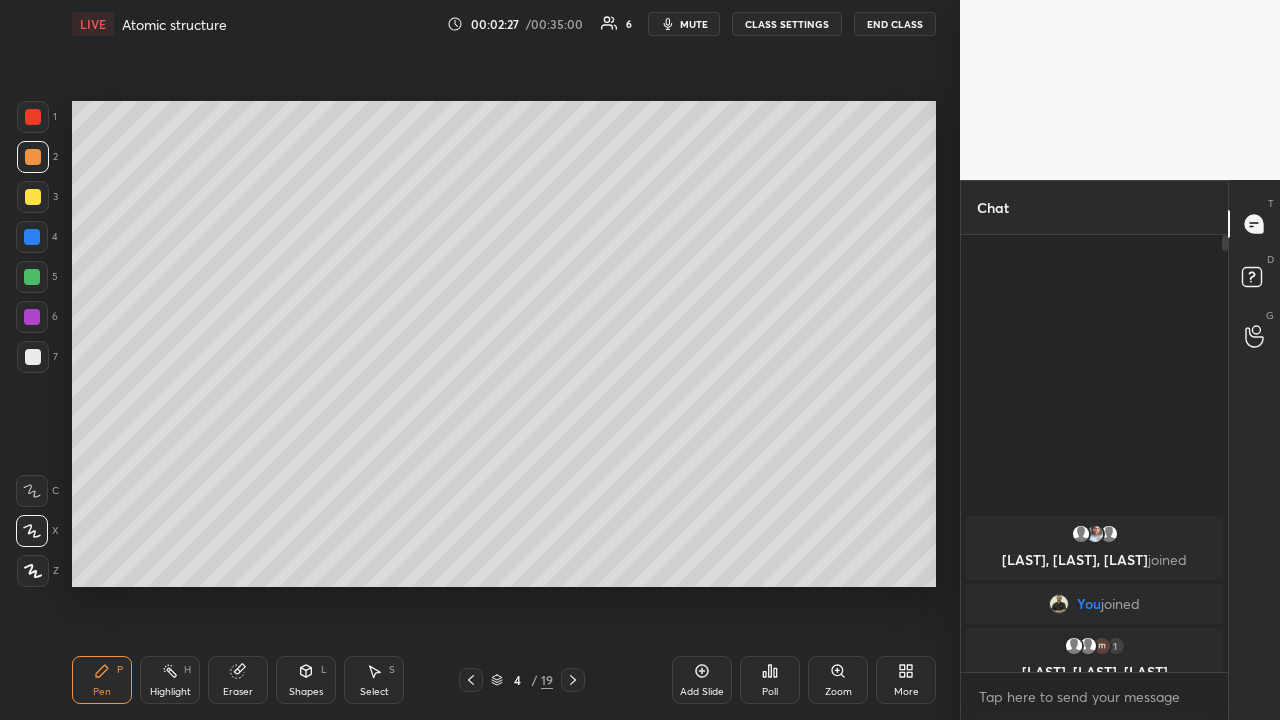 click at bounding box center [33, 197] 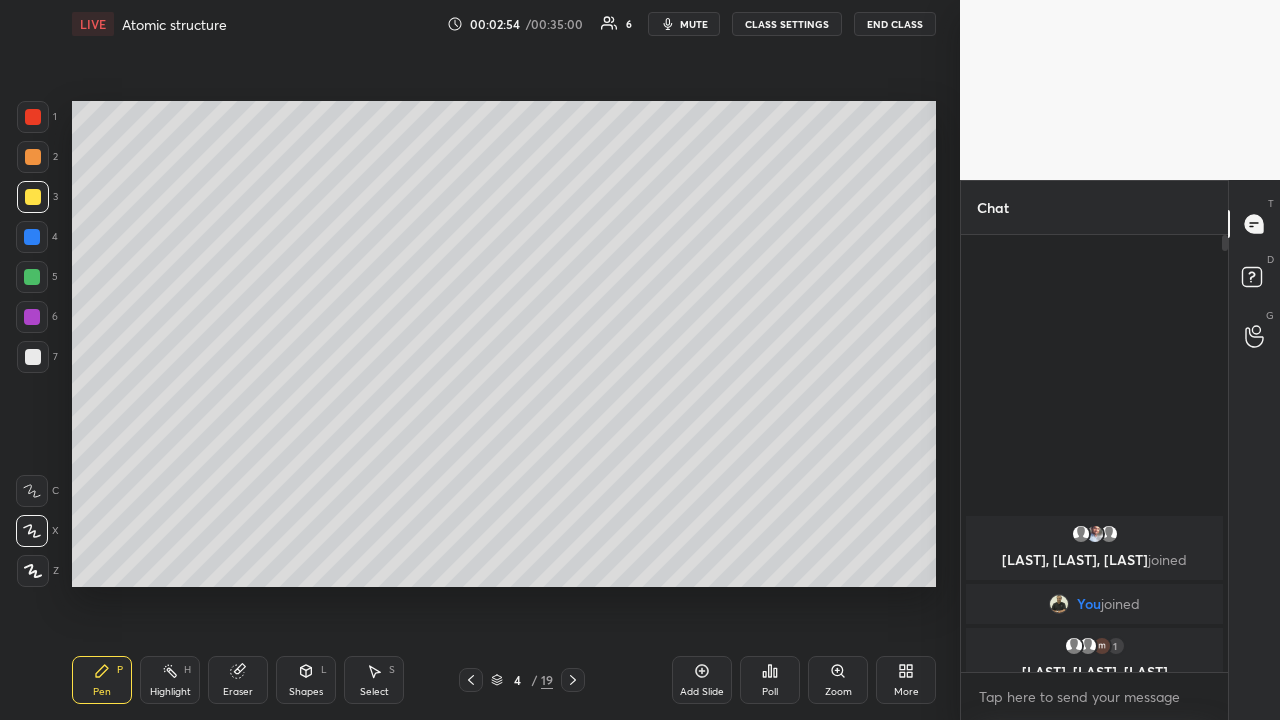click at bounding box center (33, 357) 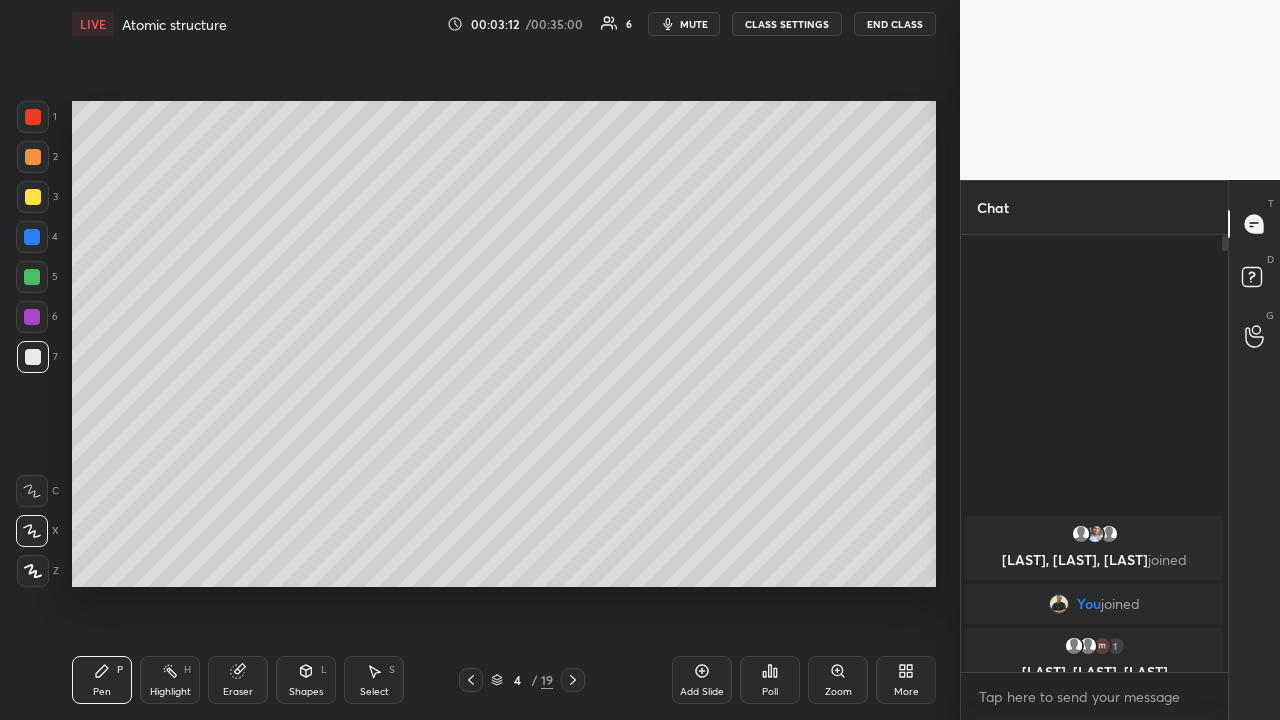 click at bounding box center [33, 157] 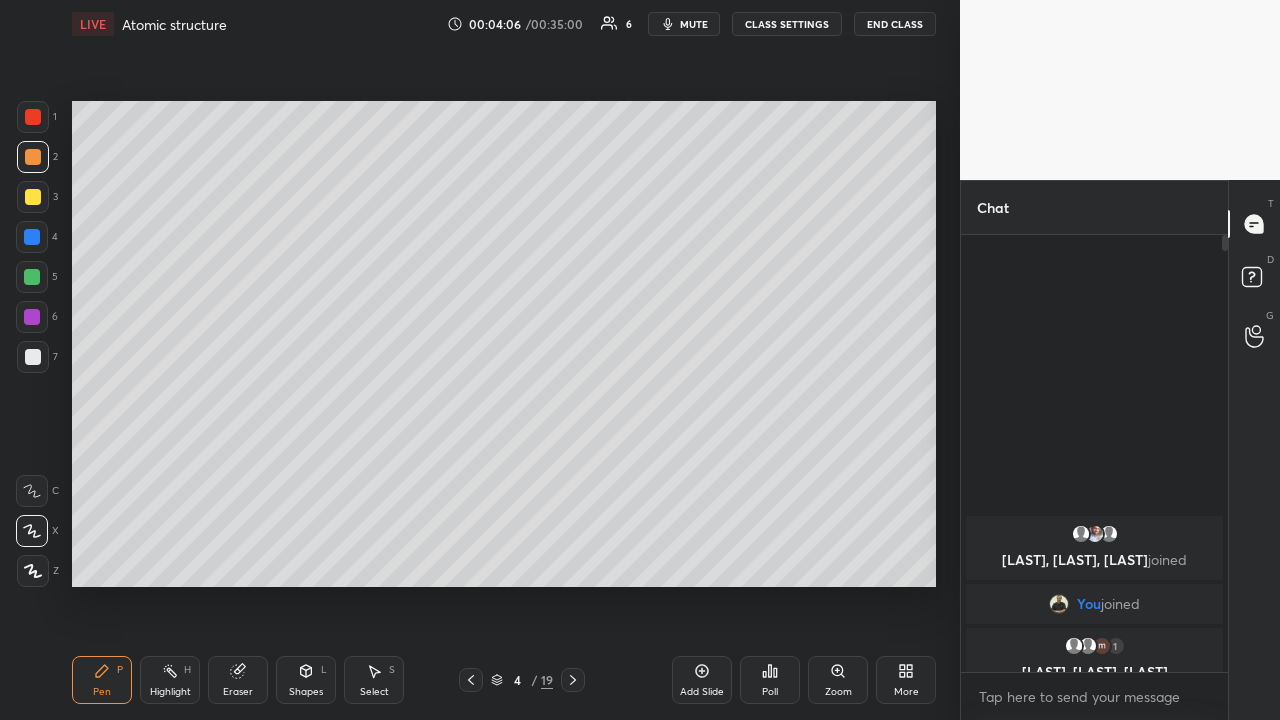click at bounding box center [33, 197] 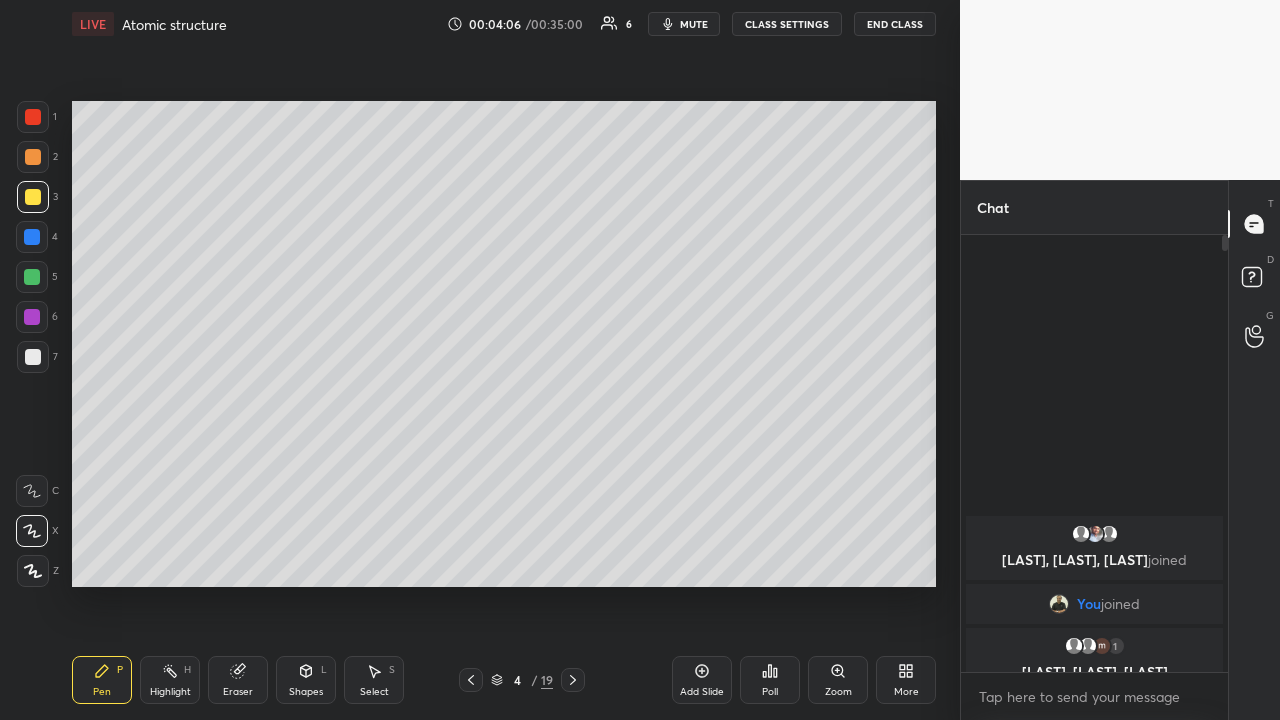 click at bounding box center (32, 237) 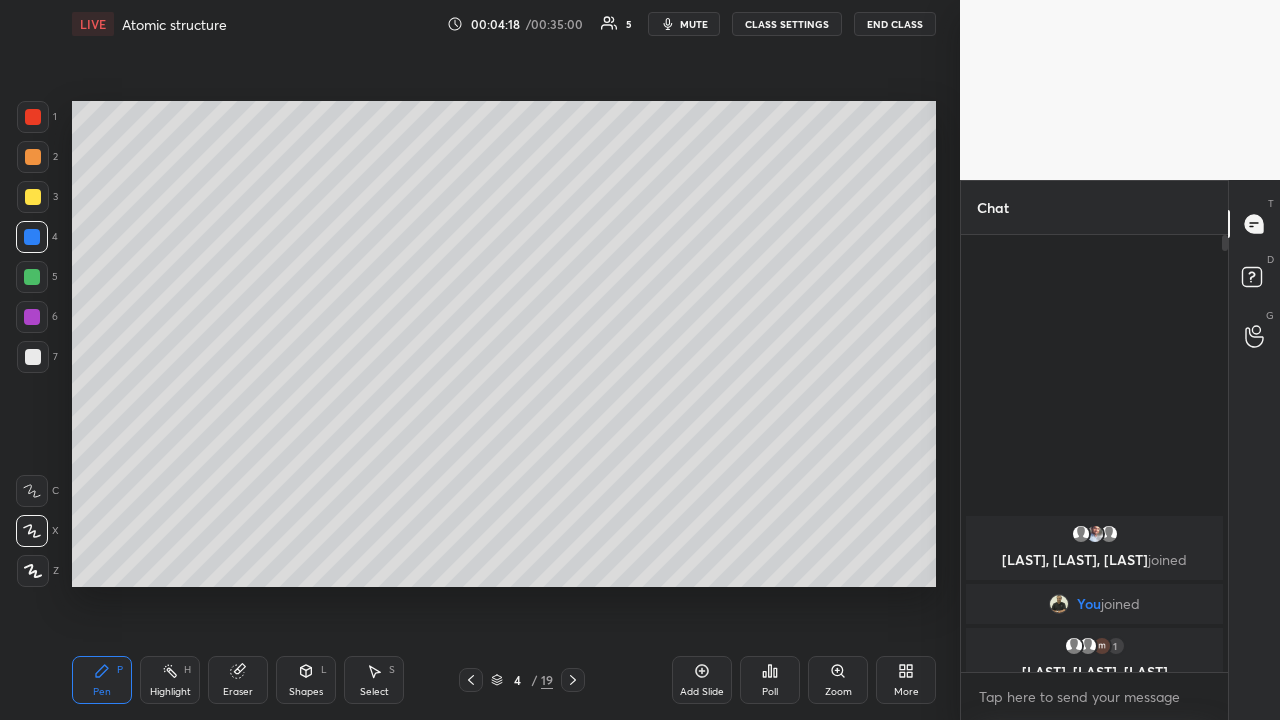 click at bounding box center [33, 197] 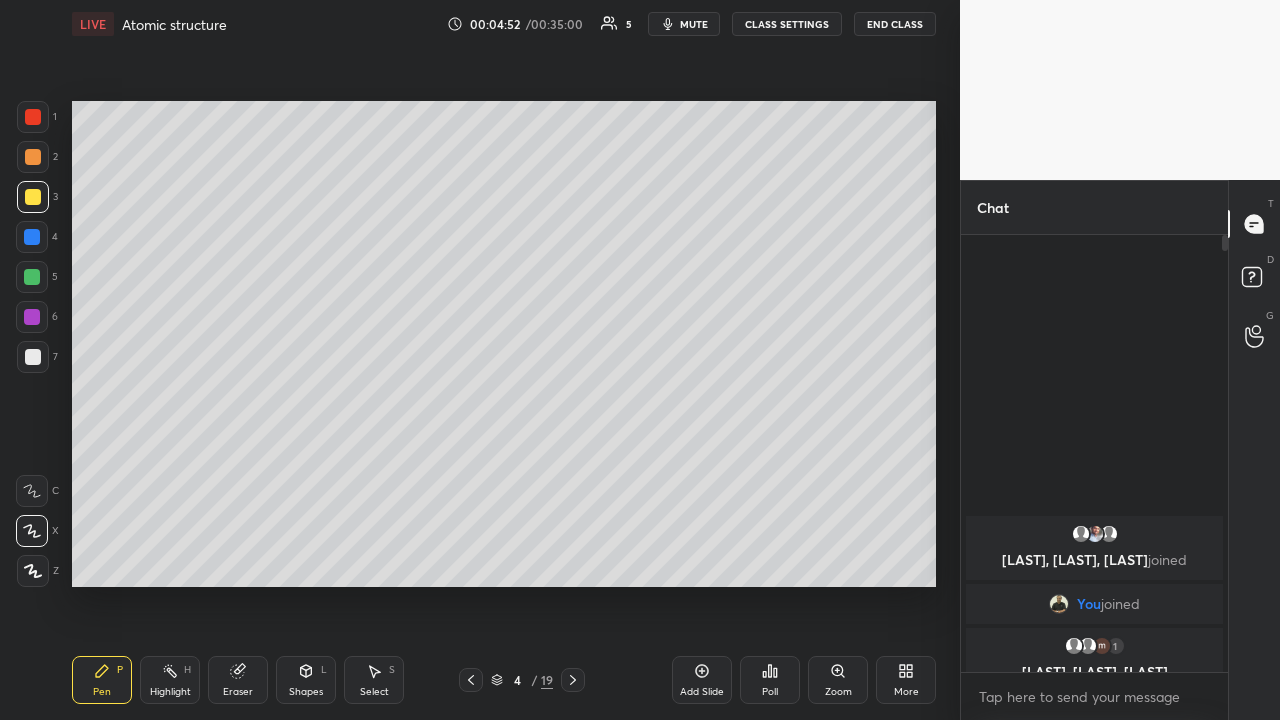 click at bounding box center [32, 277] 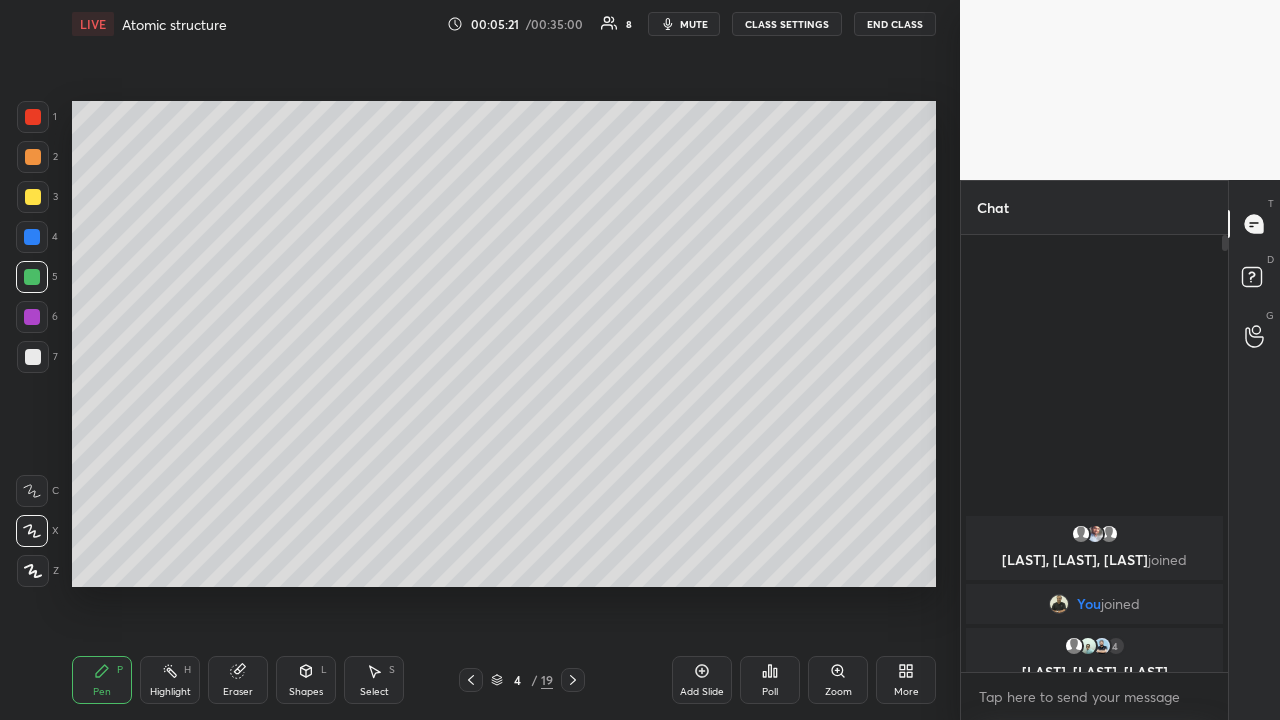 click at bounding box center (32, 317) 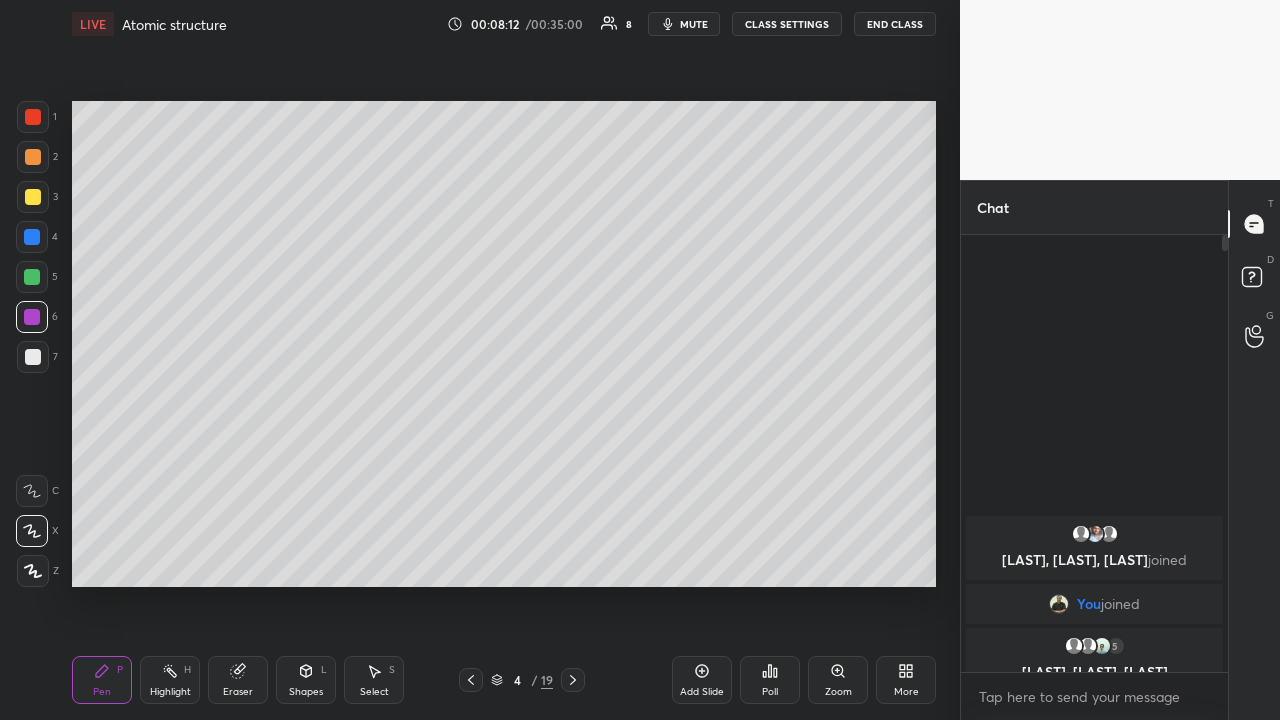click at bounding box center [32, 277] 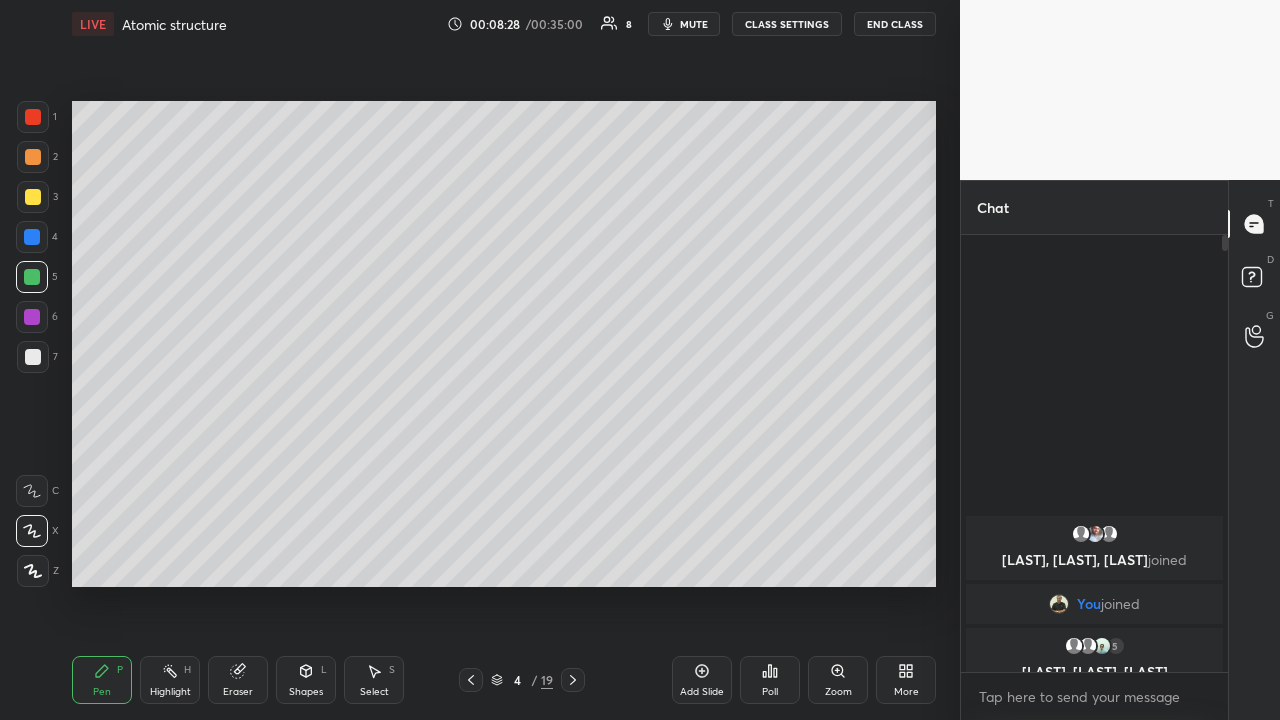click on "Eraser" at bounding box center [238, 680] 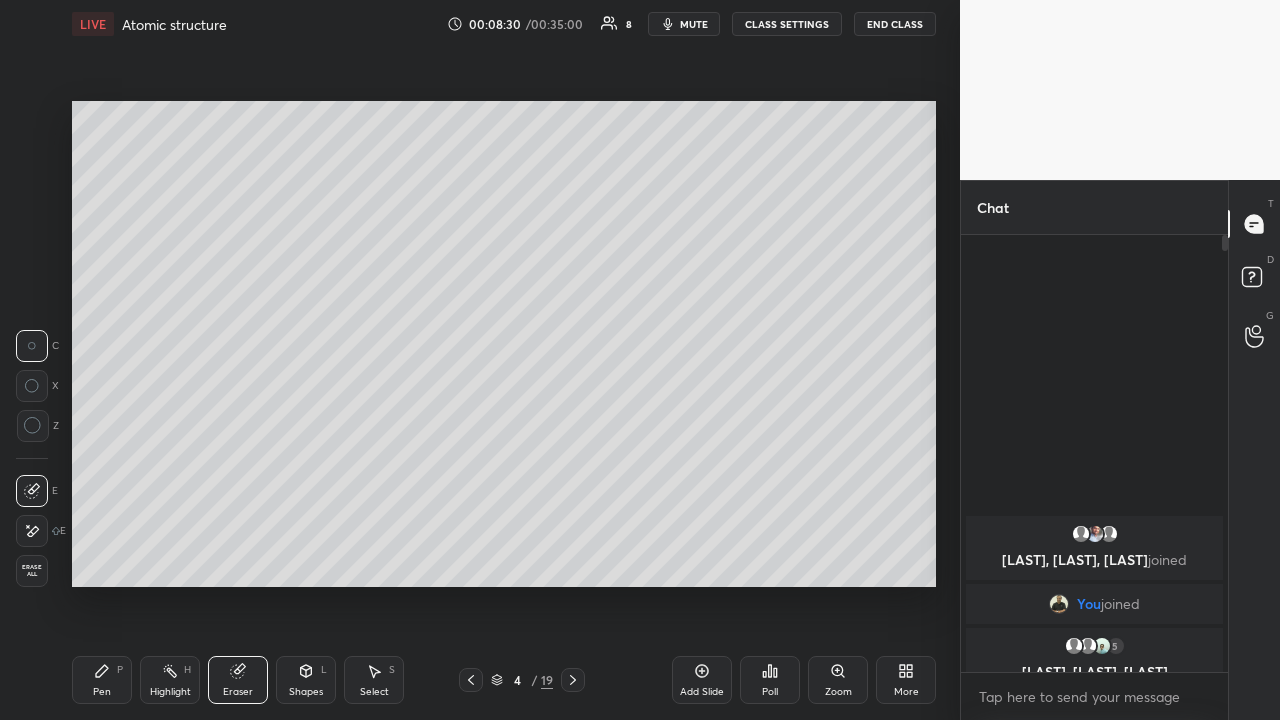 click on "Pen" at bounding box center [102, 692] 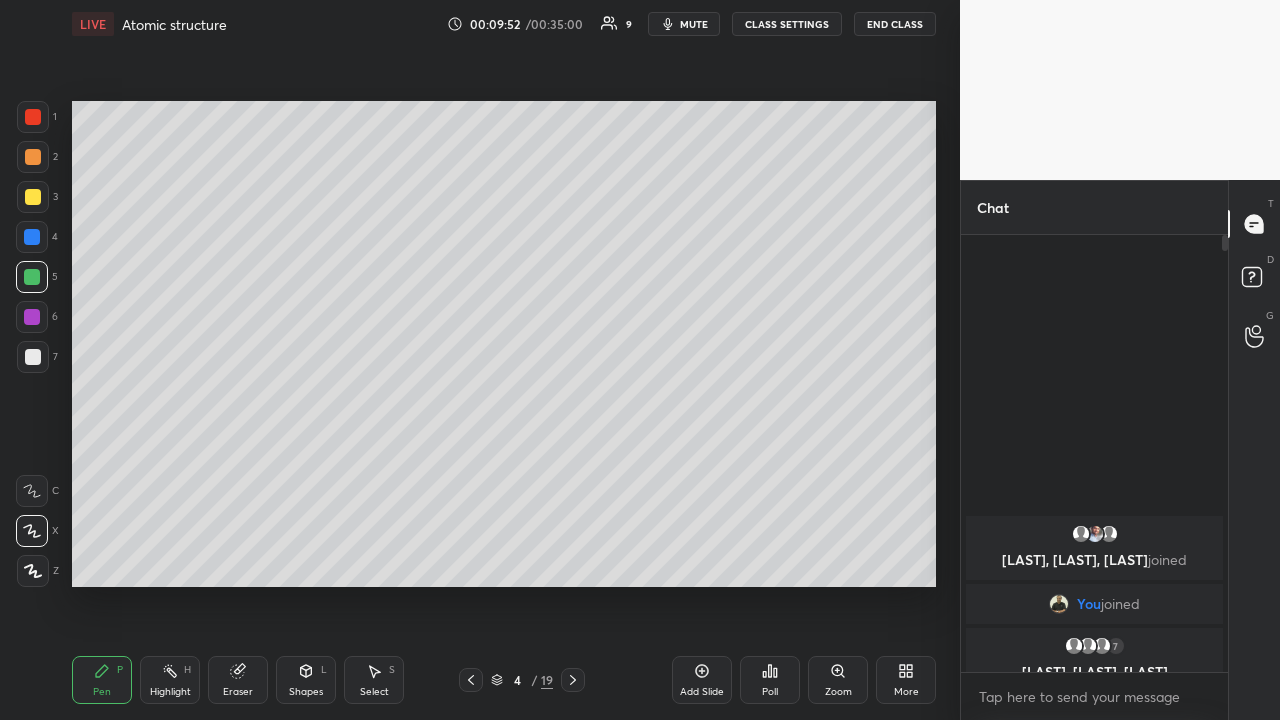 click 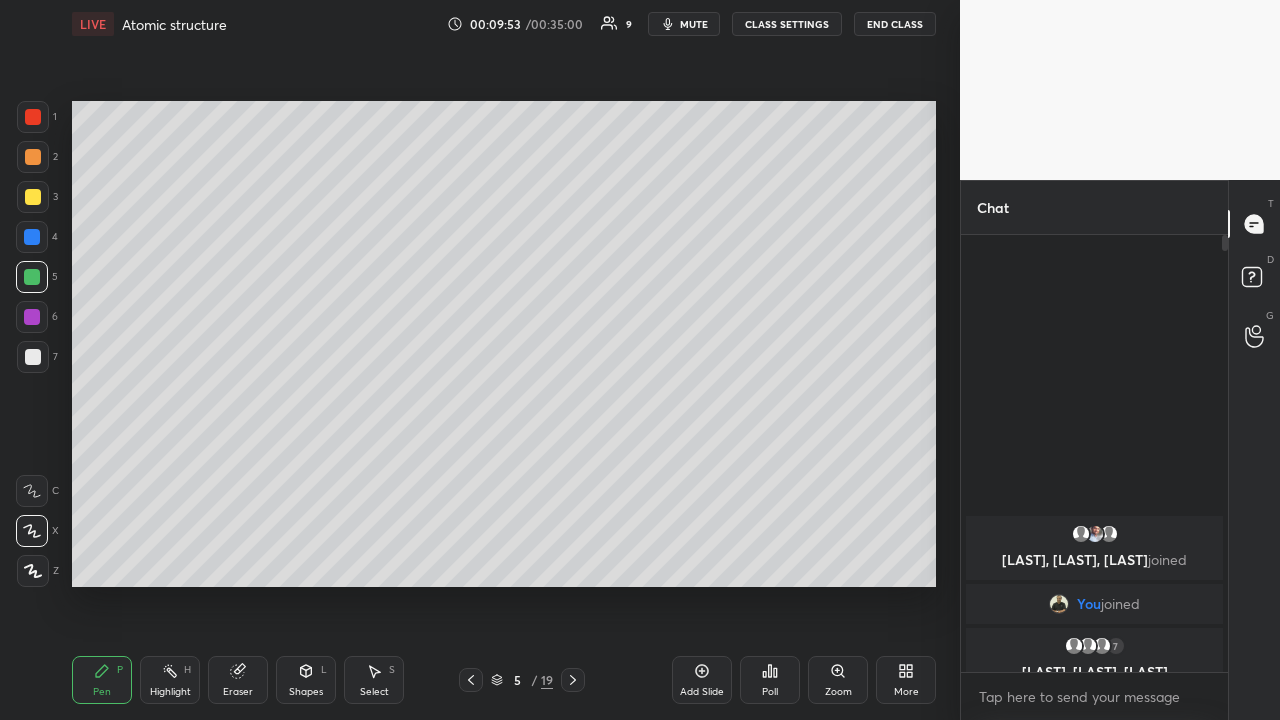 click at bounding box center [33, 357] 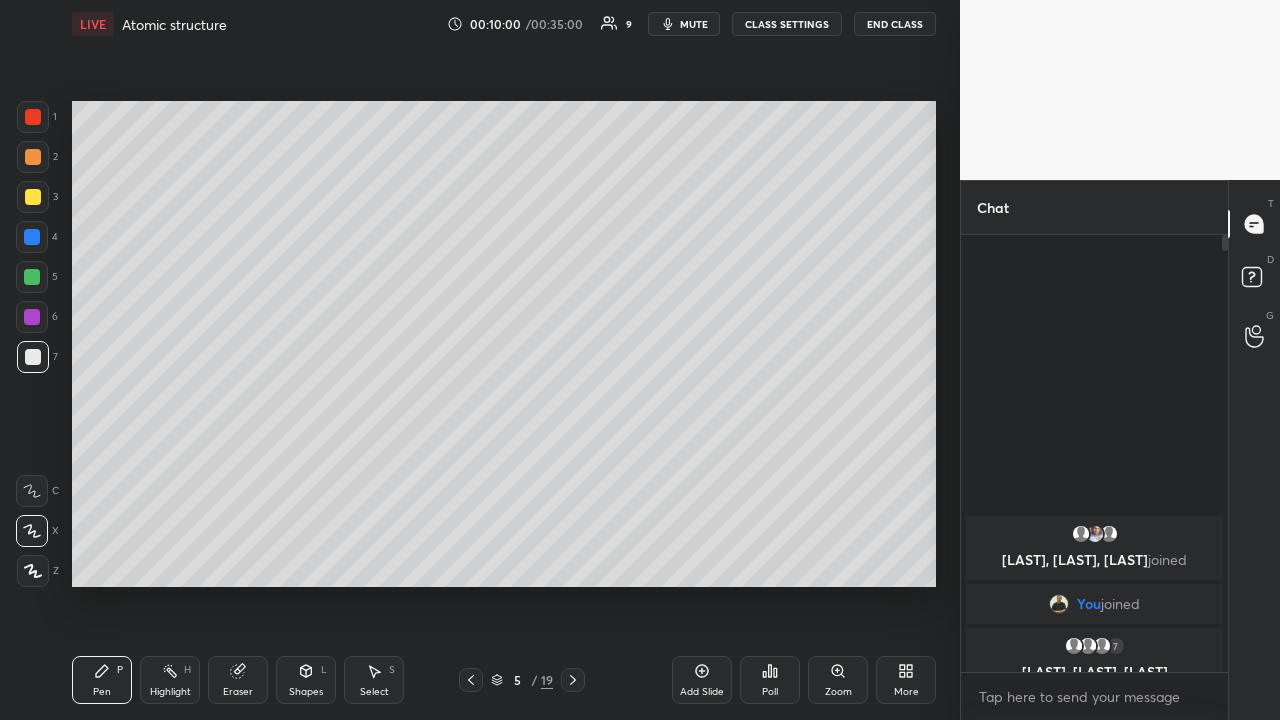 click at bounding box center [32, 277] 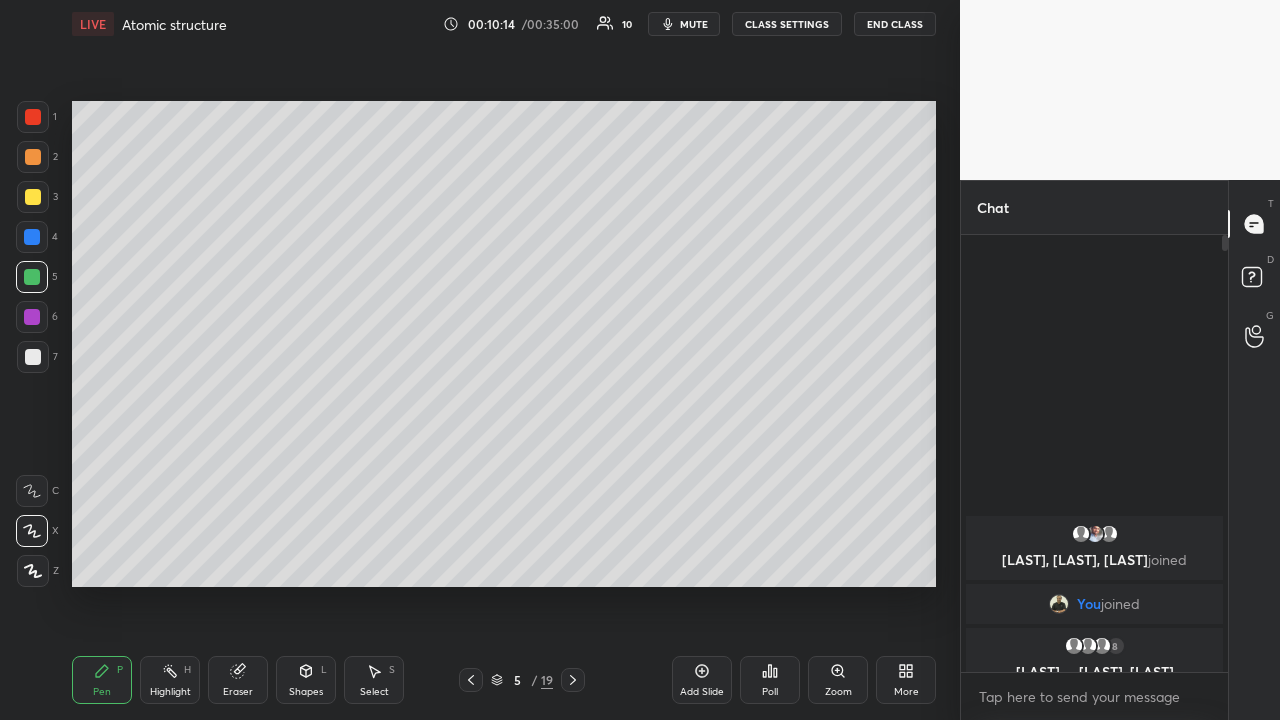 click at bounding box center [32, 237] 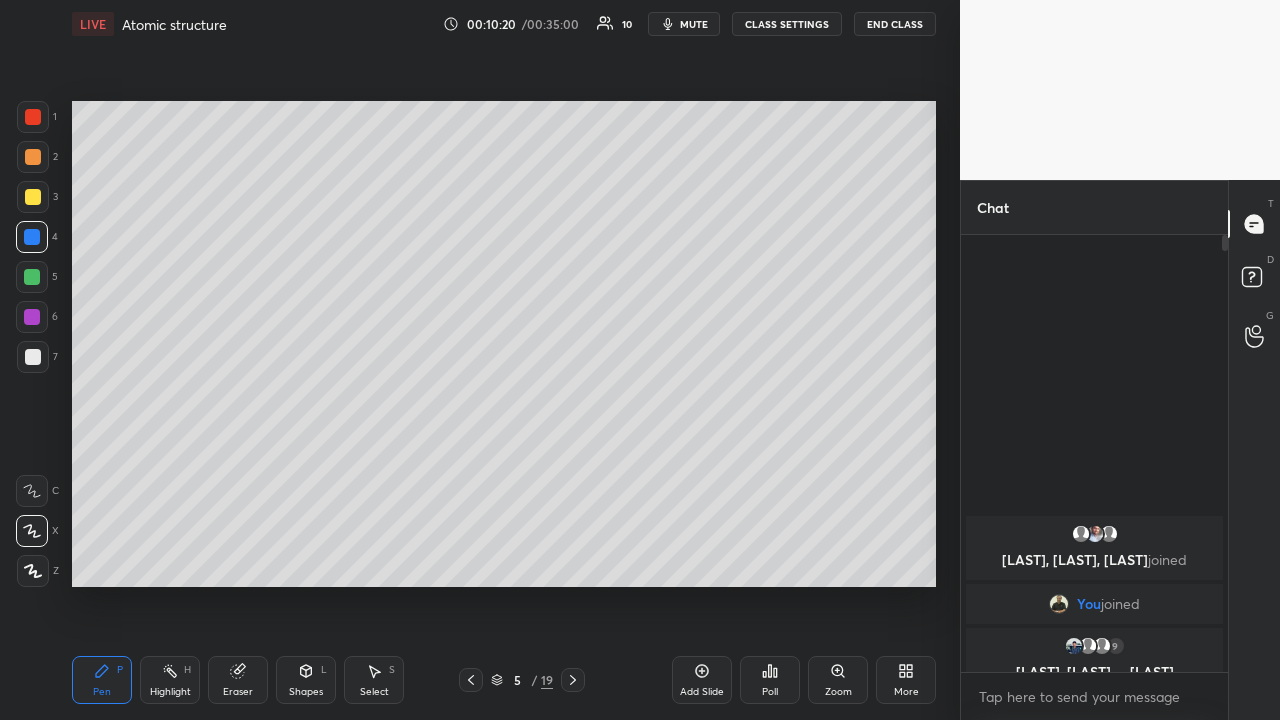 click at bounding box center (33, 197) 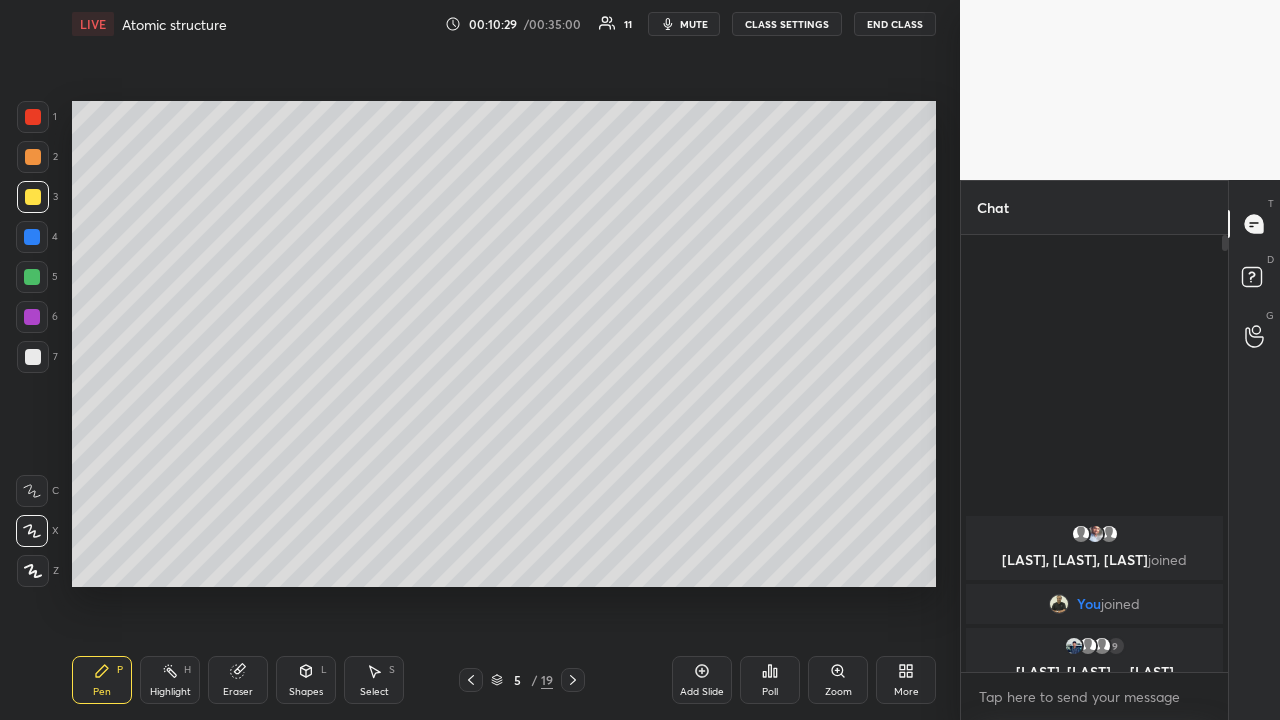 click at bounding box center [32, 277] 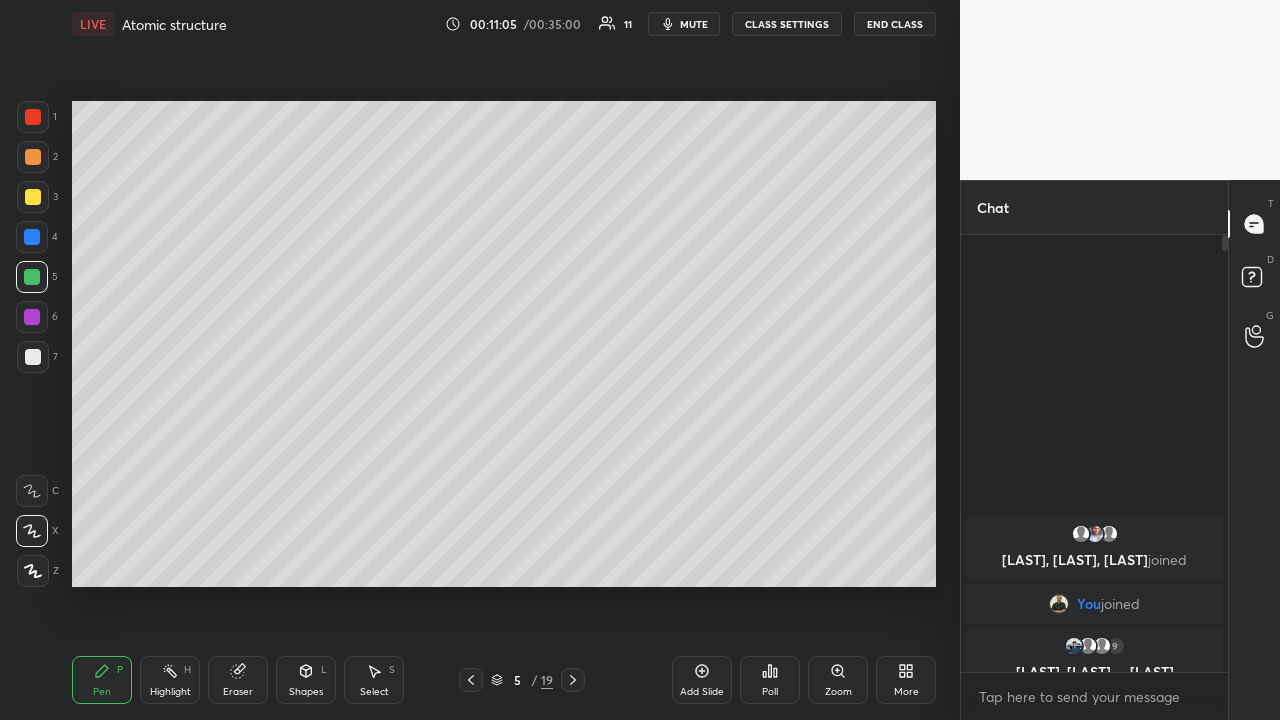 click at bounding box center [33, 357] 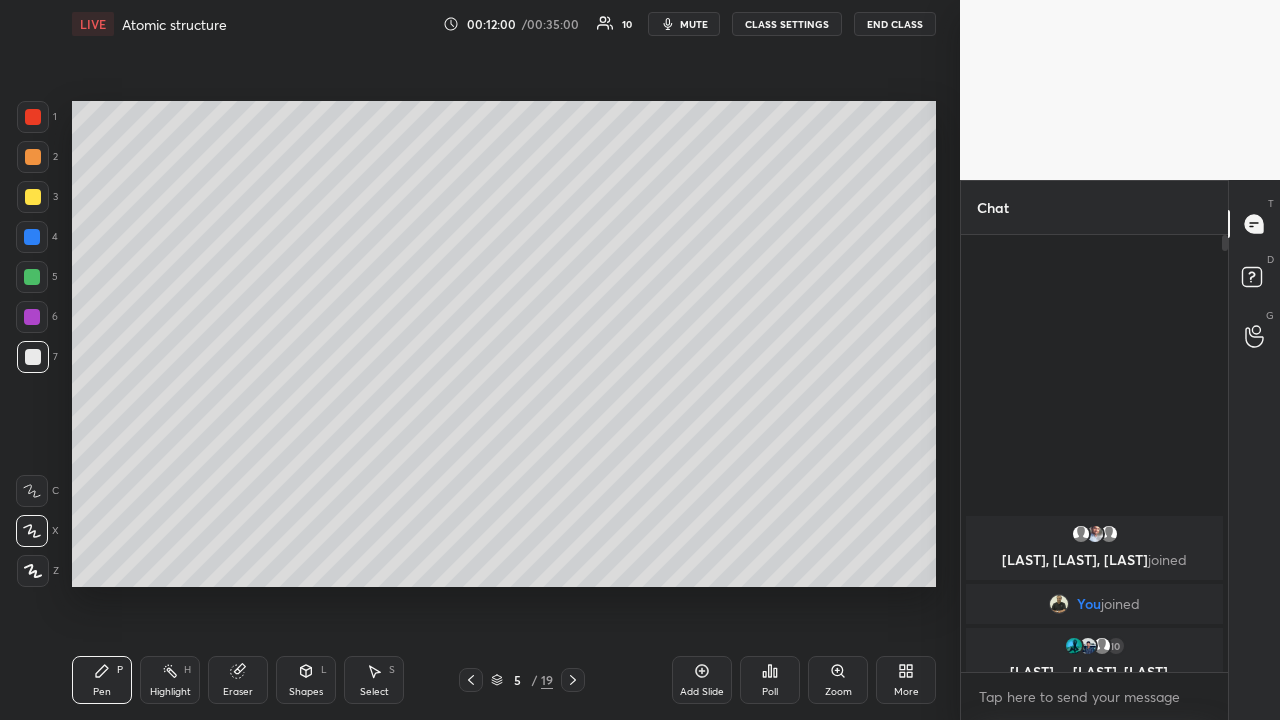 click at bounding box center [32, 237] 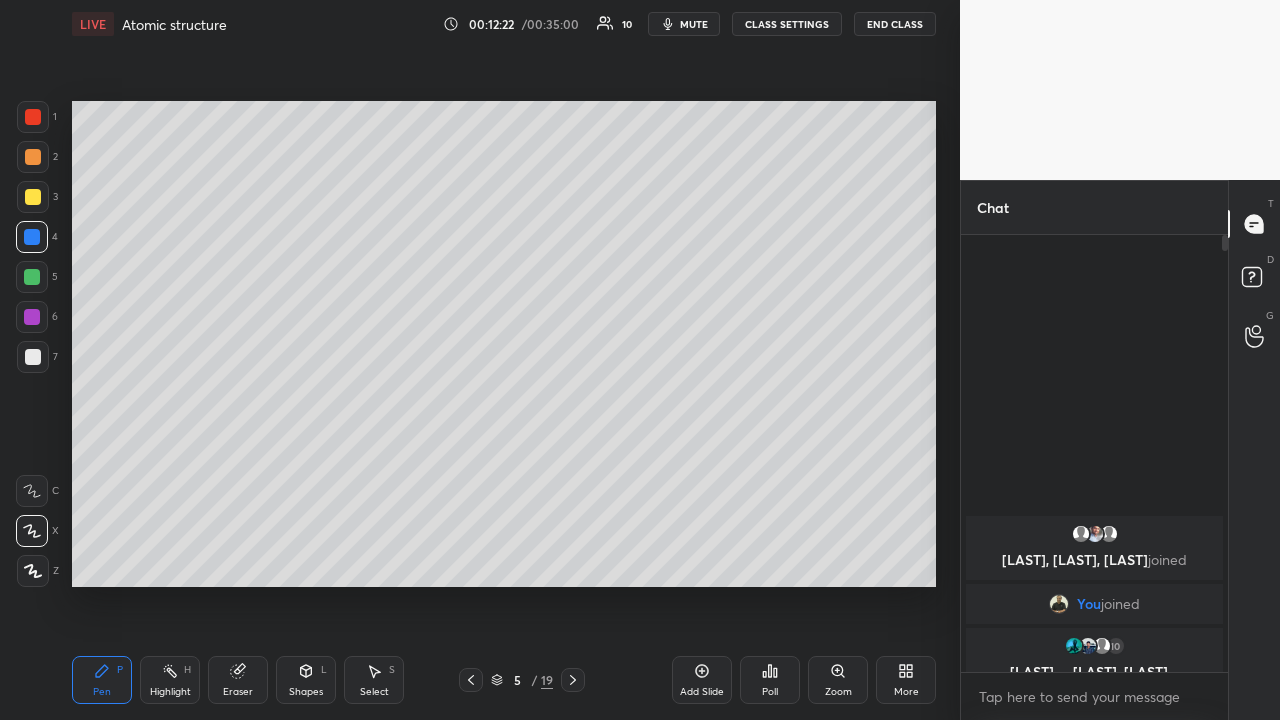 click at bounding box center (32, 277) 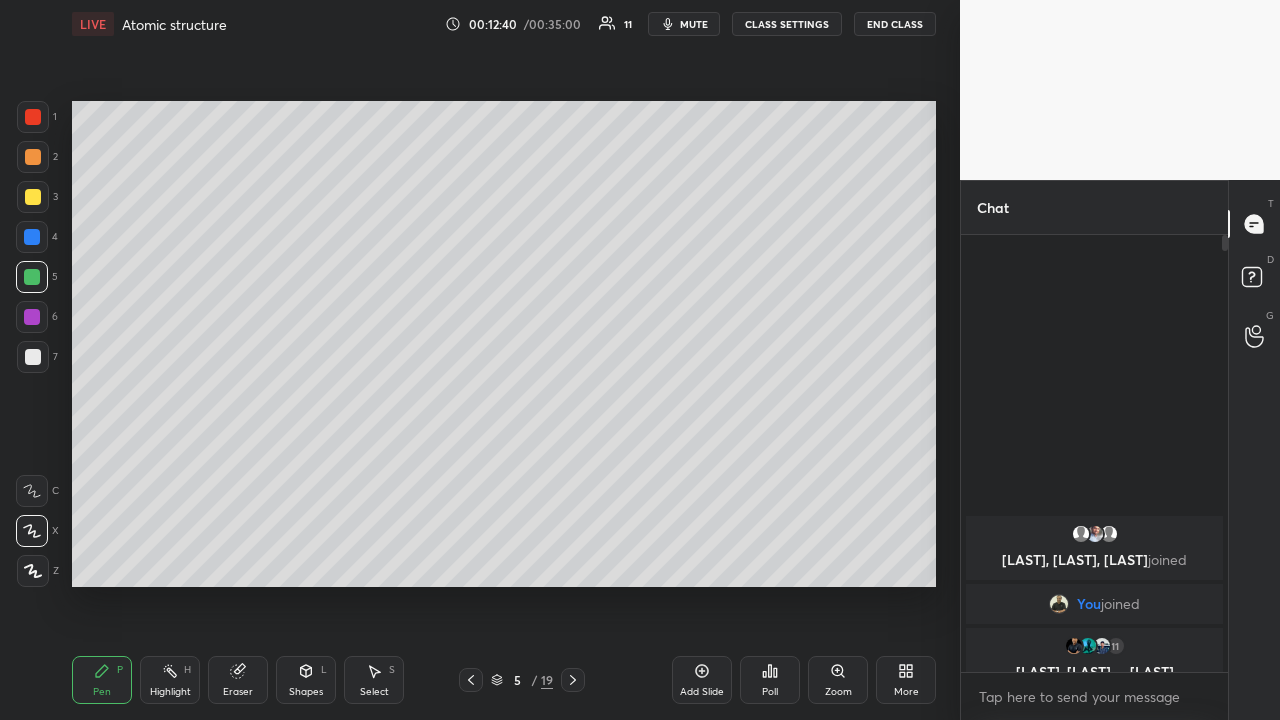 click 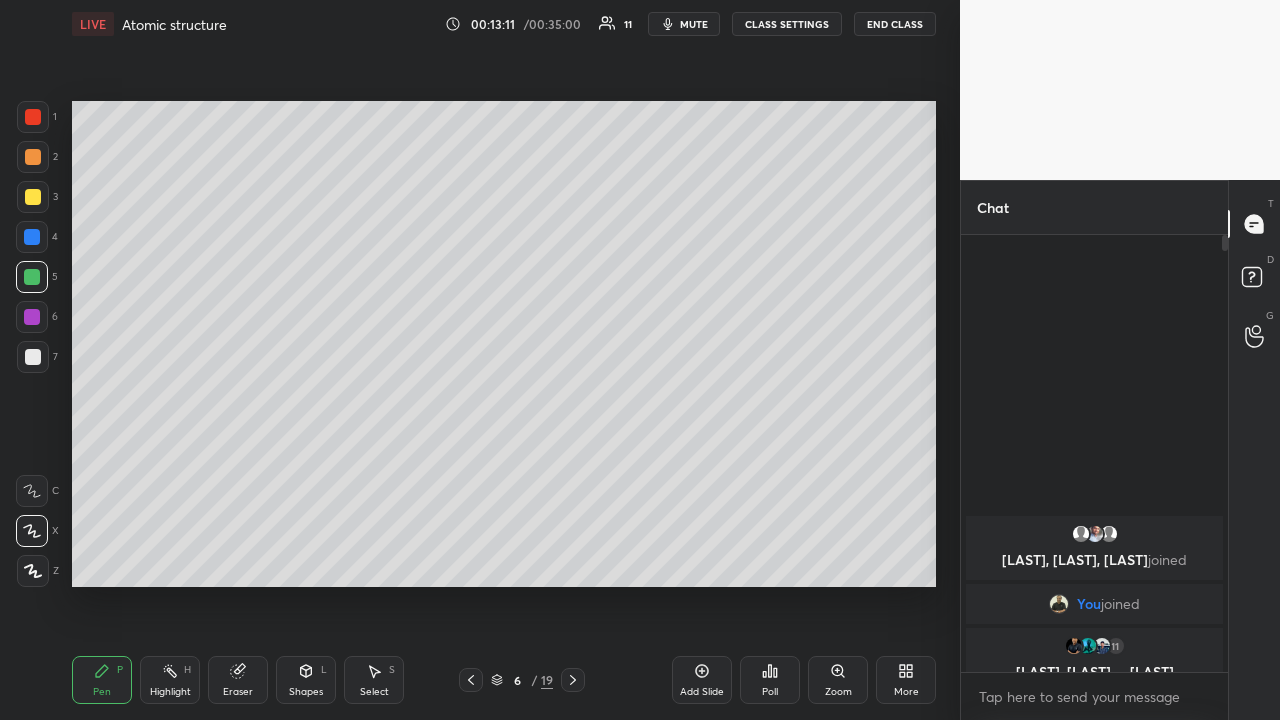 click at bounding box center [32, 237] 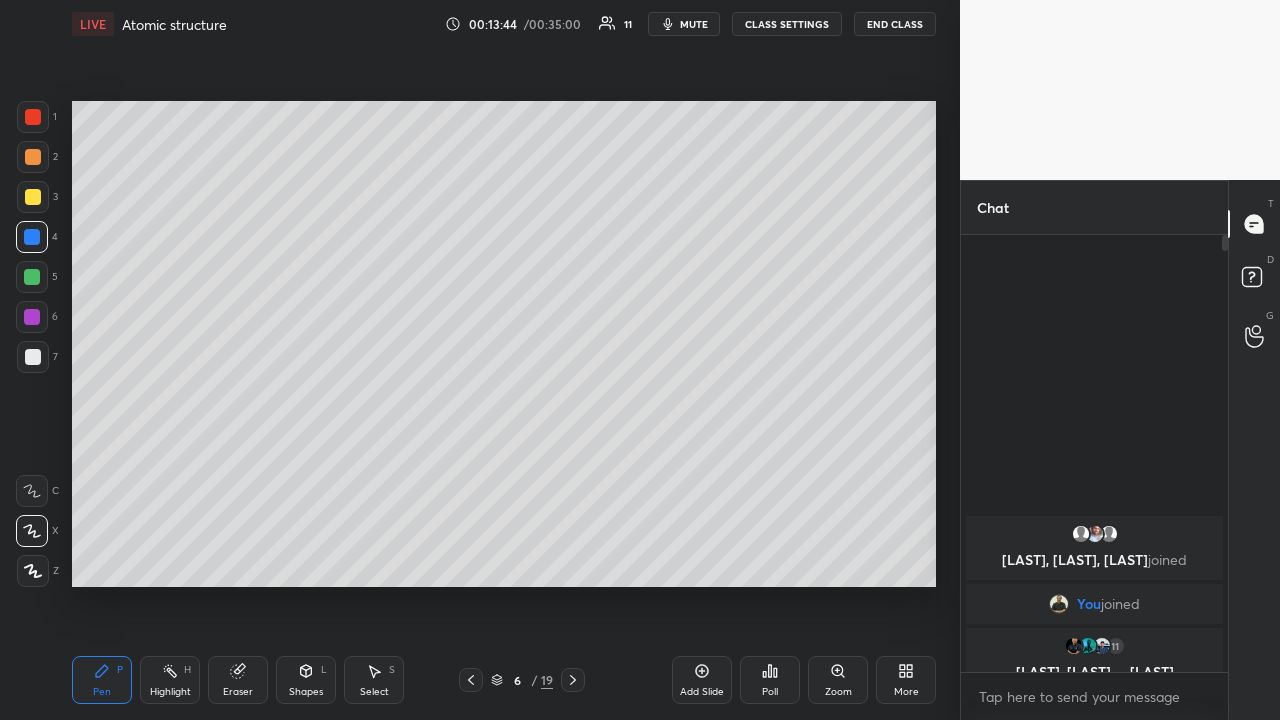 click 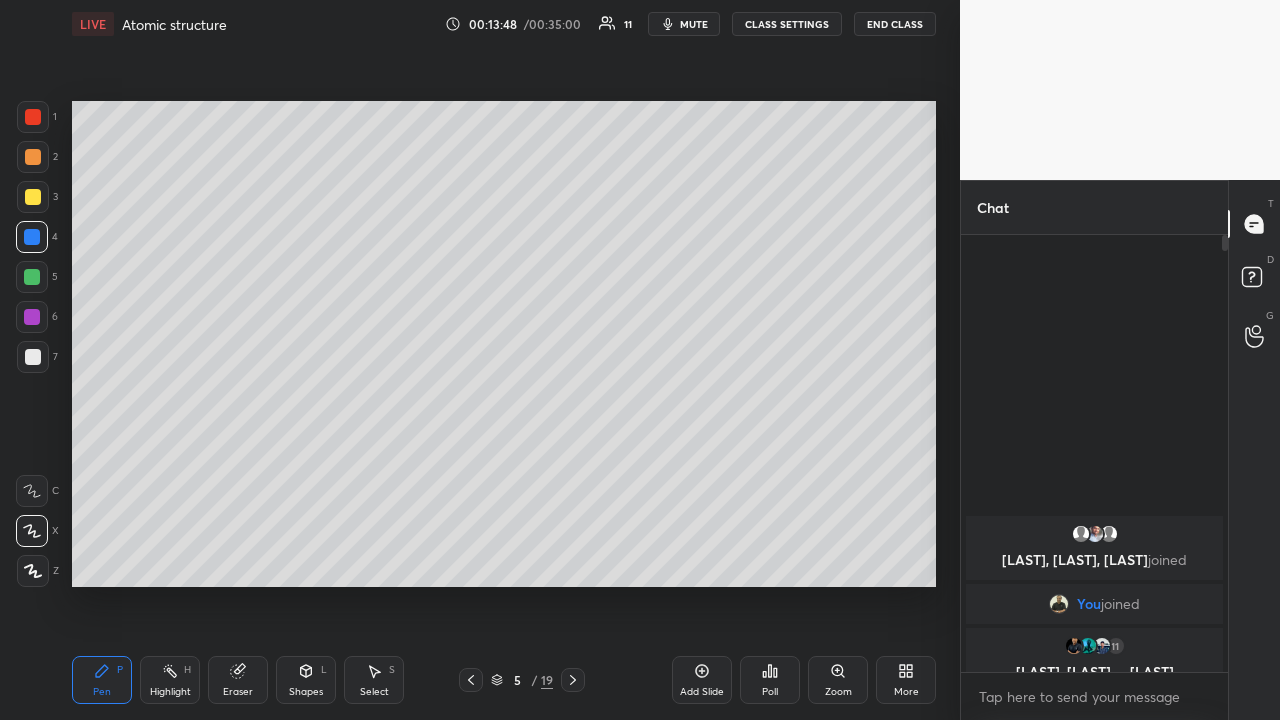 click 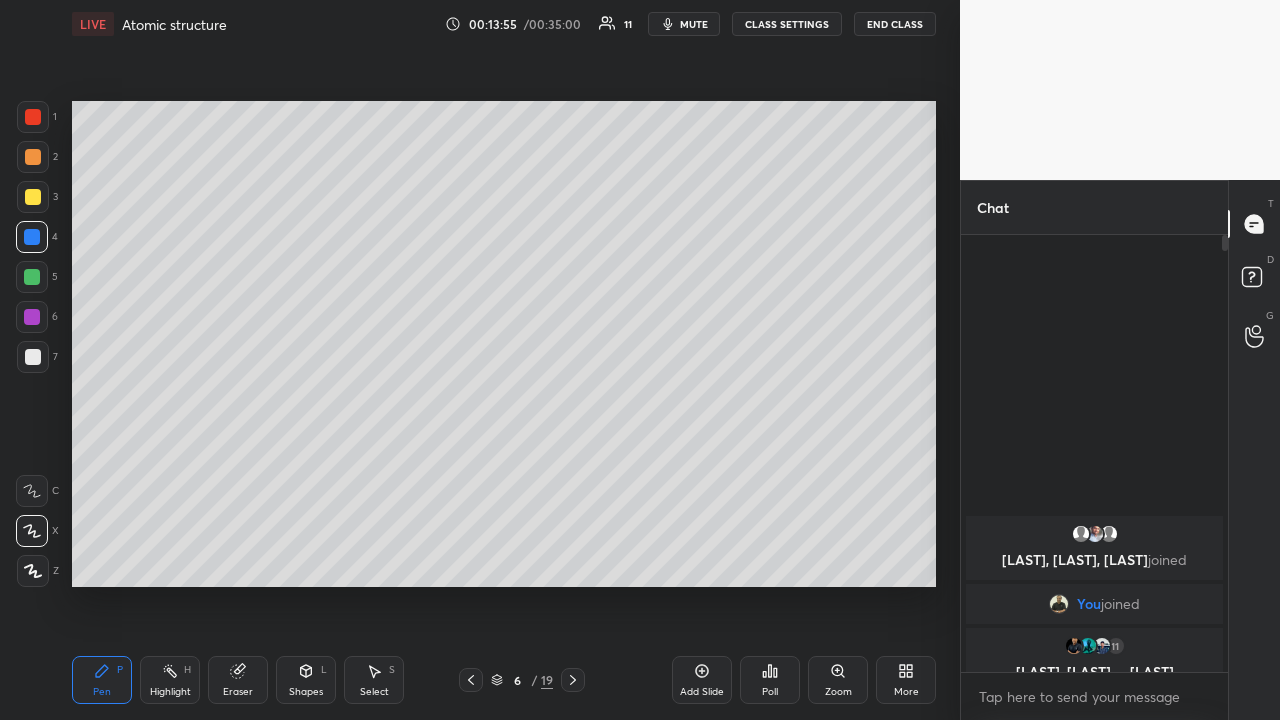 click at bounding box center (32, 277) 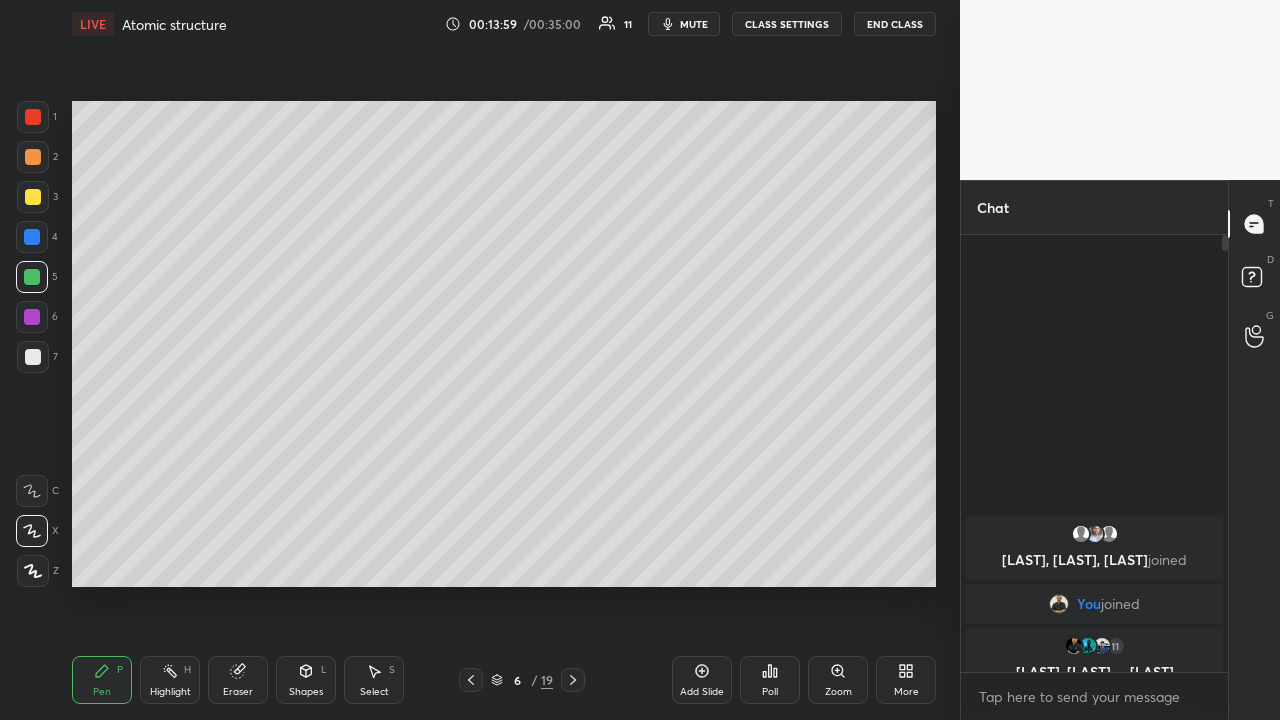 click at bounding box center [33, 357] 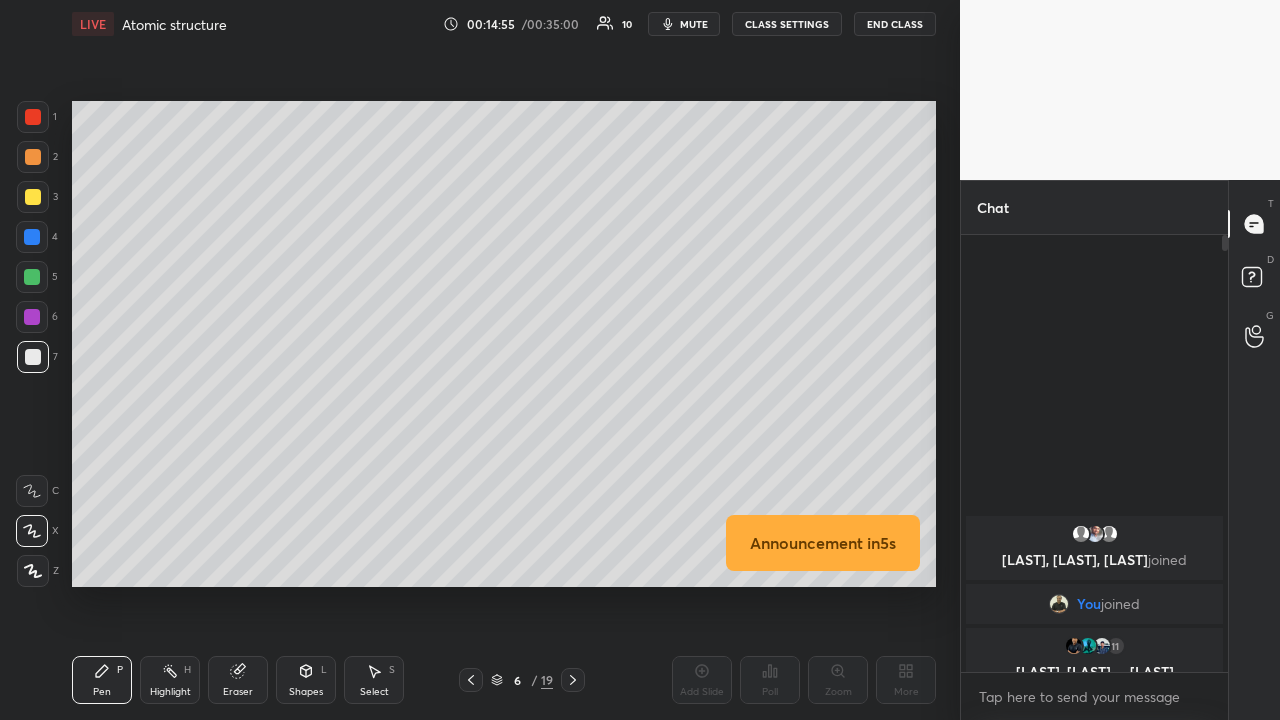 click 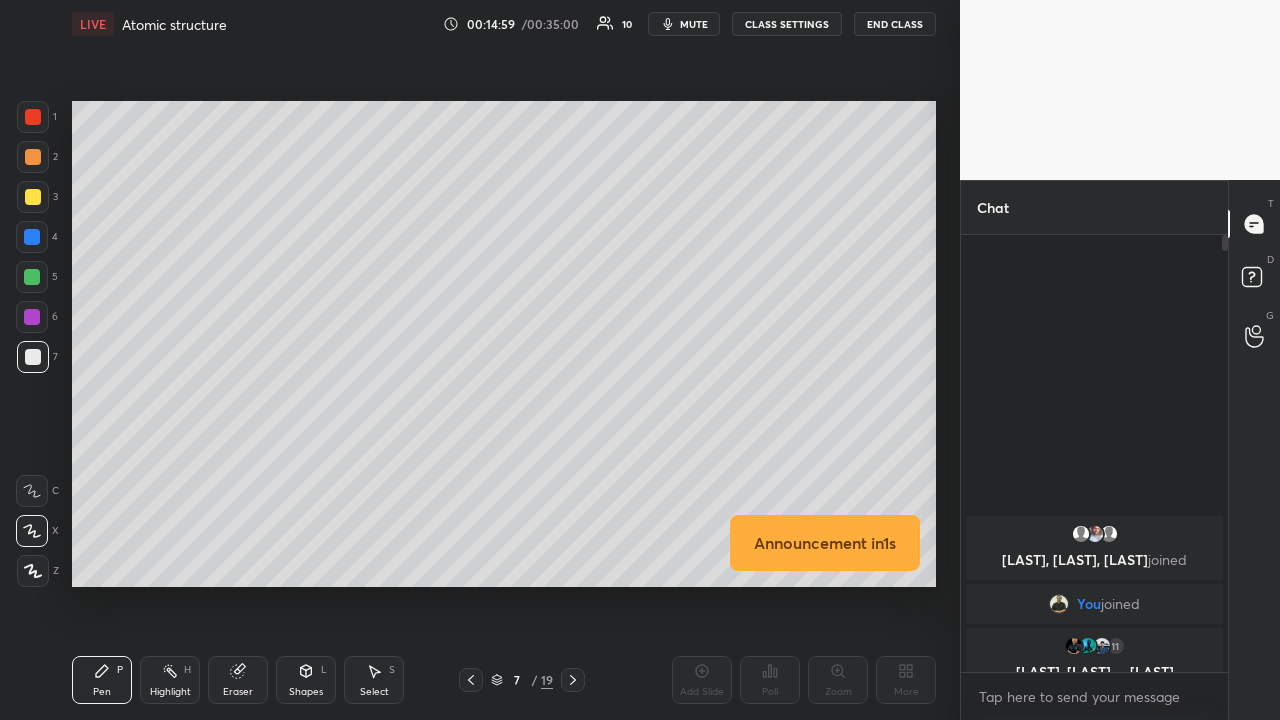 click at bounding box center (33, 197) 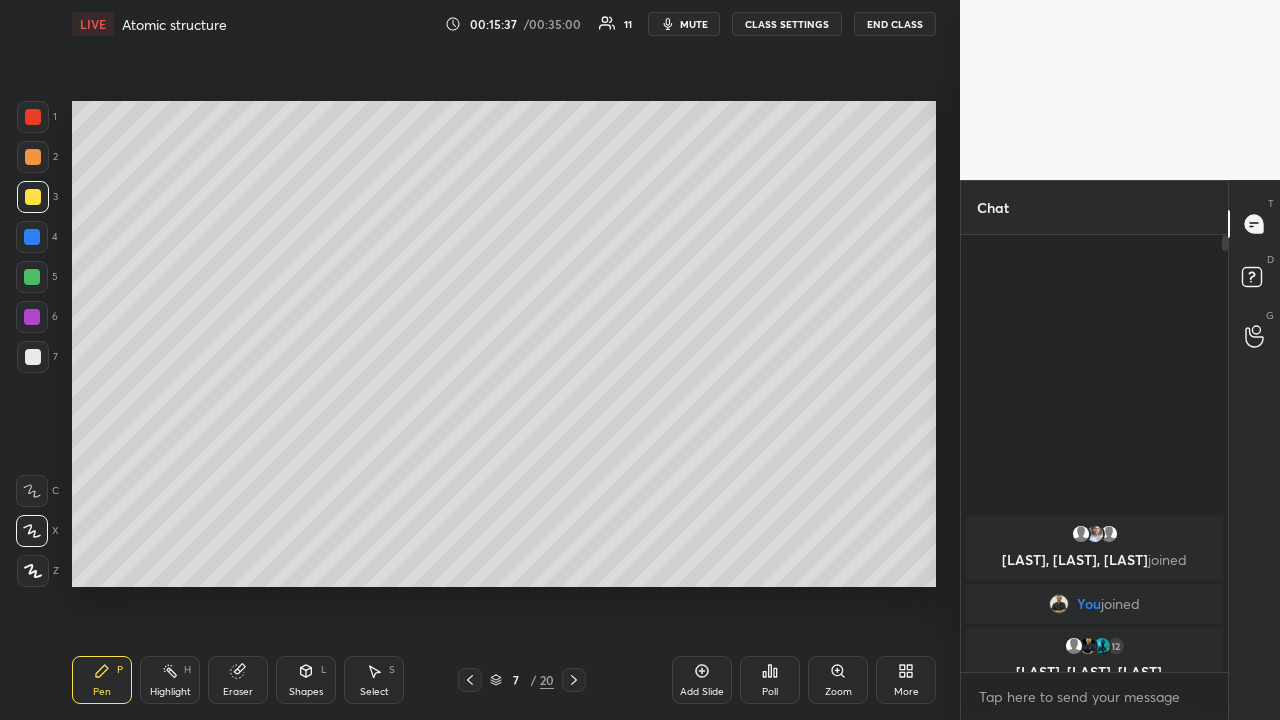 click at bounding box center [32, 237] 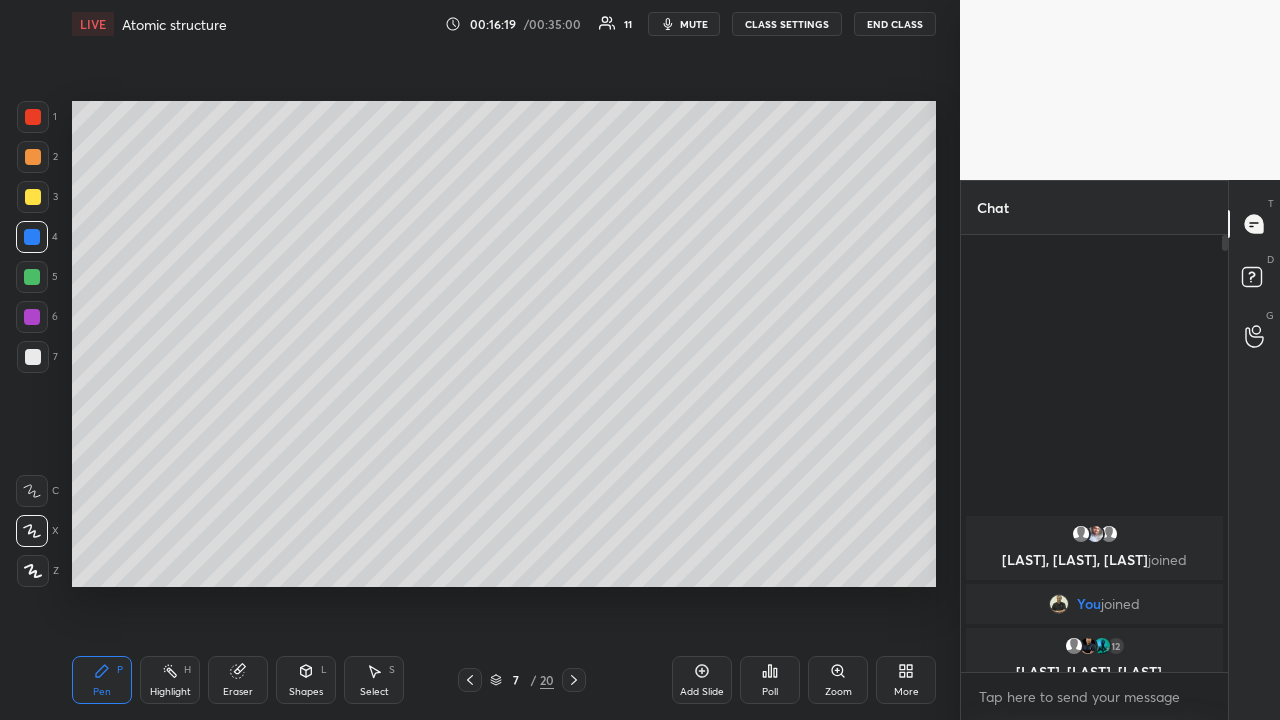 click at bounding box center [33, 357] 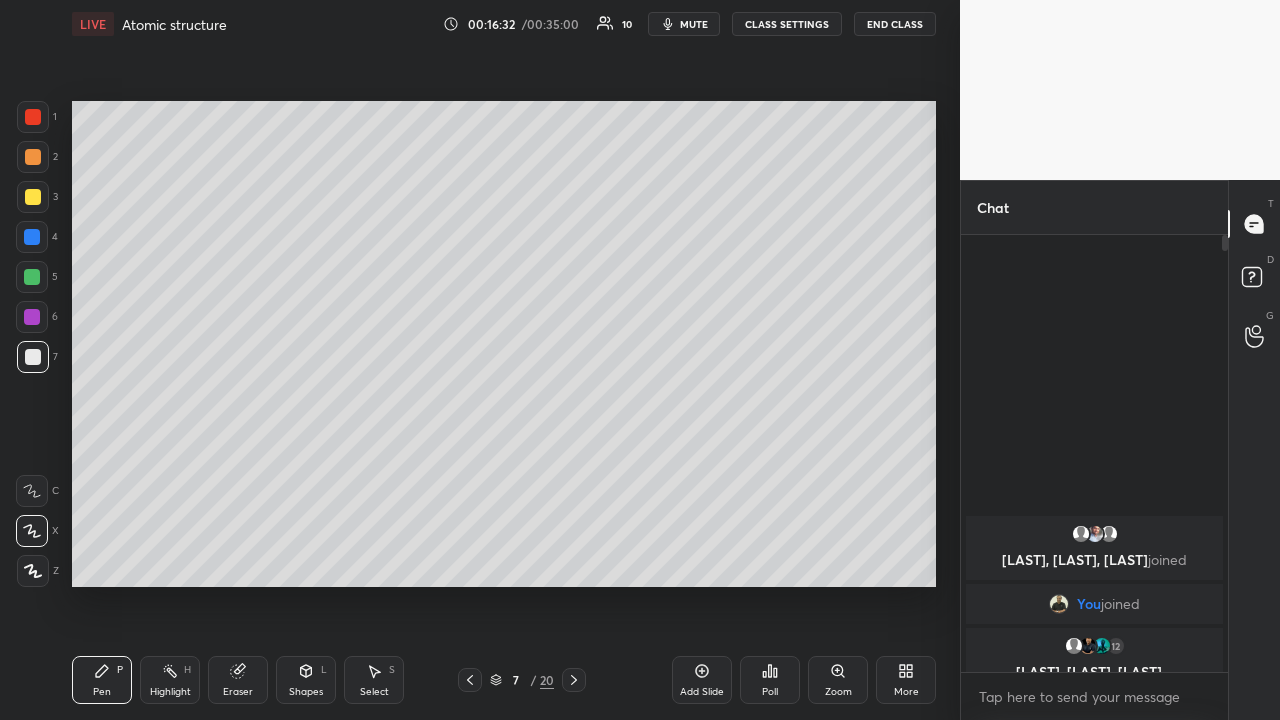click at bounding box center [32, 317] 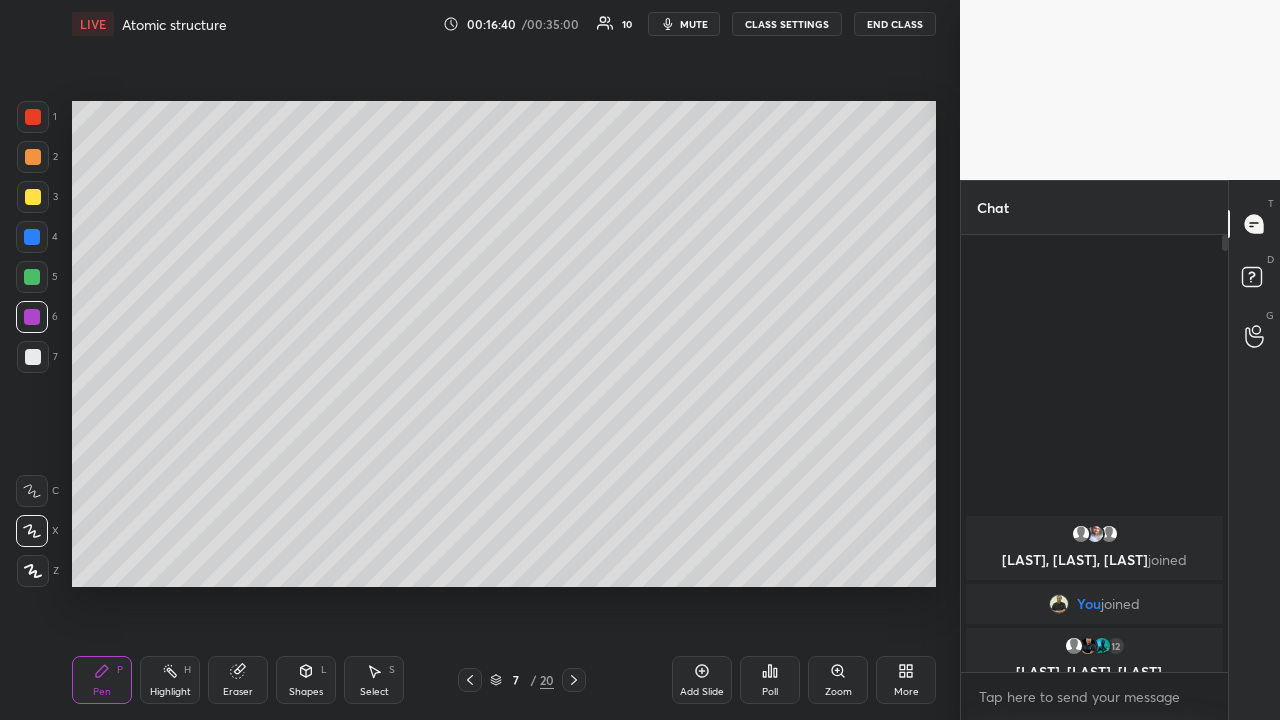 click at bounding box center (33, 571) 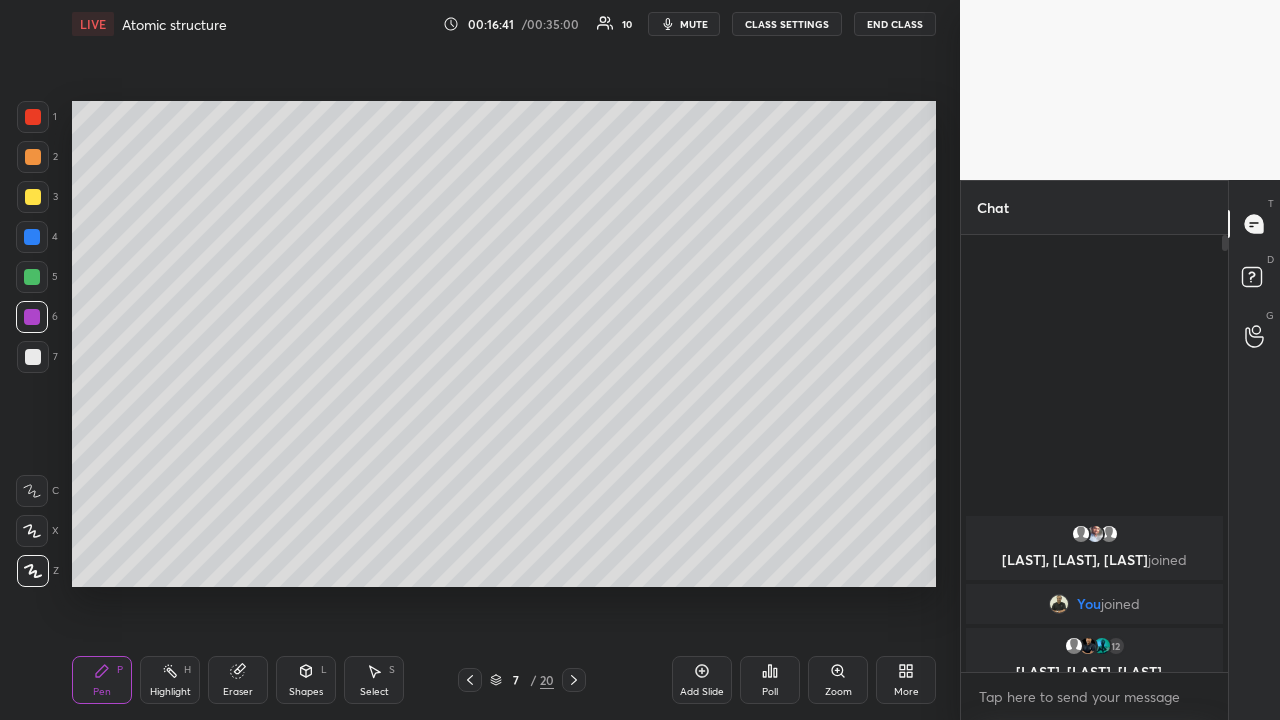 click at bounding box center [32, 237] 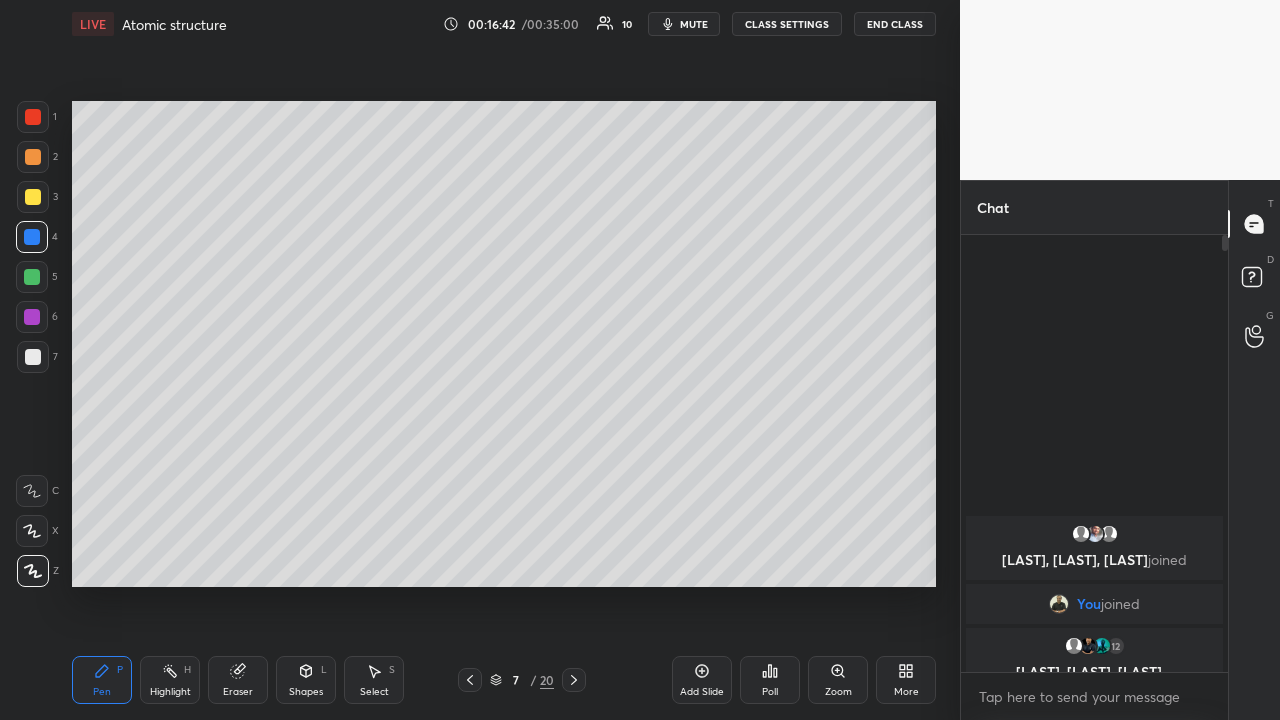 click at bounding box center (33, 197) 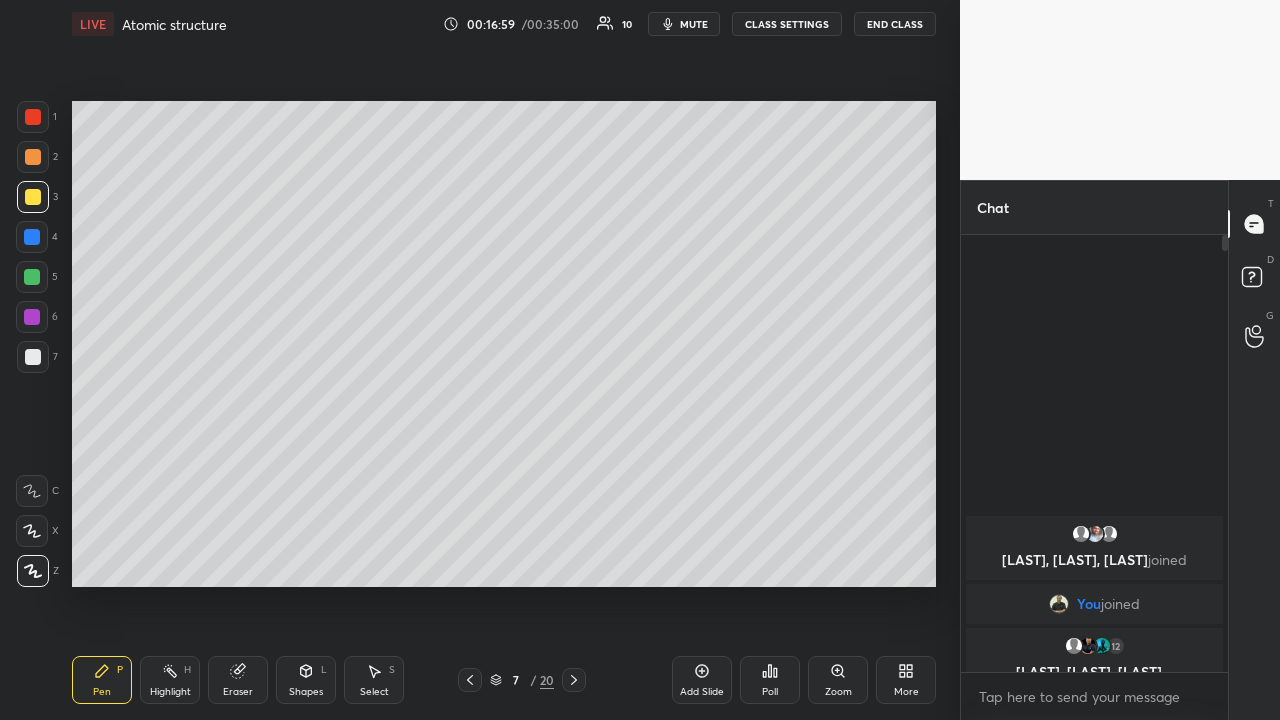 click at bounding box center [32, 277] 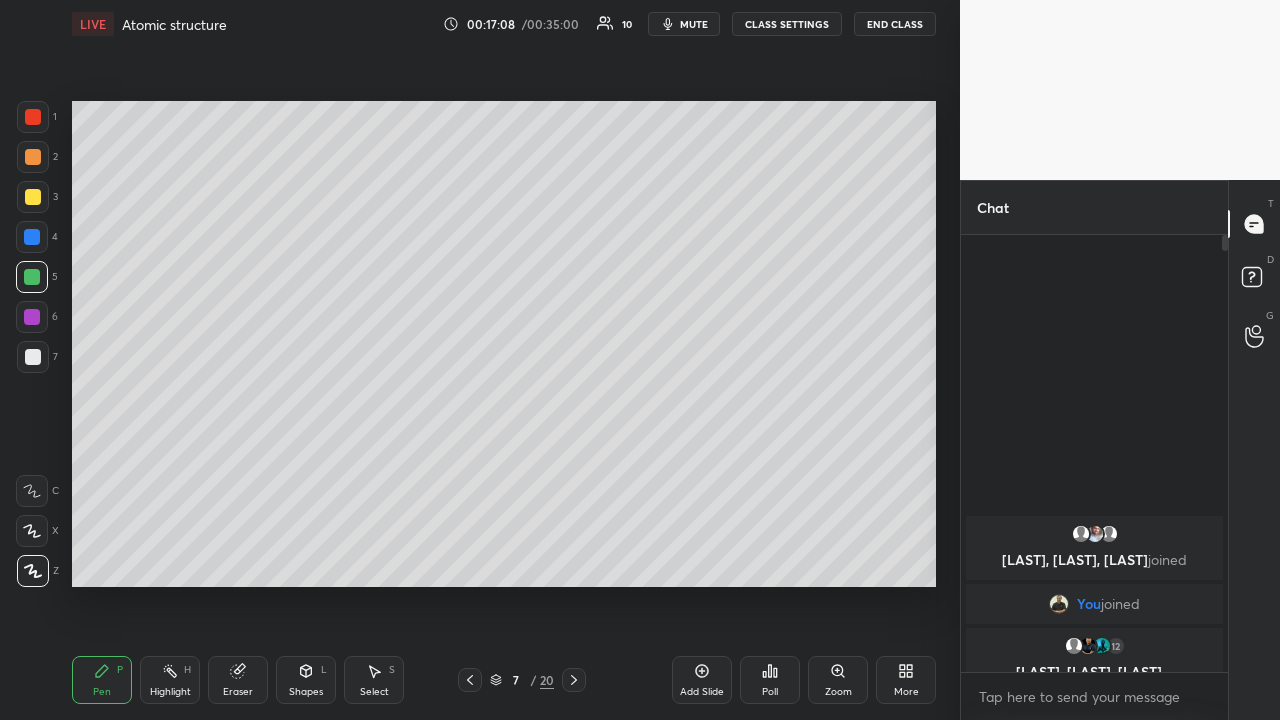 click at bounding box center (33, 197) 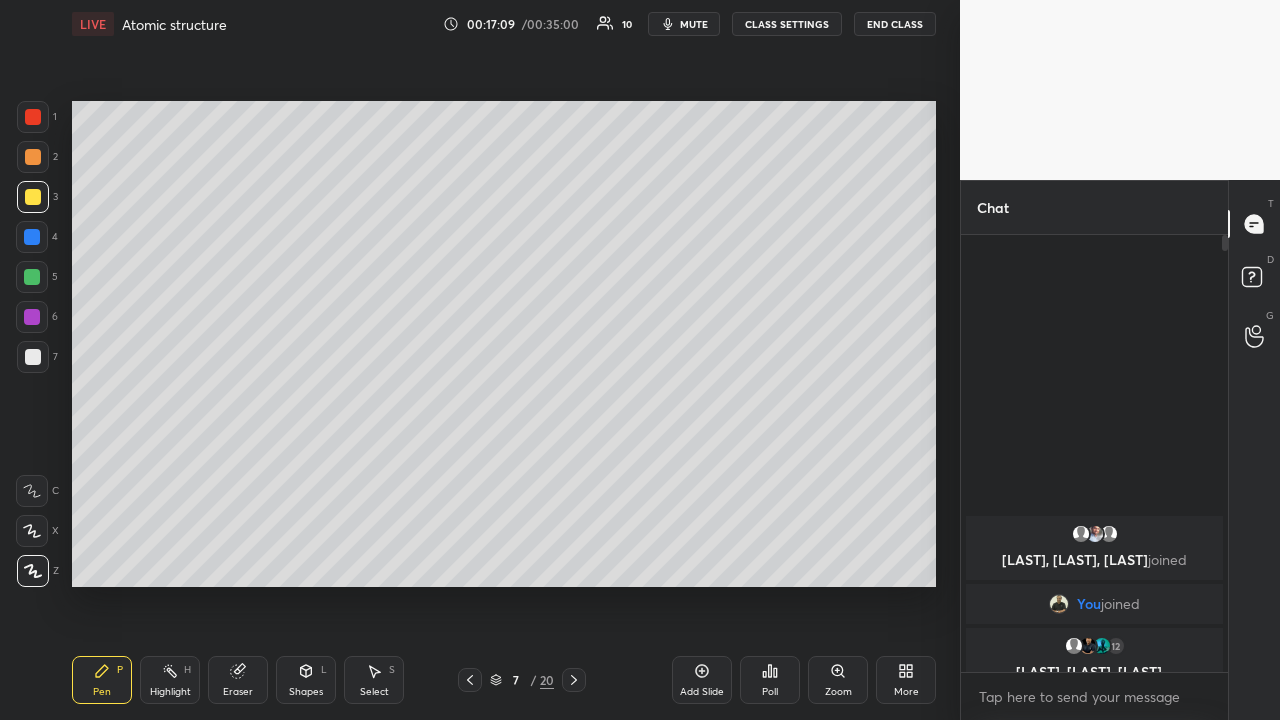 click at bounding box center [32, 237] 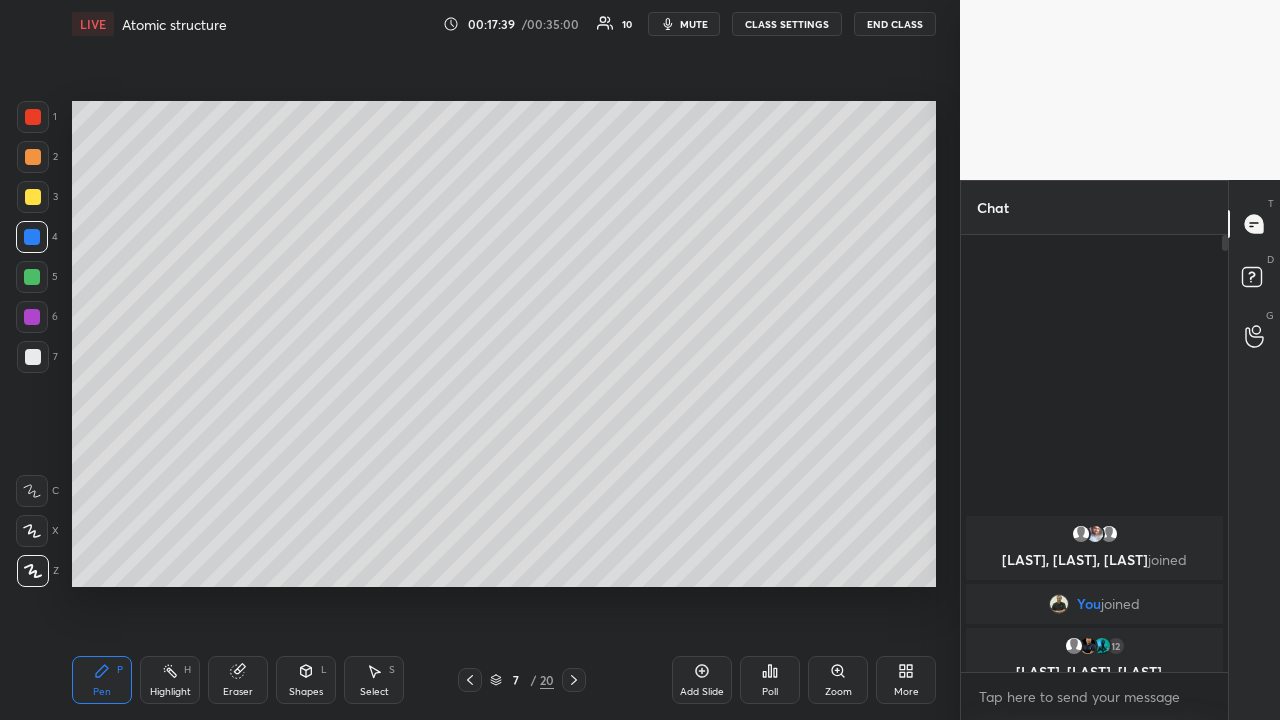 click at bounding box center [32, 277] 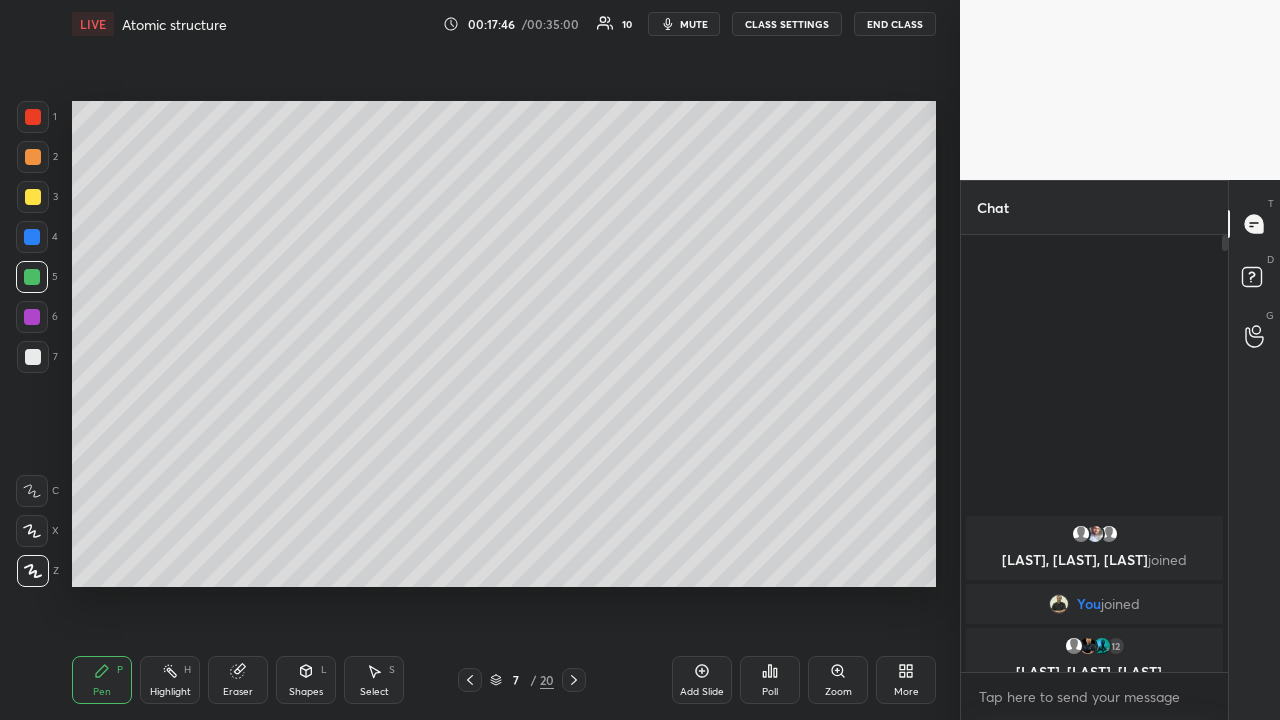 click at bounding box center [32, 317] 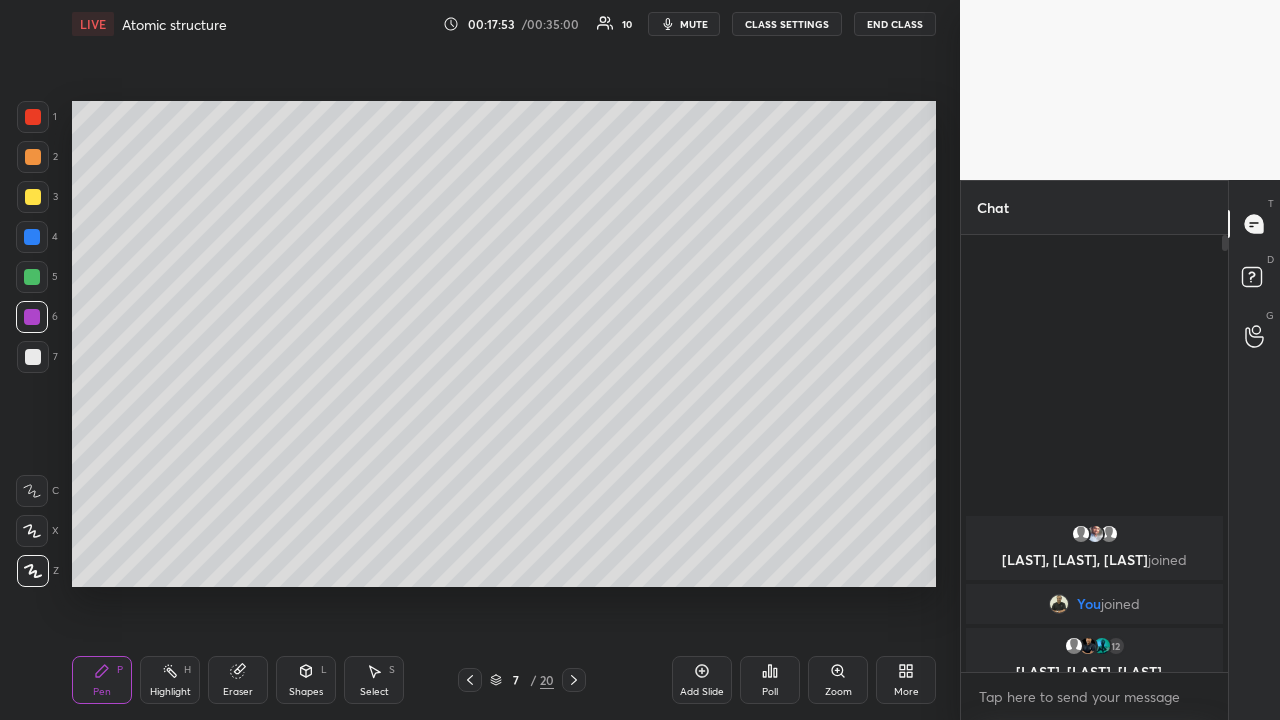 click at bounding box center [33, 357] 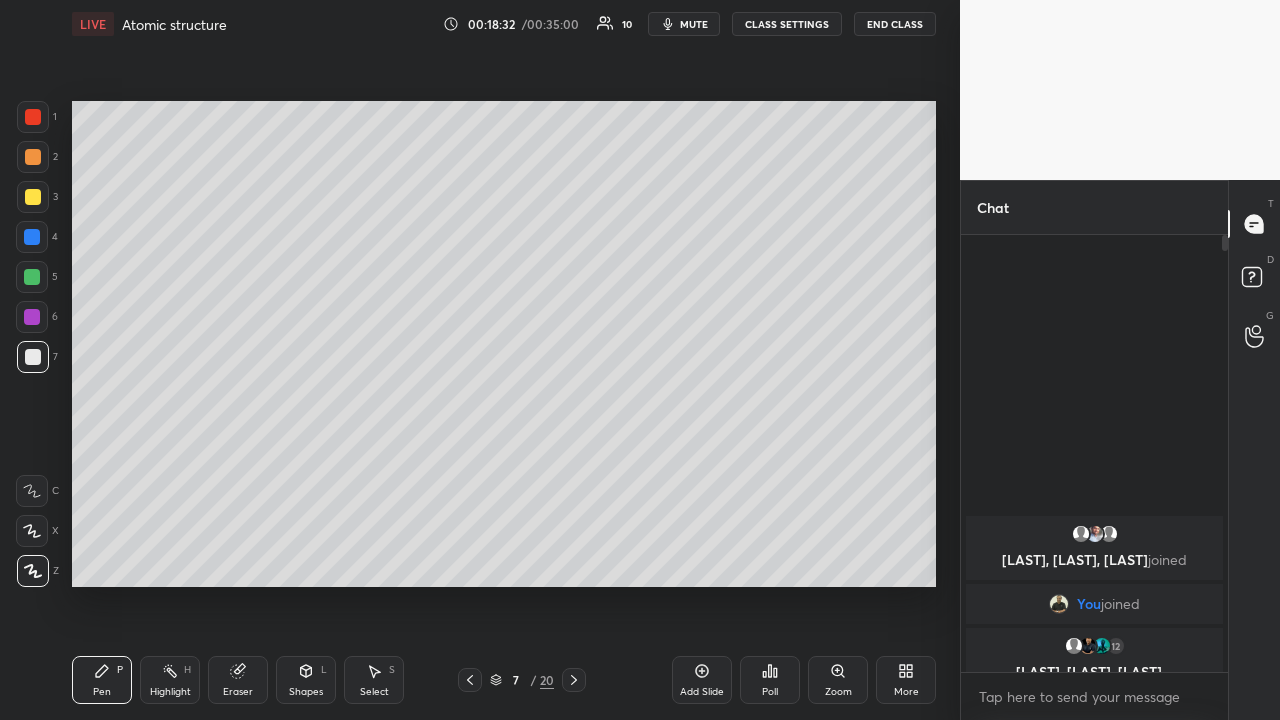 click at bounding box center [32, 277] 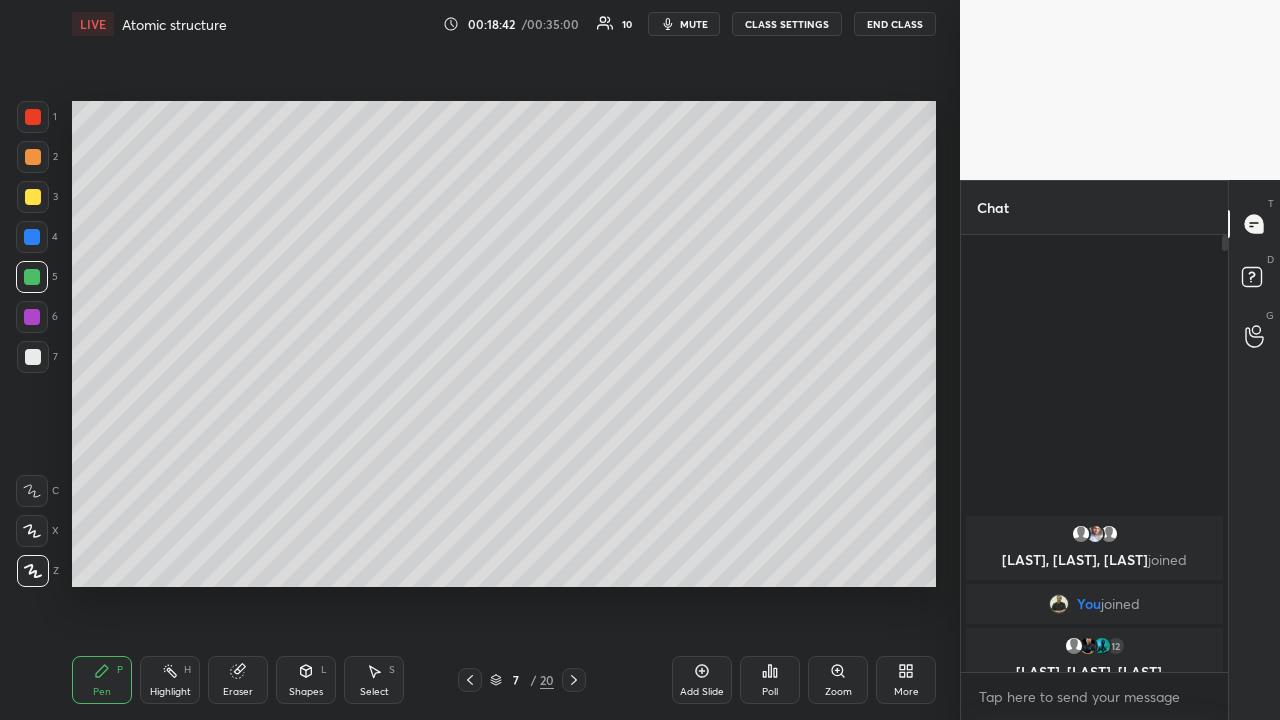 click at bounding box center [33, 197] 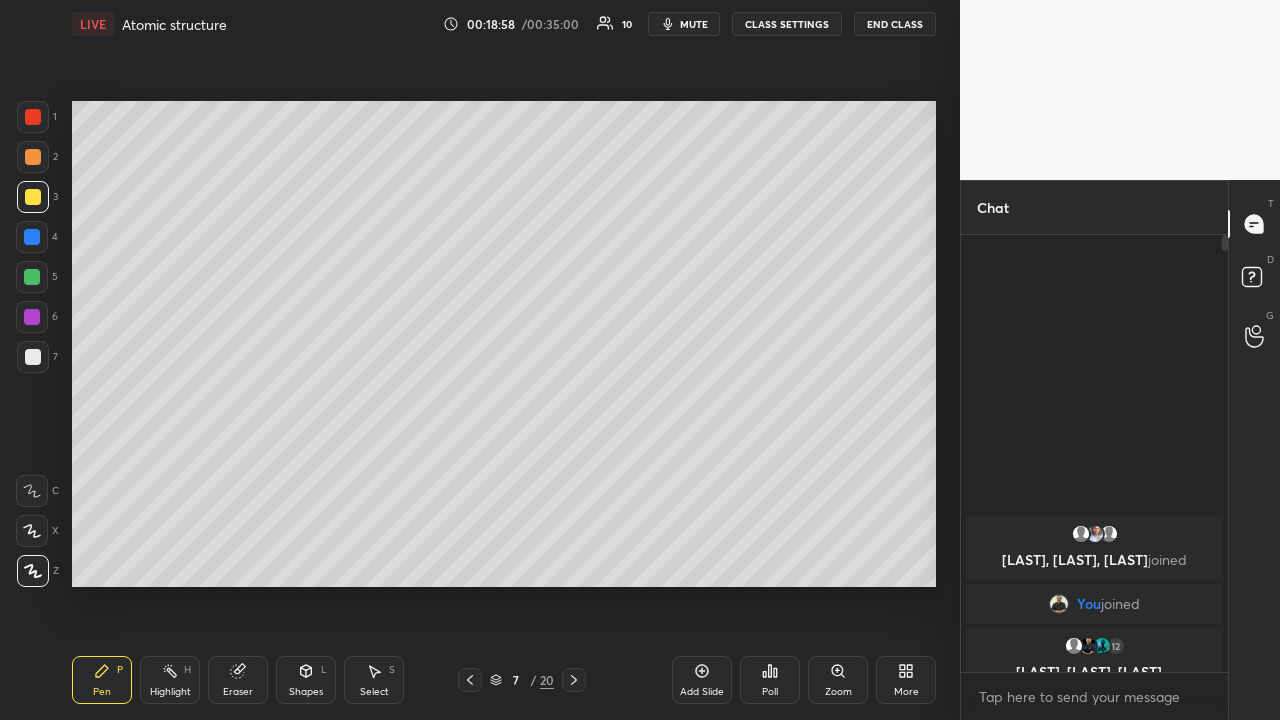 click at bounding box center (32, 277) 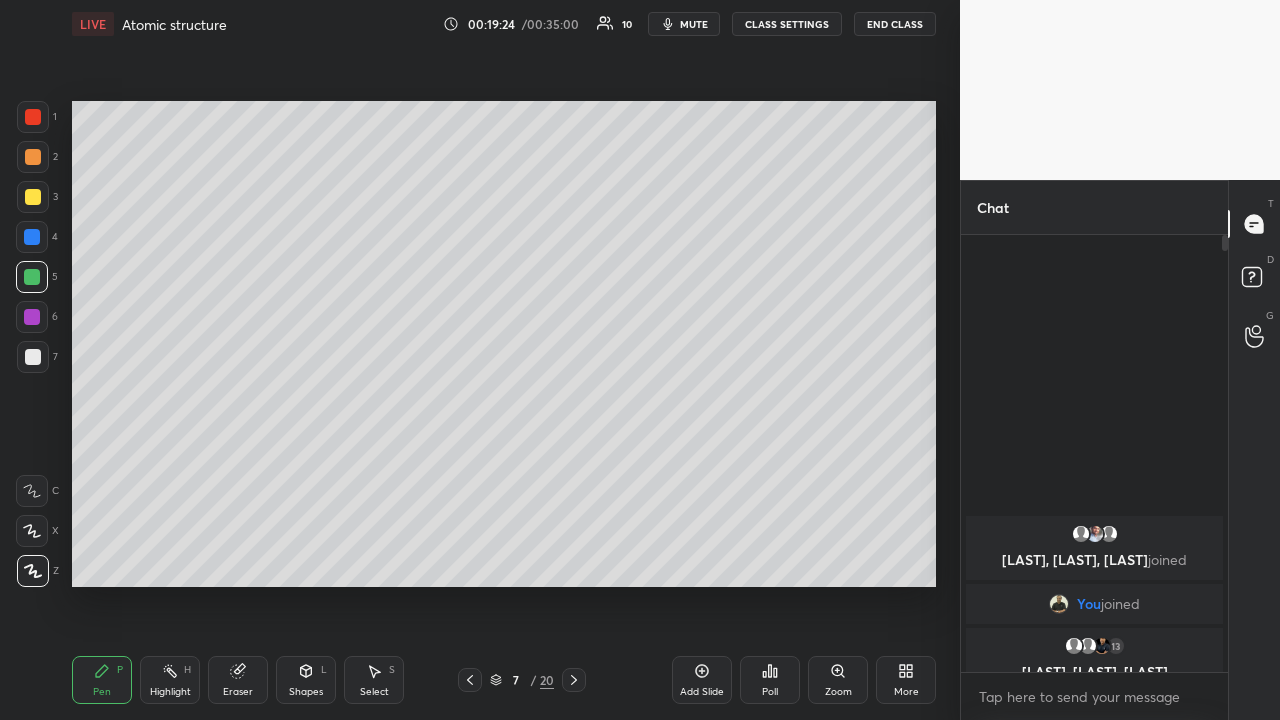 click at bounding box center (33, 197) 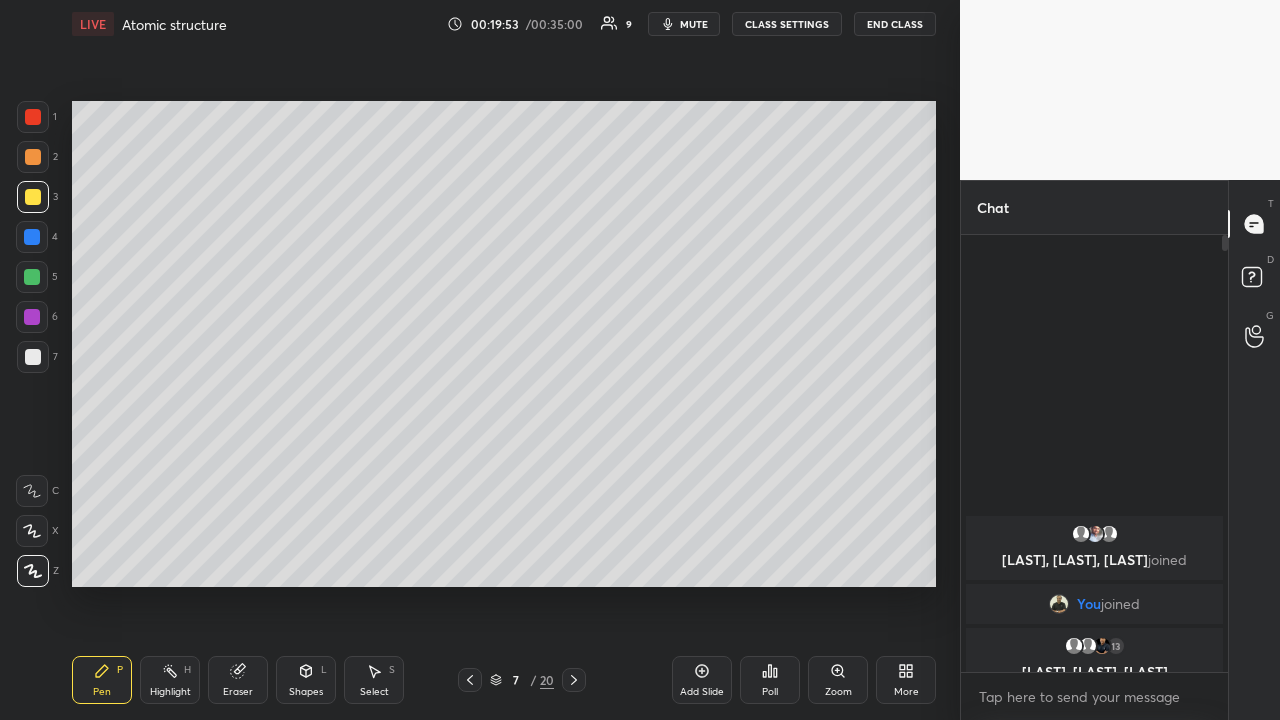 click at bounding box center (32, 277) 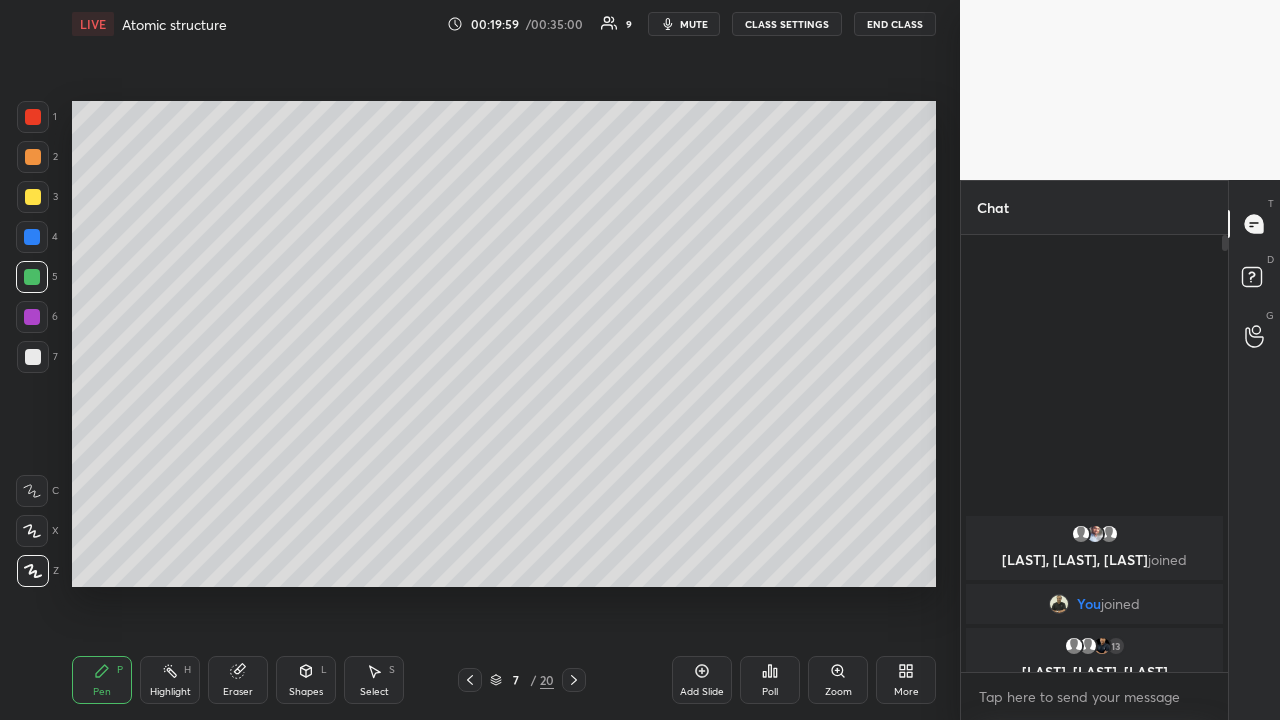 click at bounding box center [33, 197] 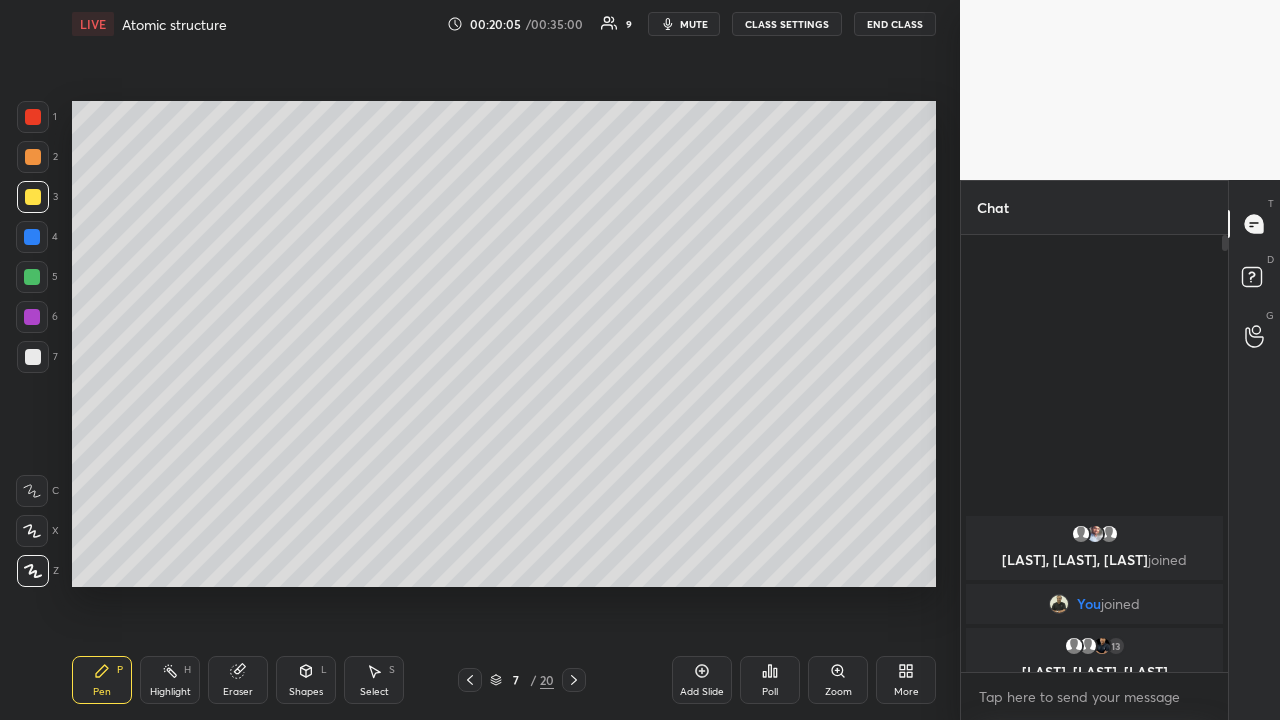click at bounding box center [32, 277] 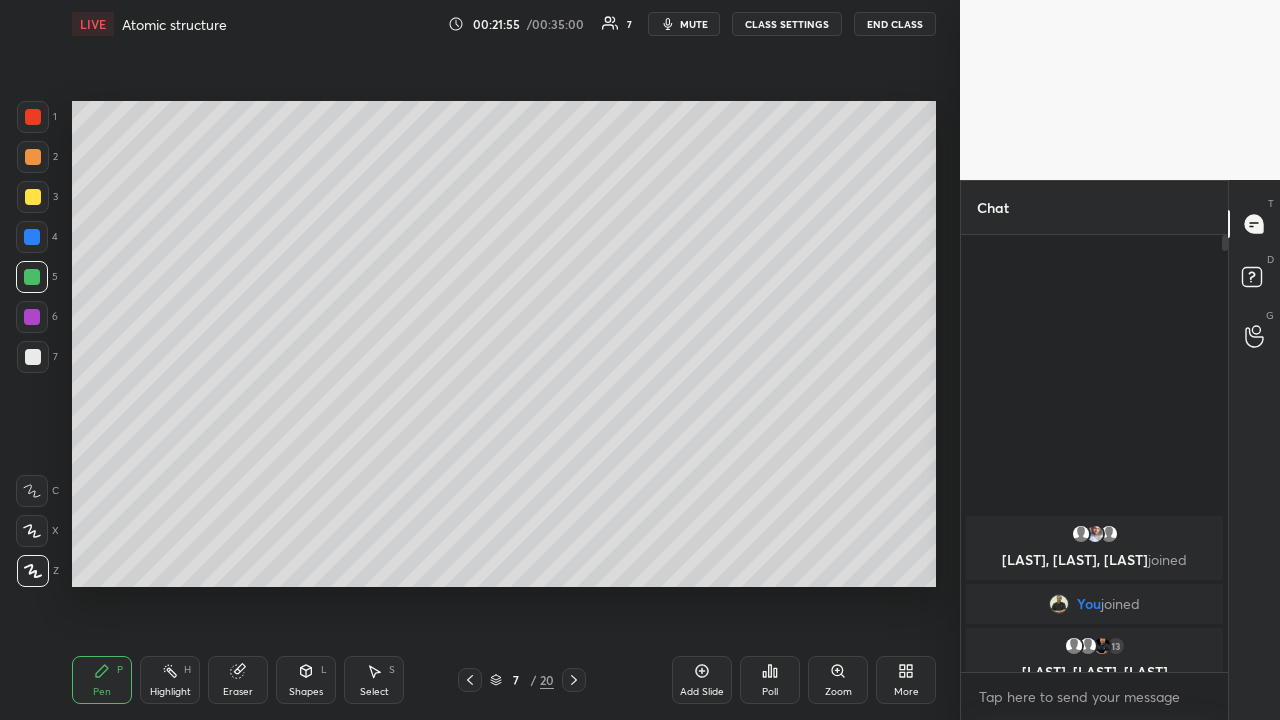 click 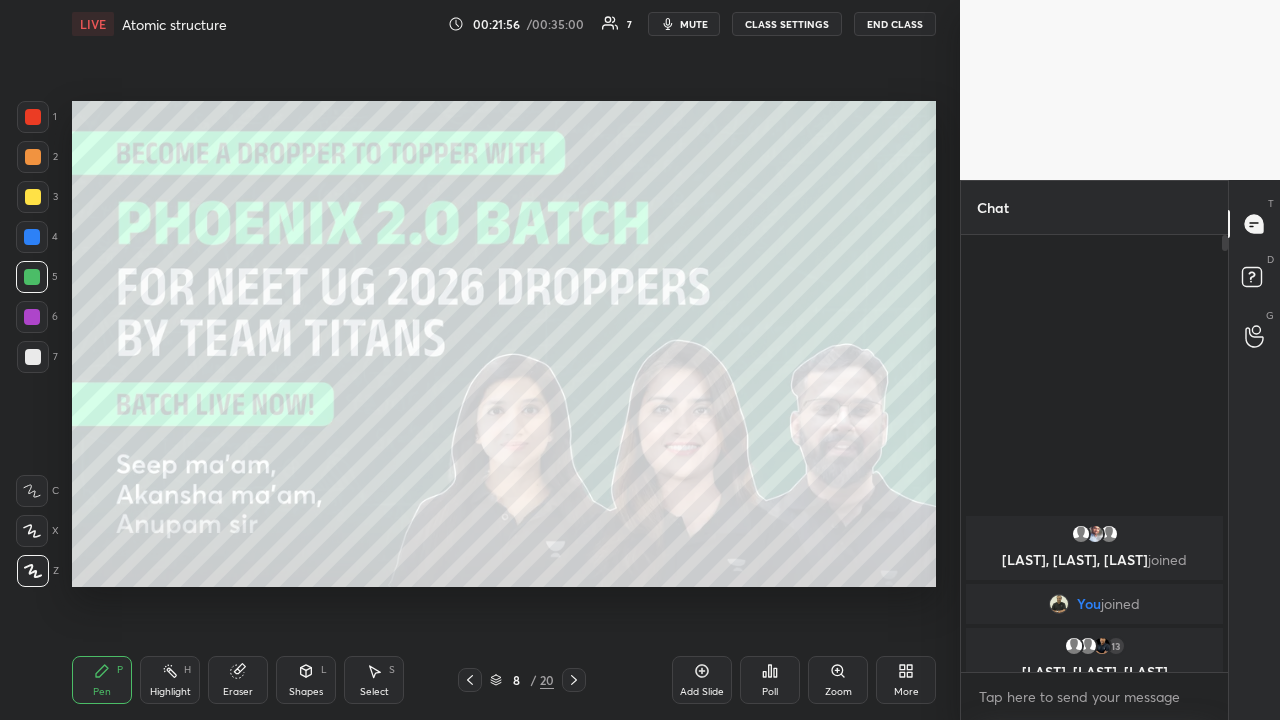click 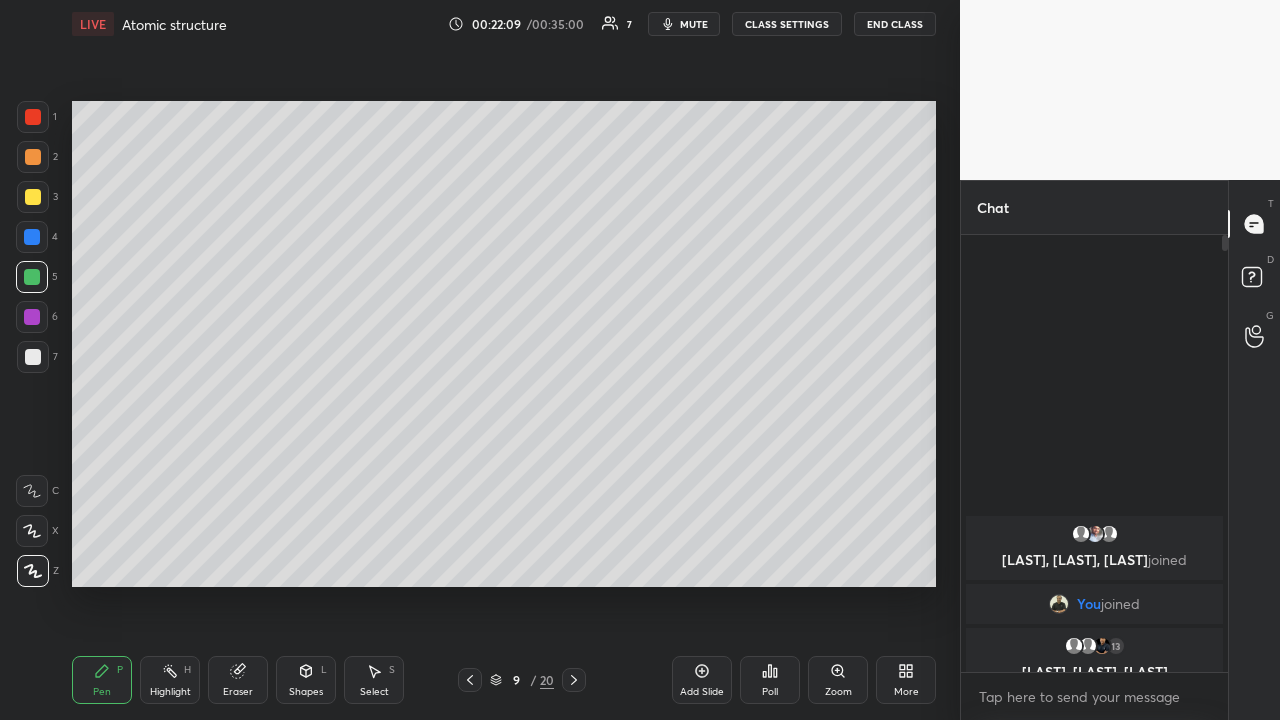 click 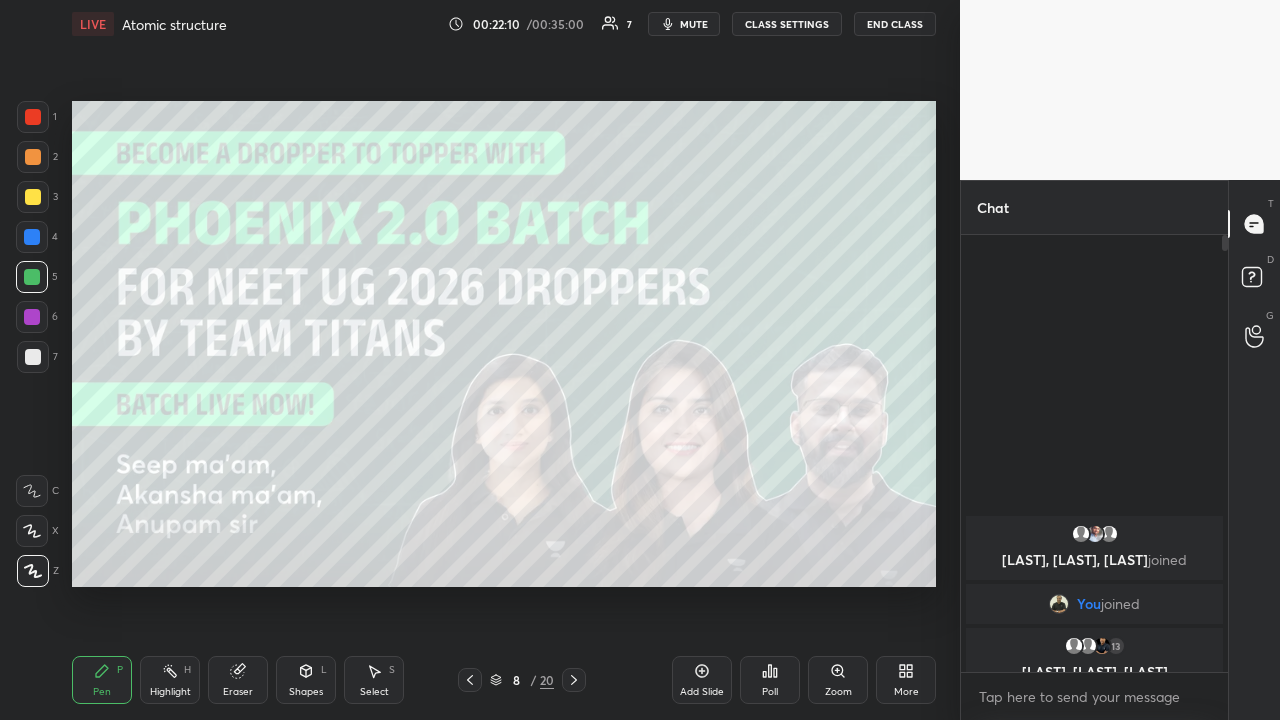 click 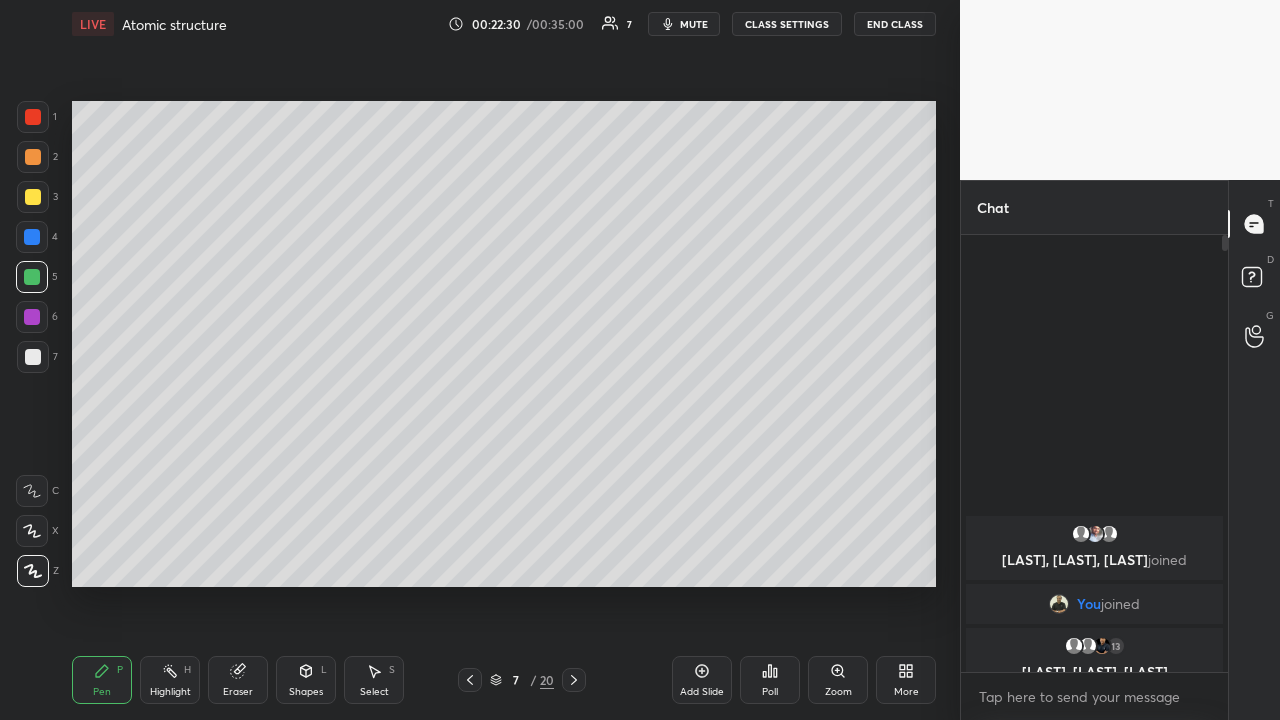 click 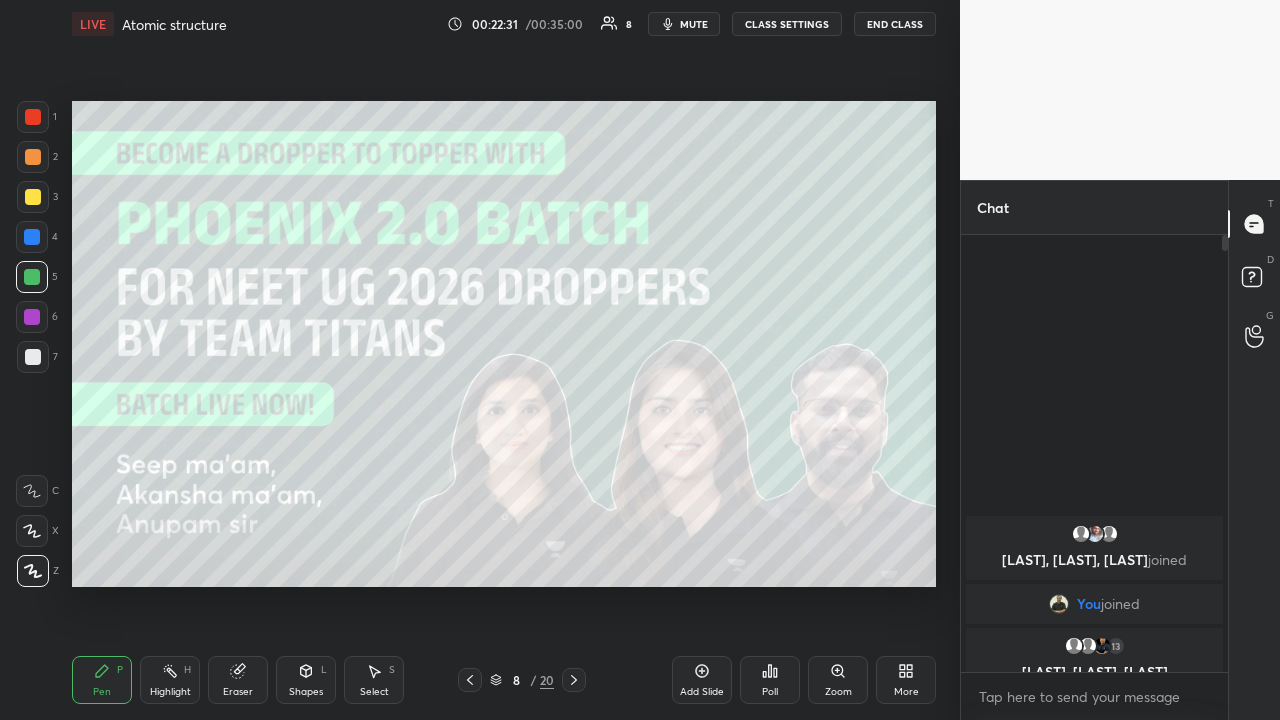 click 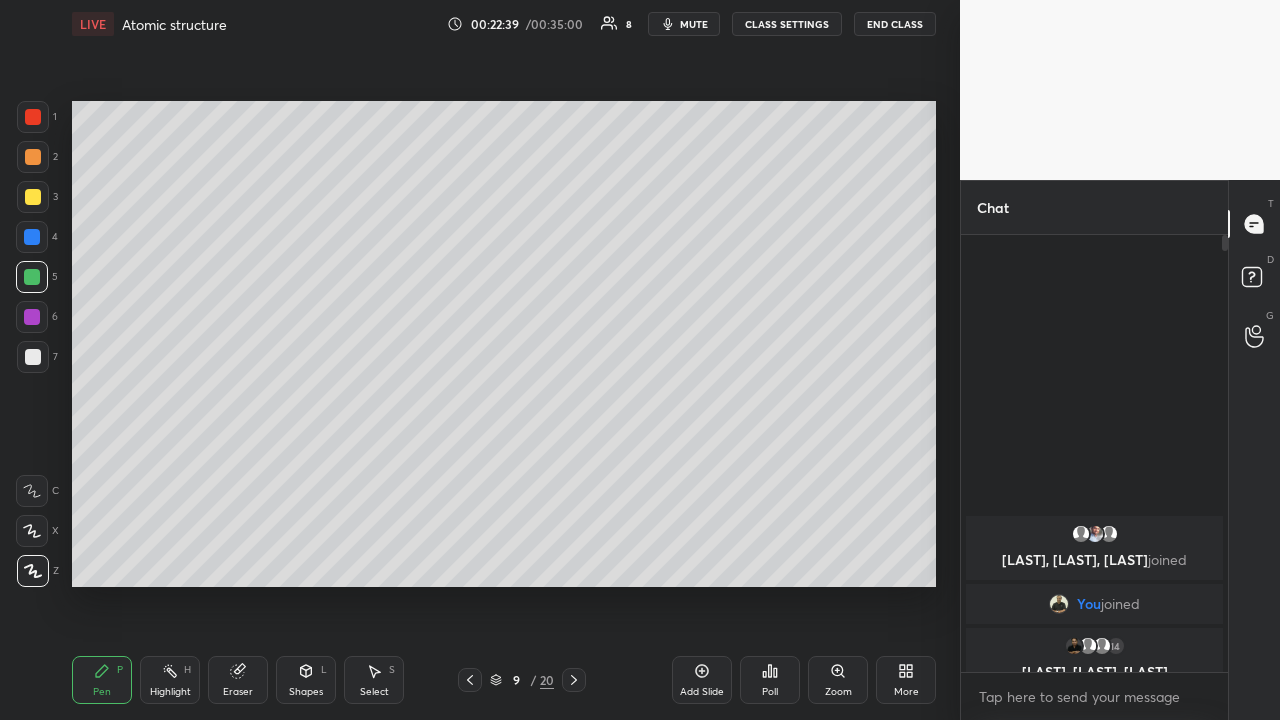 click at bounding box center [32, 237] 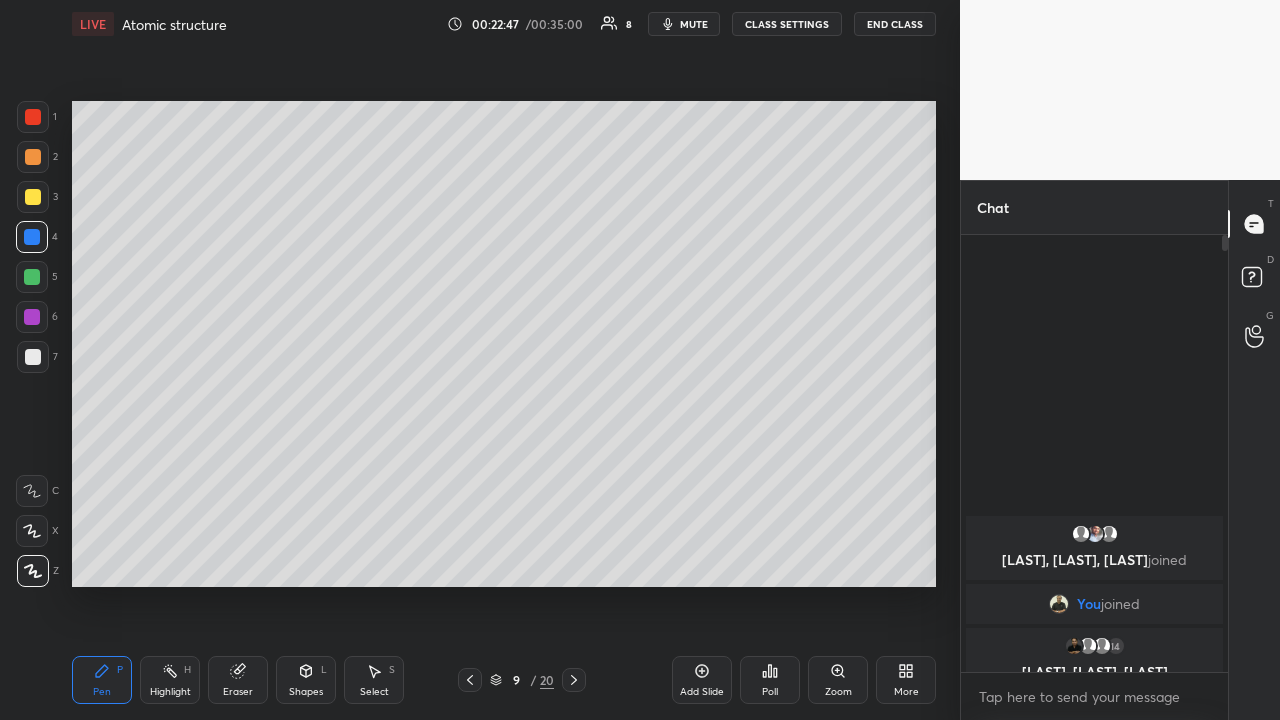 click at bounding box center [32, 277] 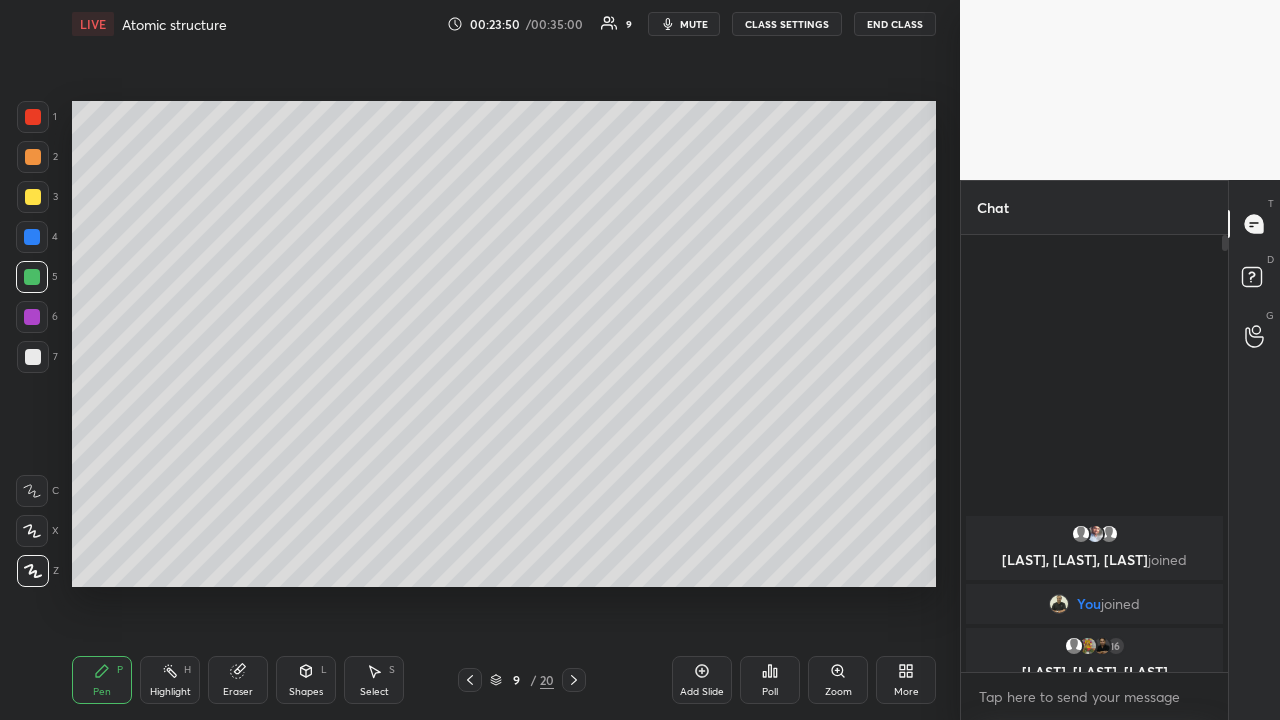 click at bounding box center [33, 197] 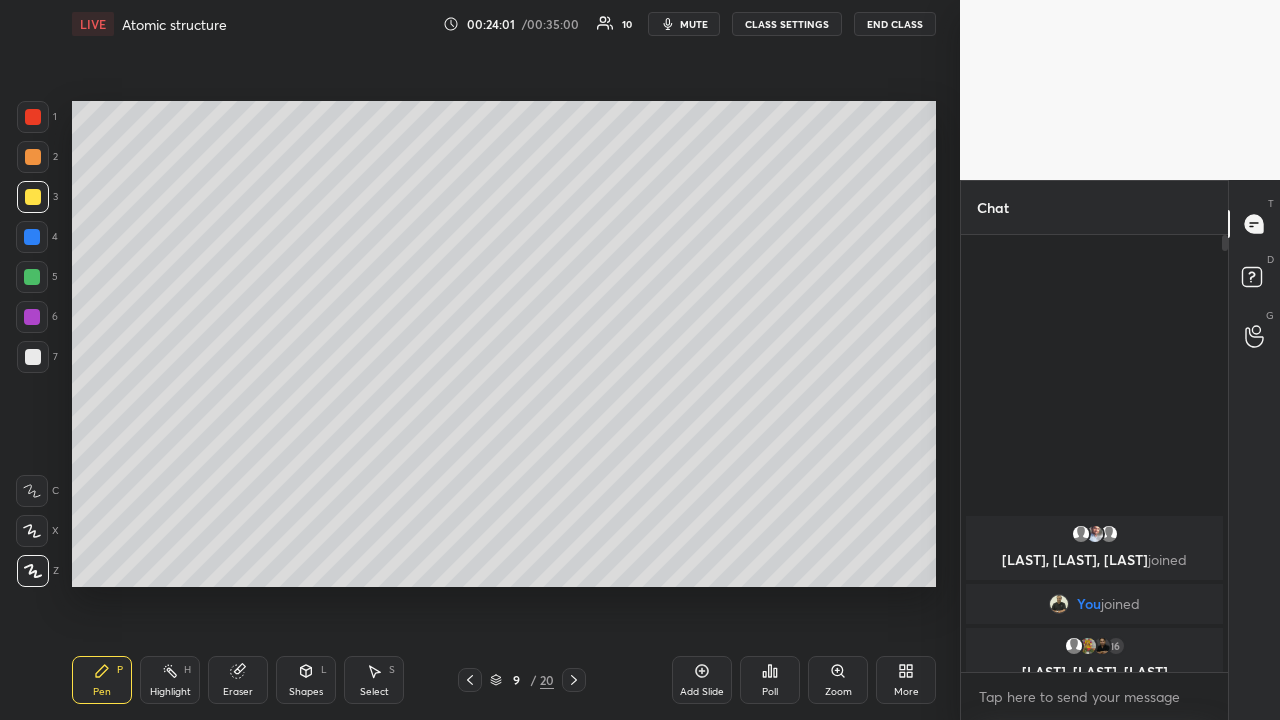 click at bounding box center [32, 237] 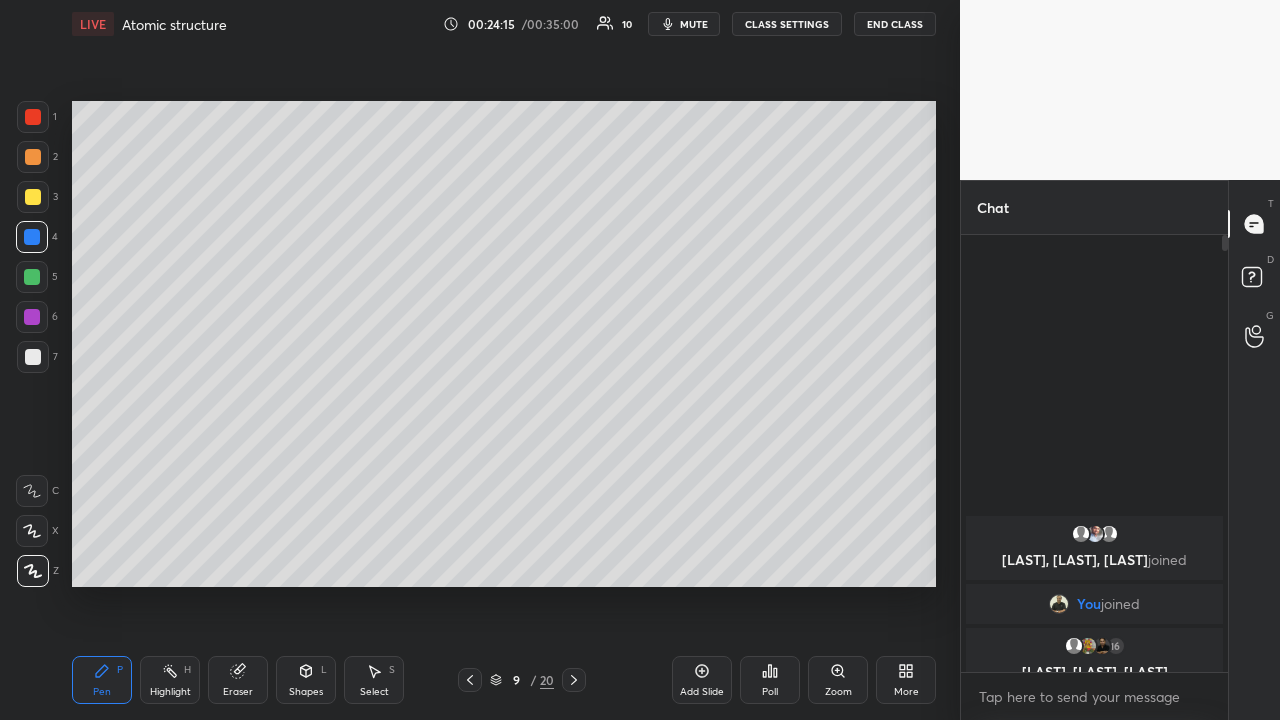 click at bounding box center [32, 277] 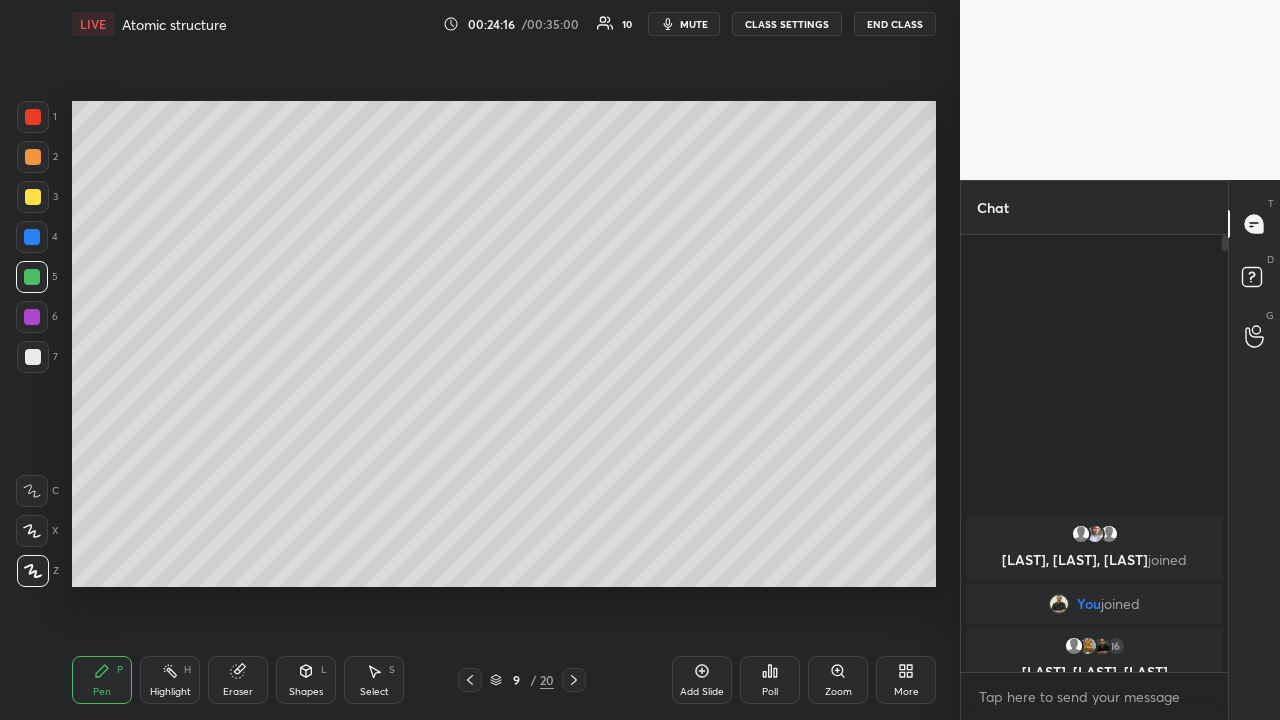 click at bounding box center [33, 197] 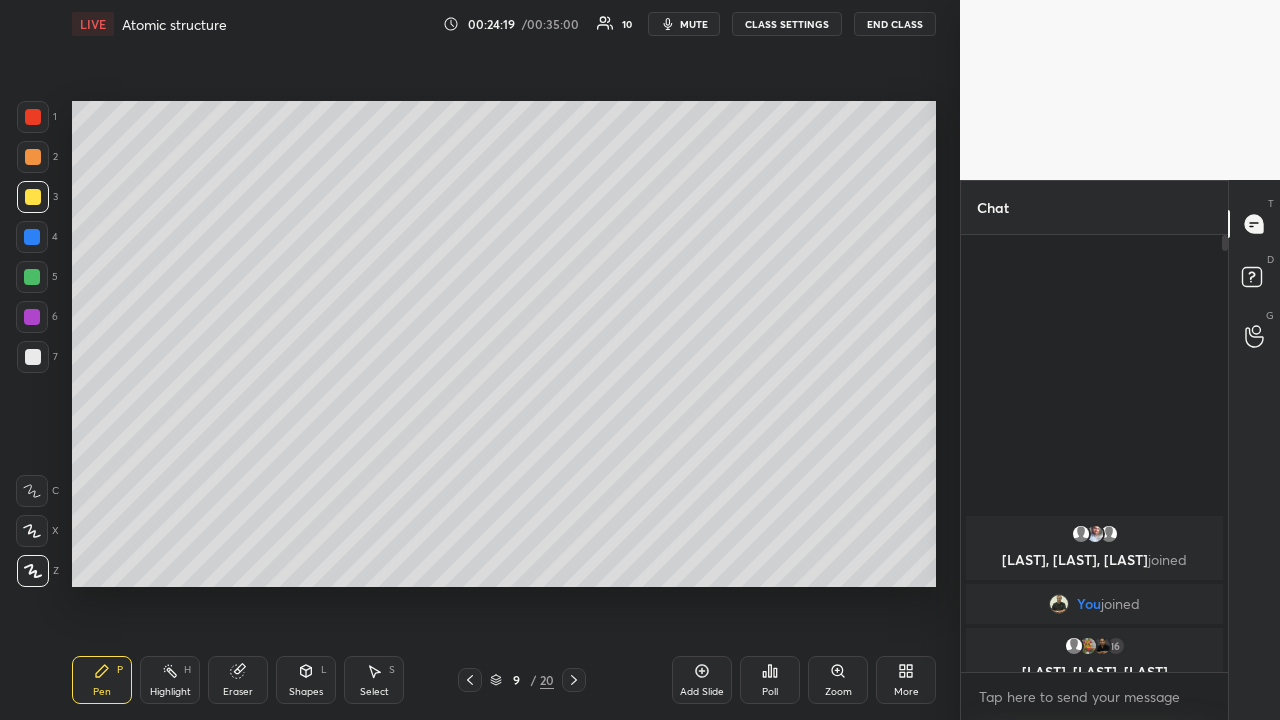 click at bounding box center (33, 157) 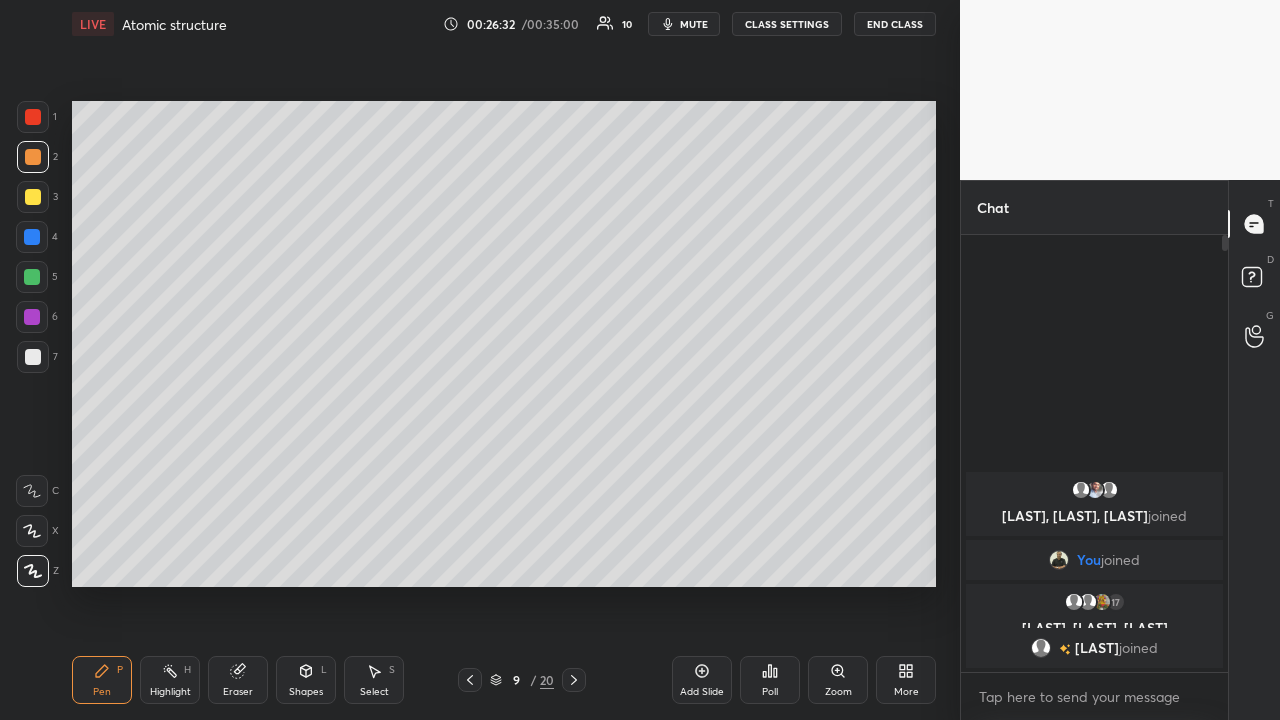 click at bounding box center (32, 277) 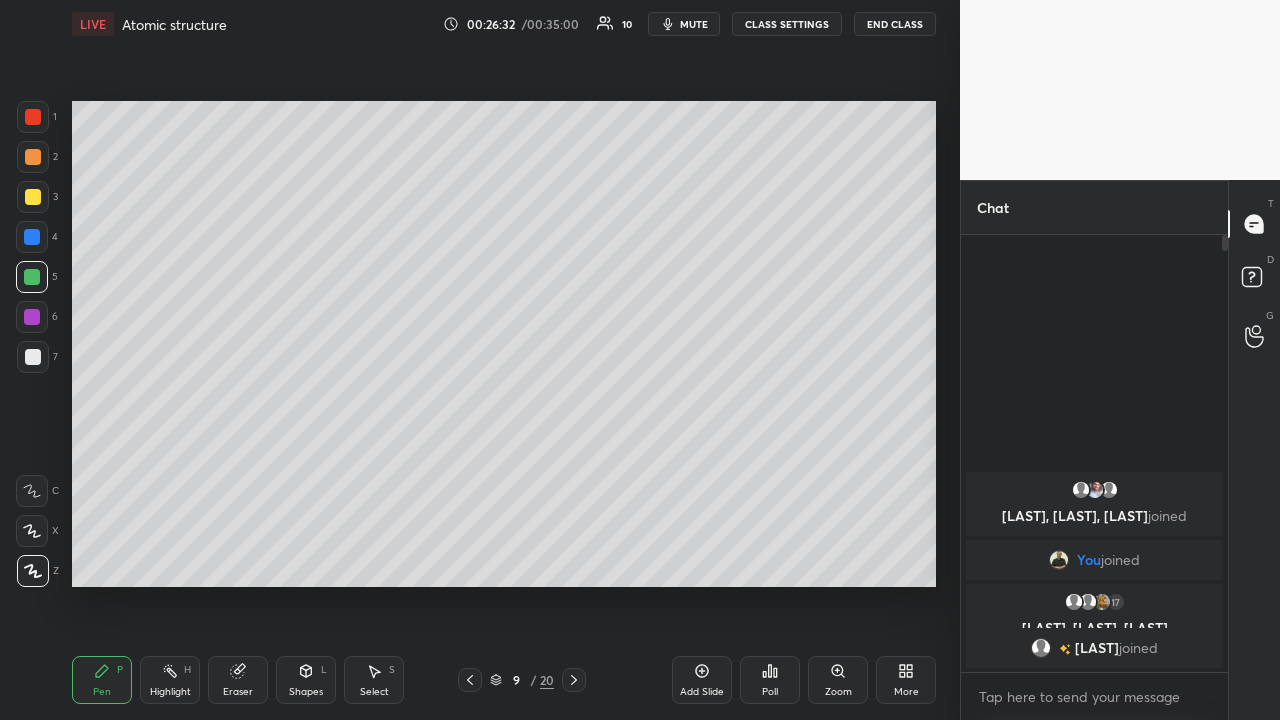 click at bounding box center (33, 197) 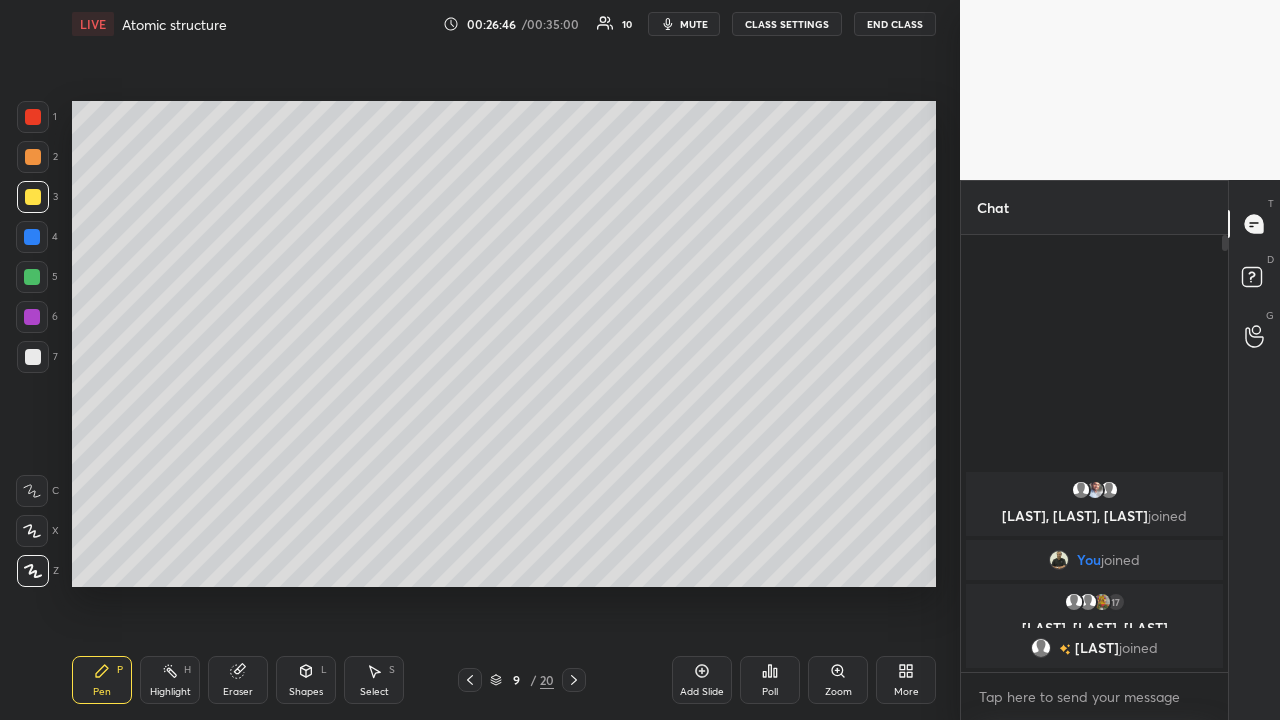 click 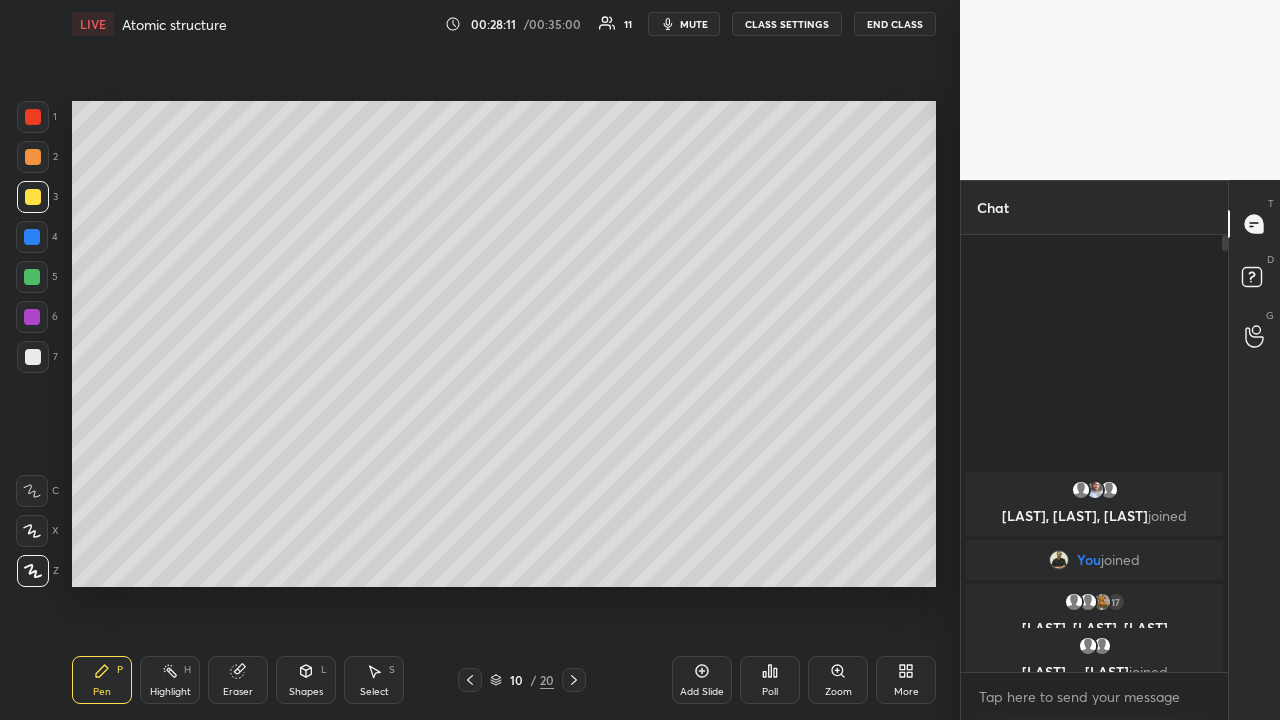 click at bounding box center (32, 237) 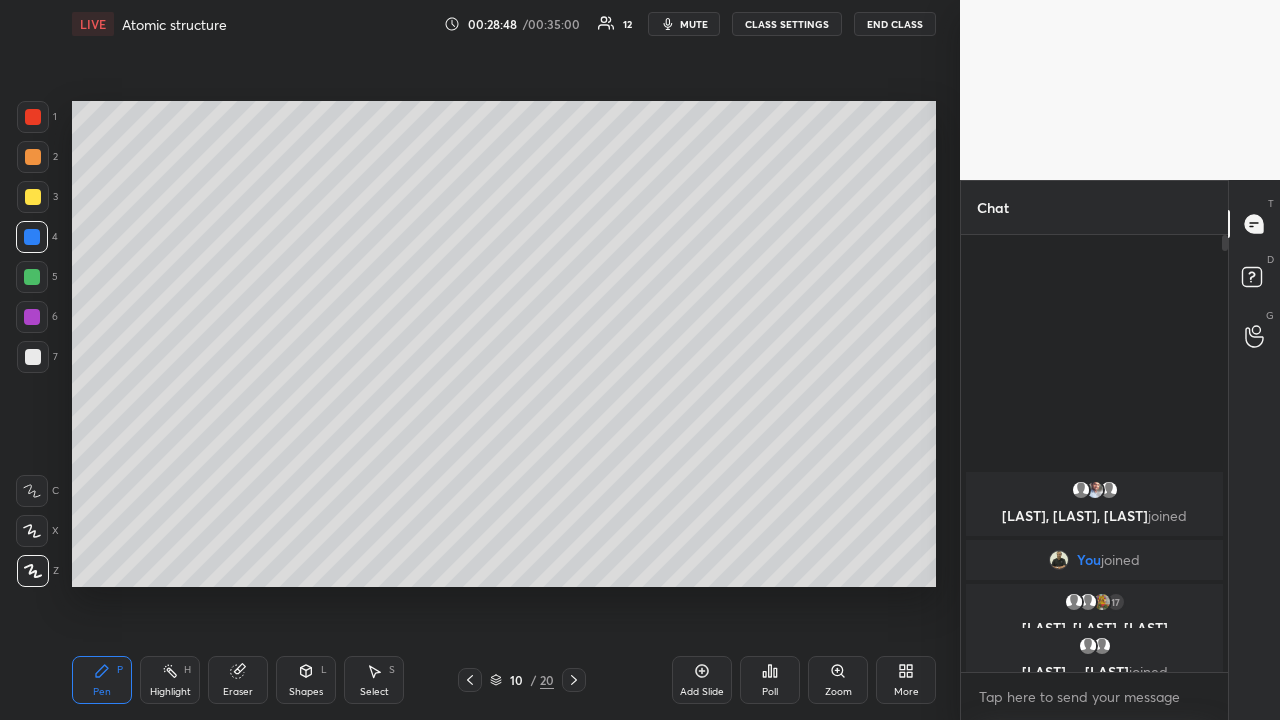 click at bounding box center [33, 197] 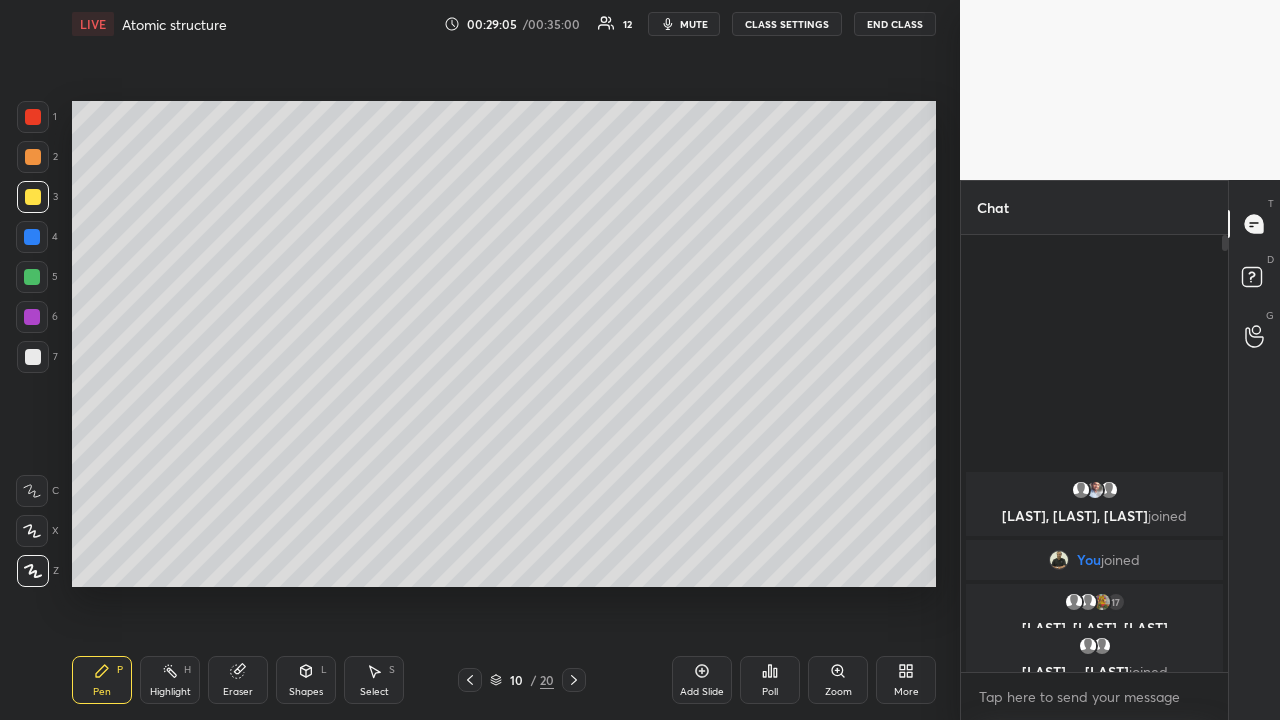 click at bounding box center [32, 237] 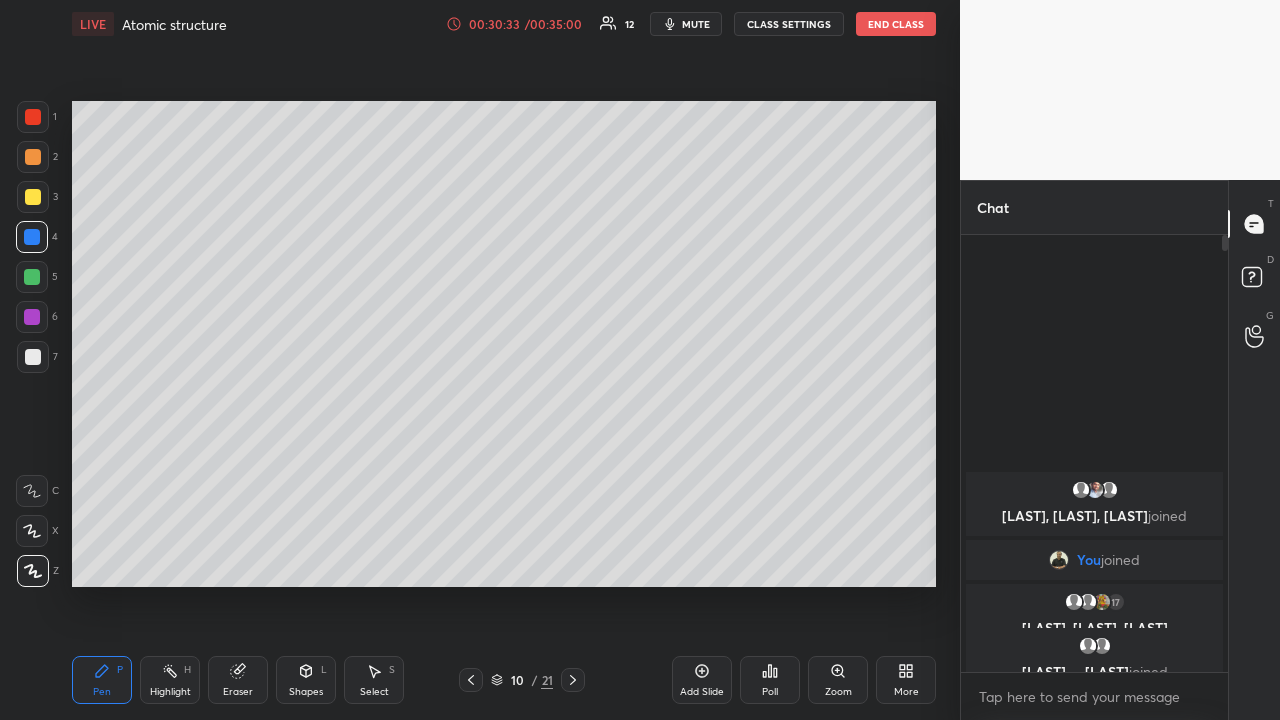 click 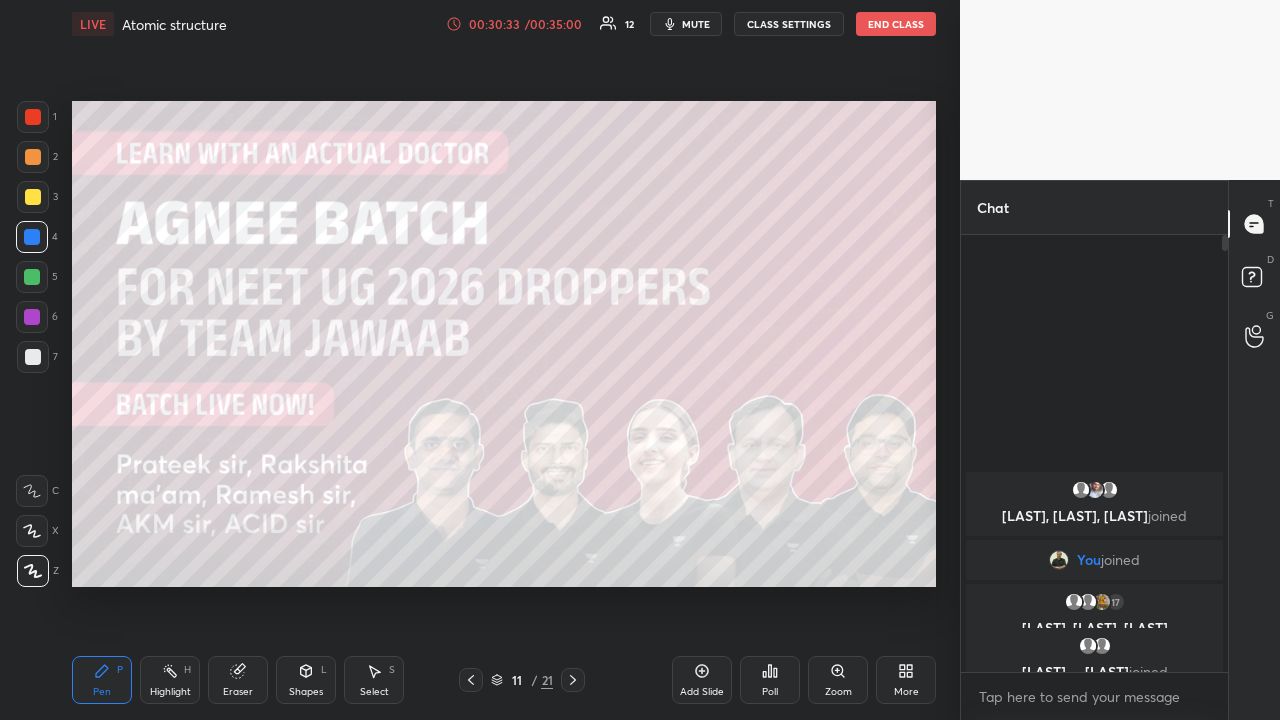 click 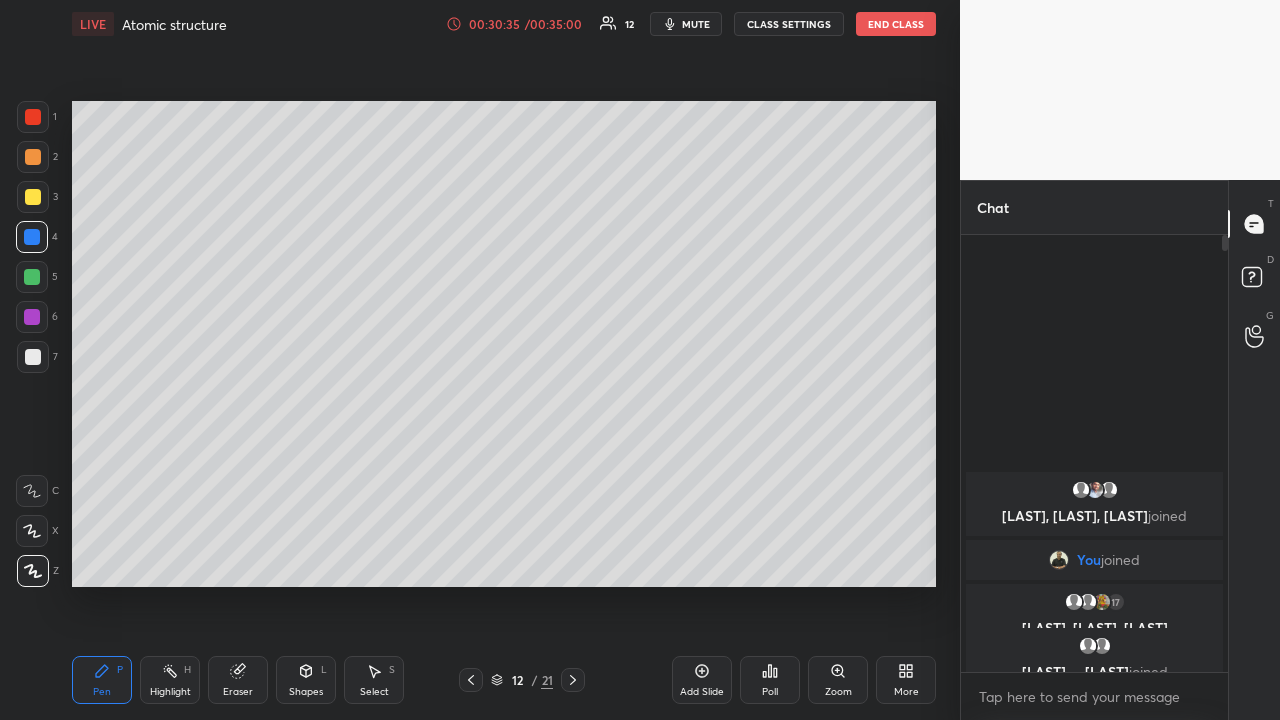 click at bounding box center [33, 357] 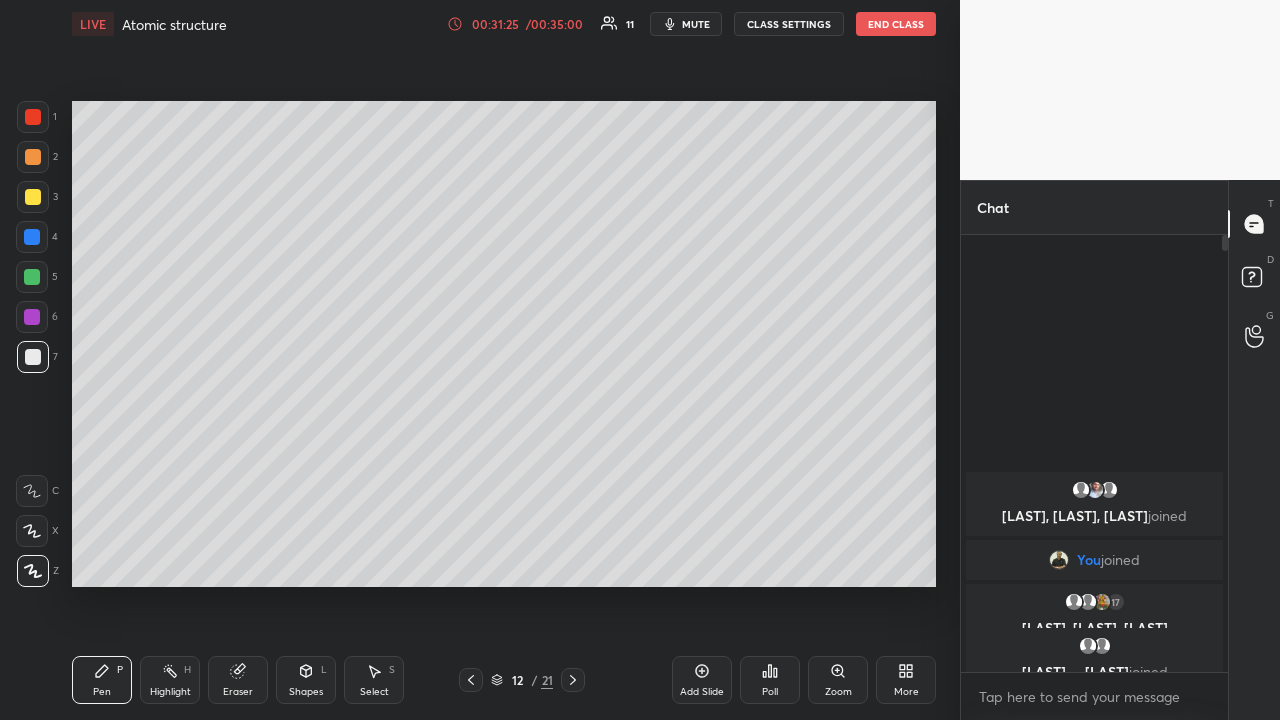 click at bounding box center (32, 237) 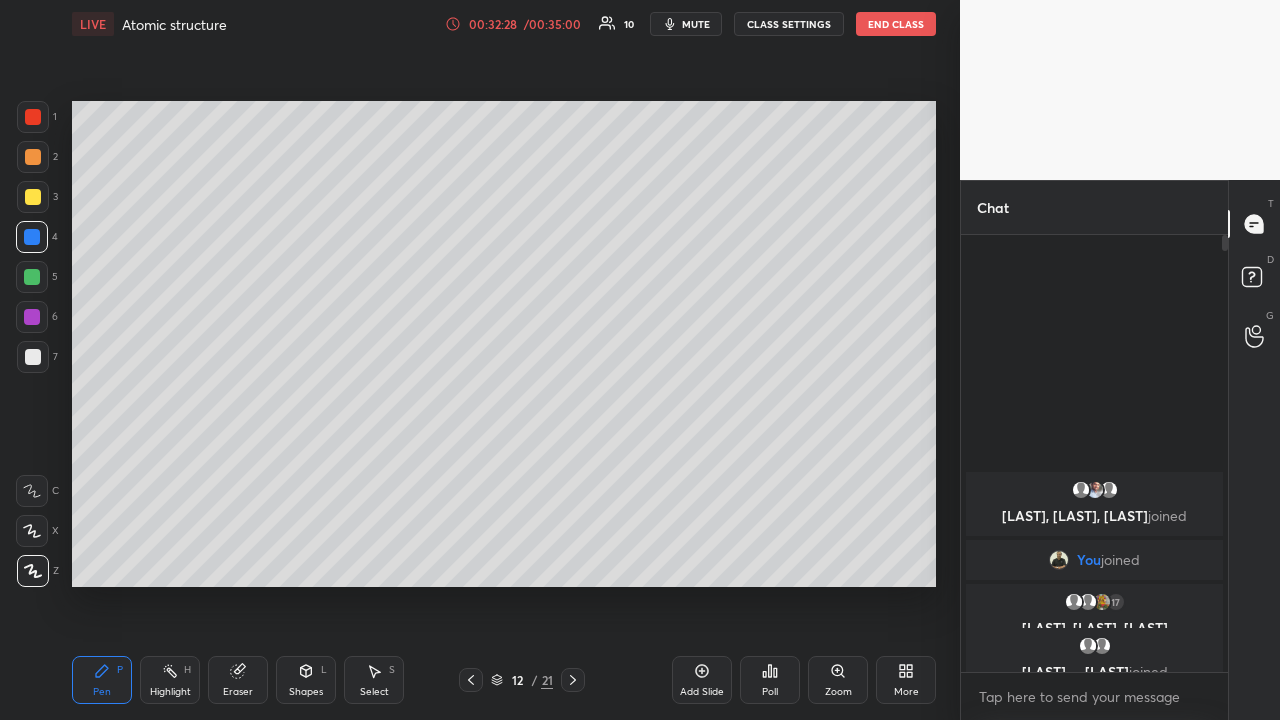click at bounding box center (33, 357) 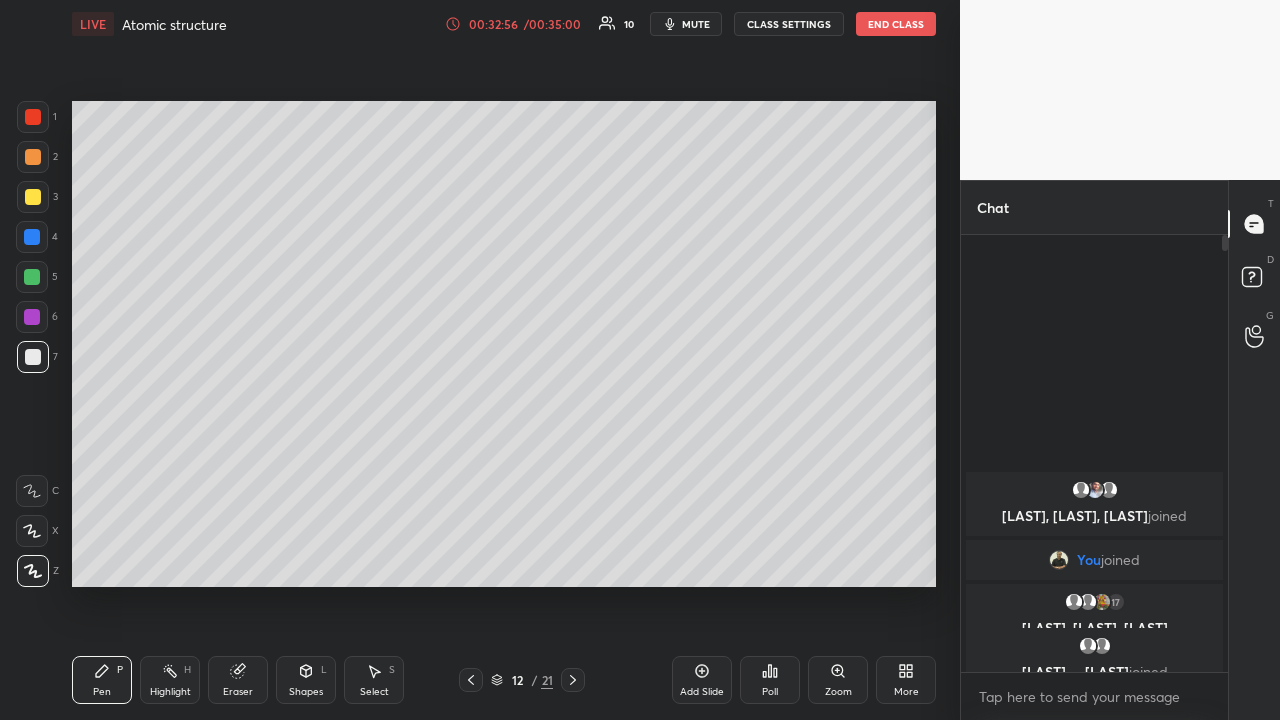 click at bounding box center (33, 197) 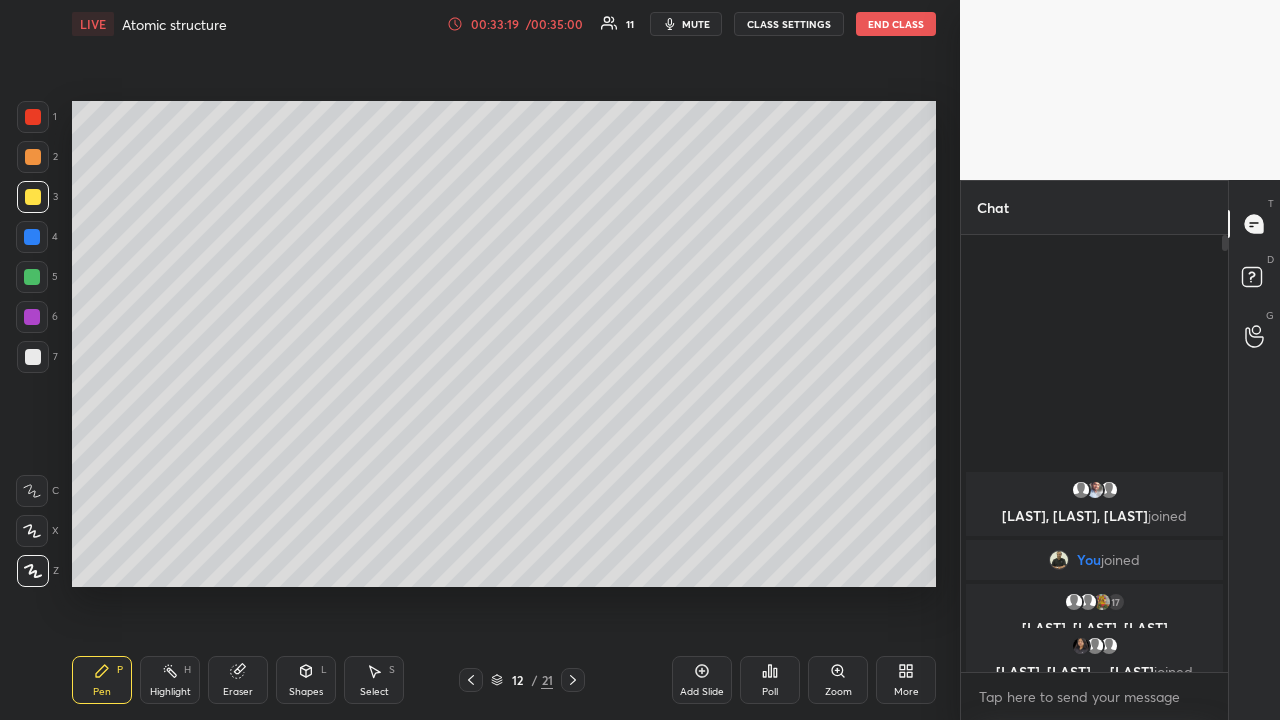 click at bounding box center [32, 277] 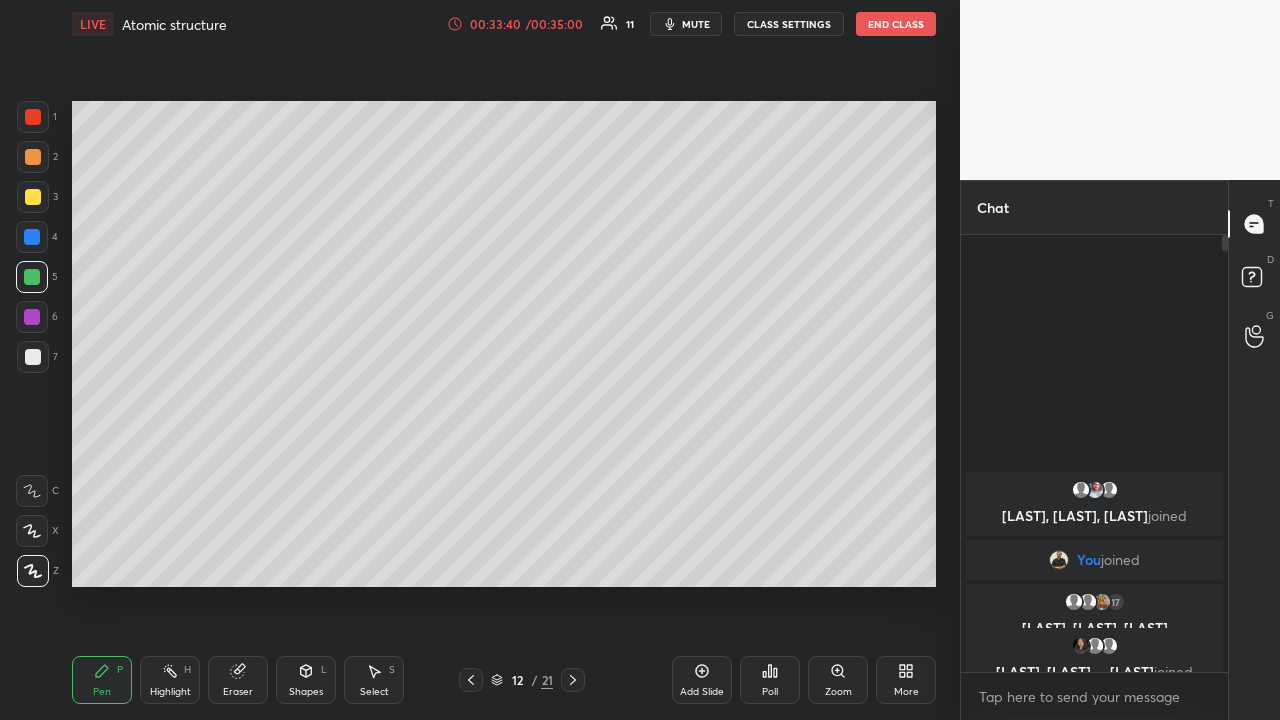 click 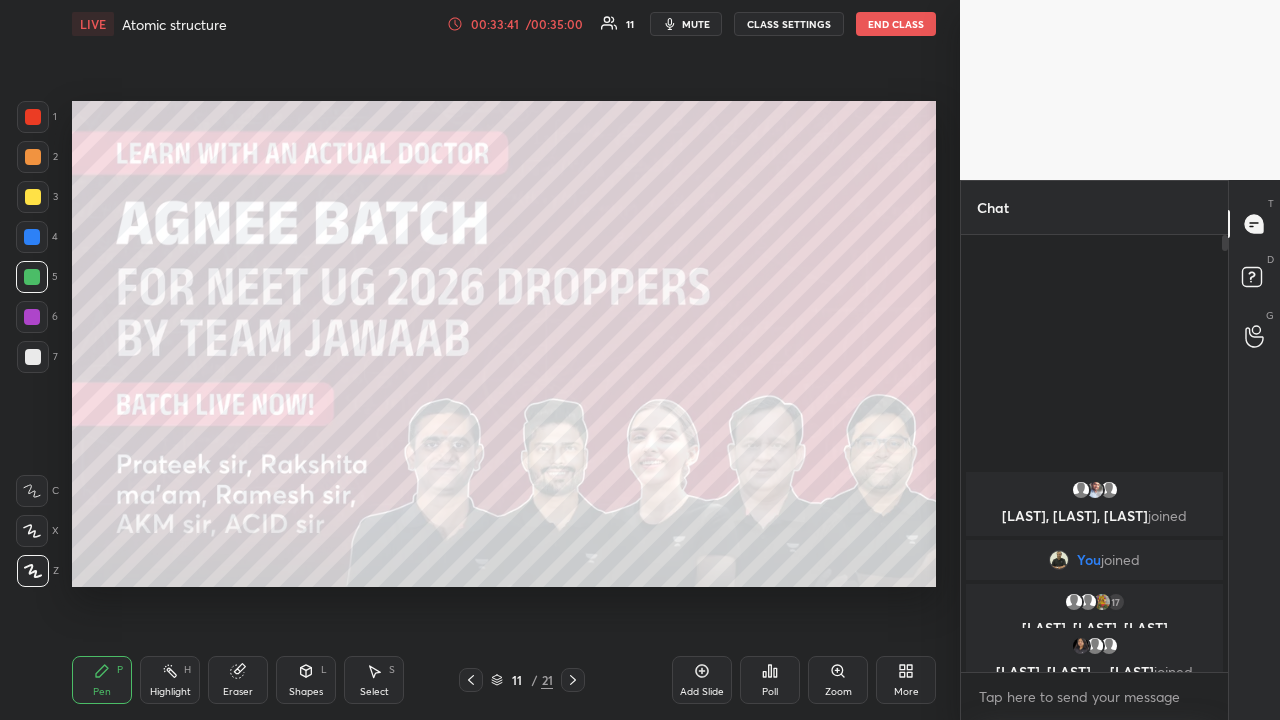 click 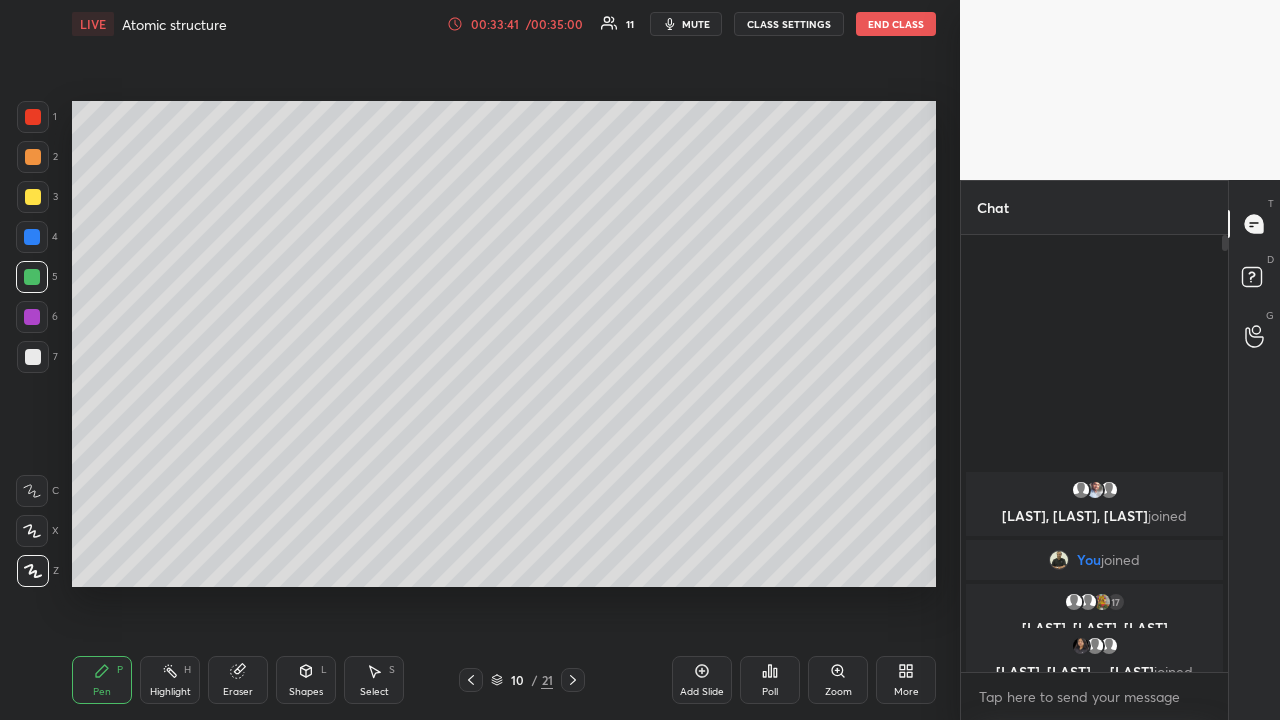 click 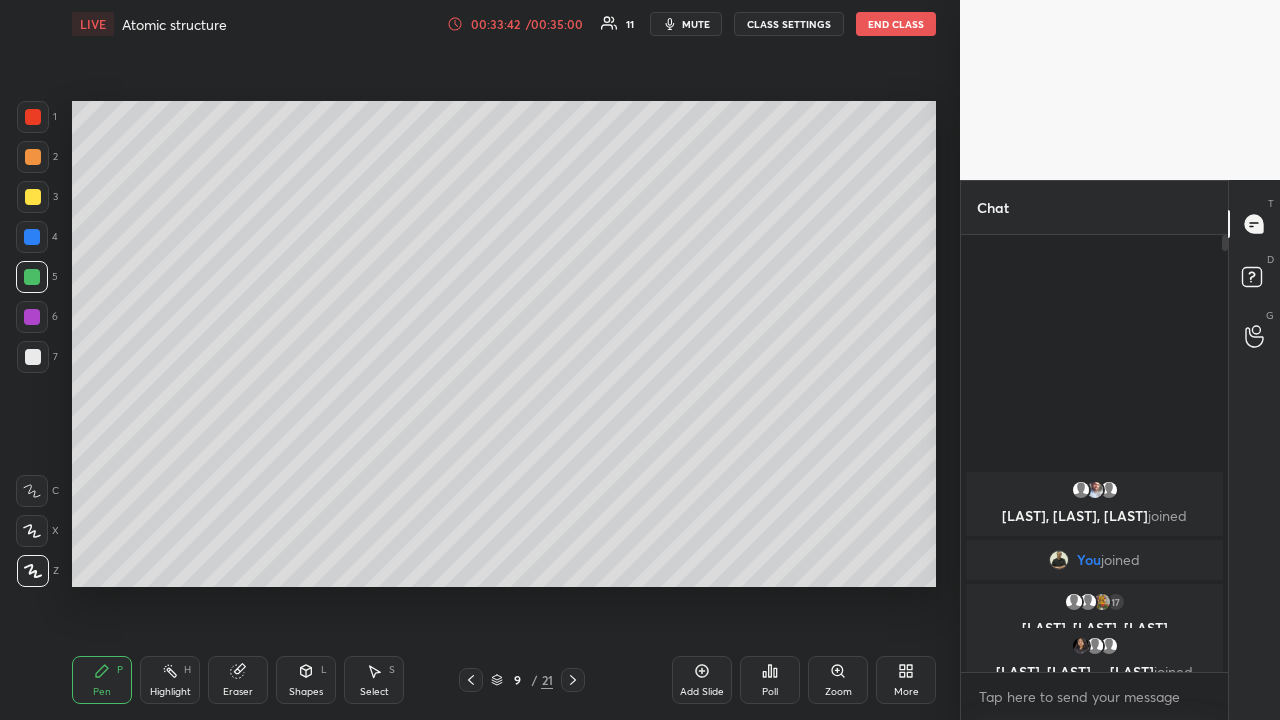 click 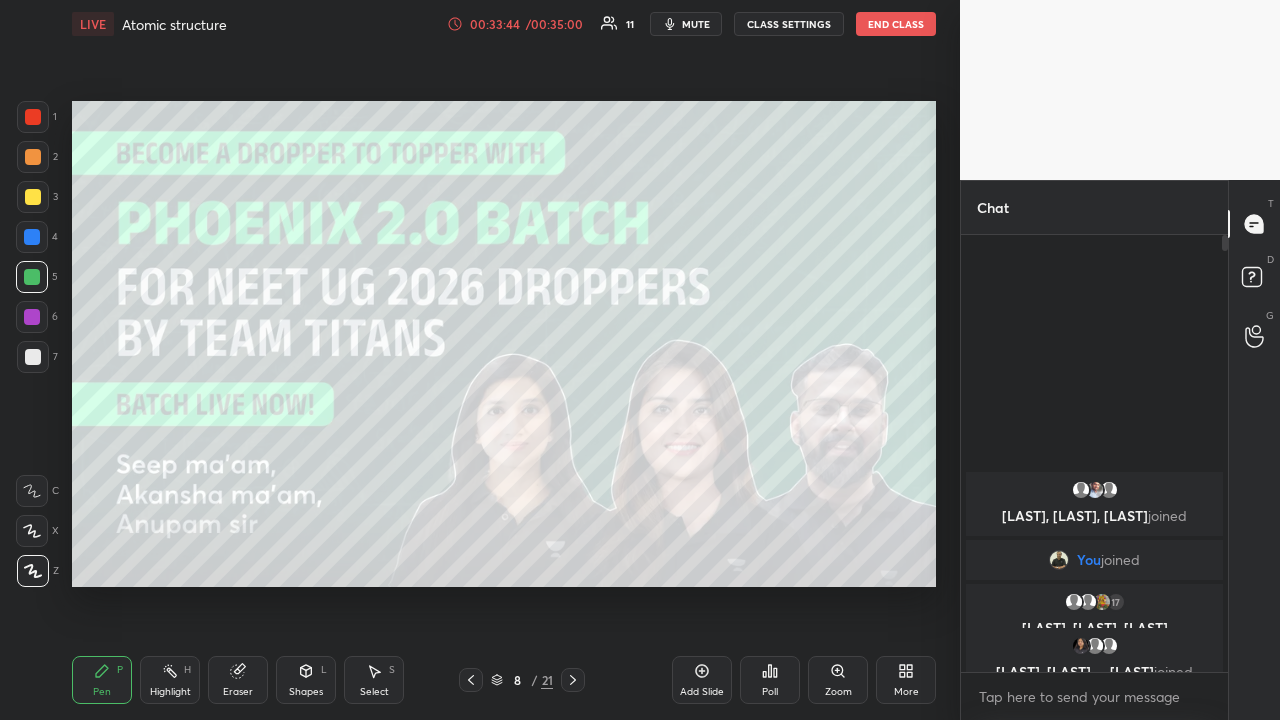 click 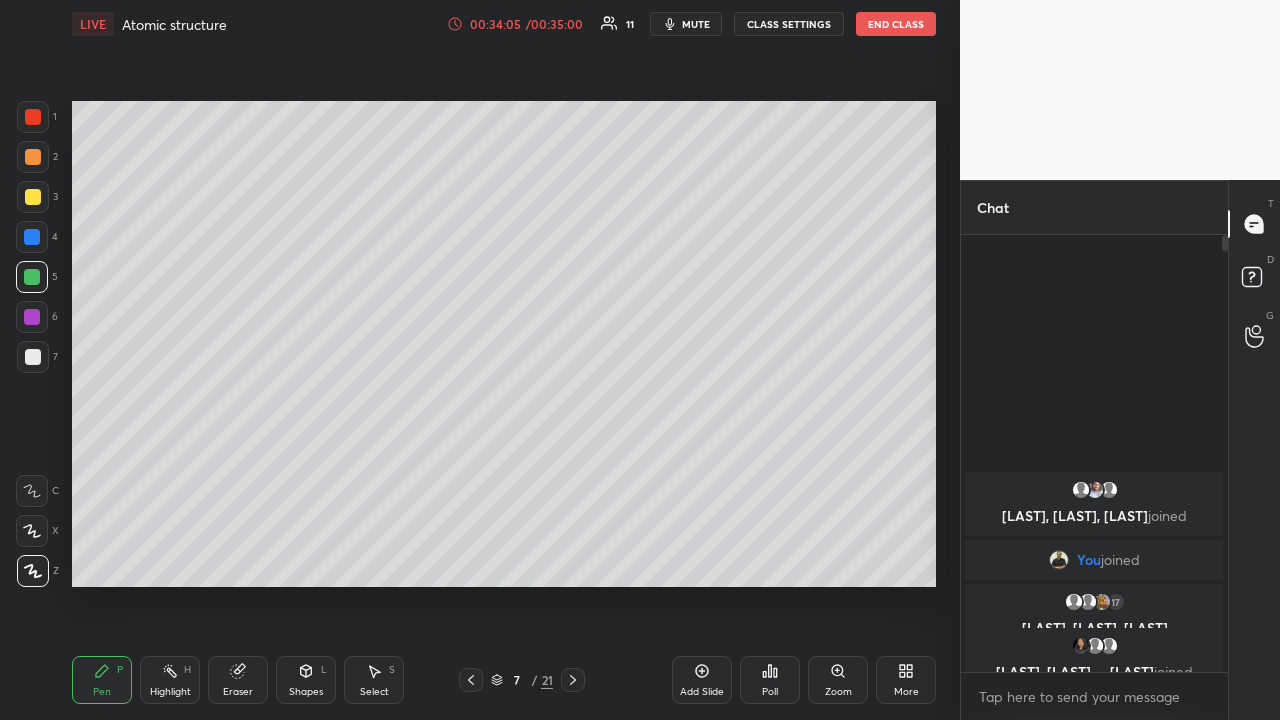 click on "End Class" at bounding box center (896, 24) 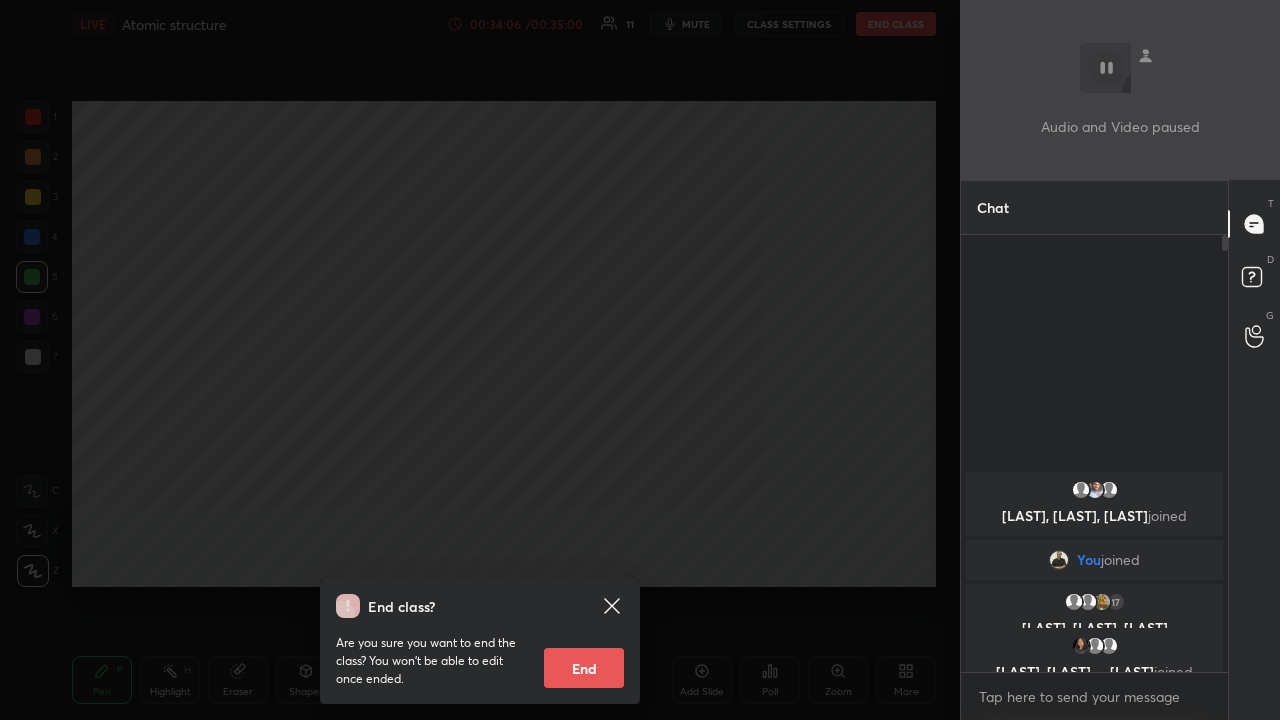 click on "End" at bounding box center (584, 668) 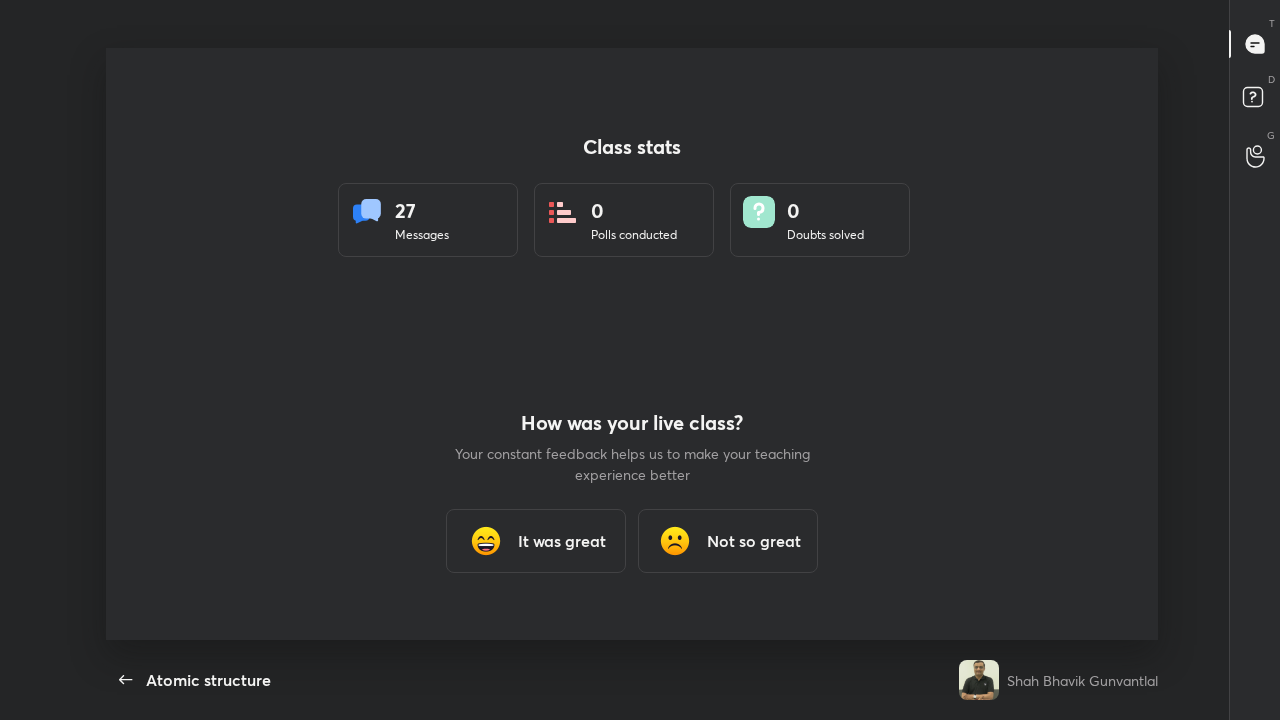 scroll, scrollTop: 99408, scrollLeft: 98762, axis: both 